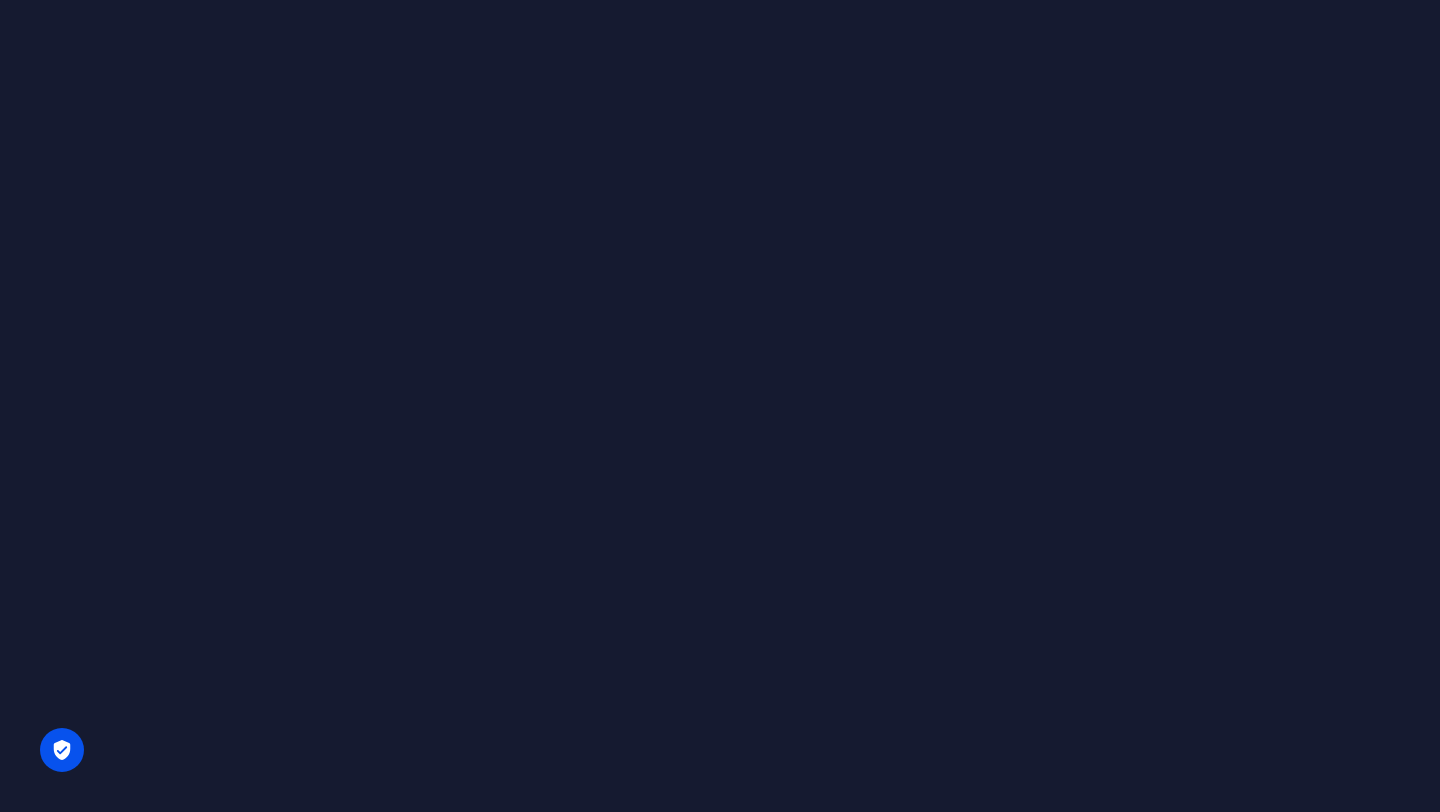 scroll, scrollTop: 0, scrollLeft: 0, axis: both 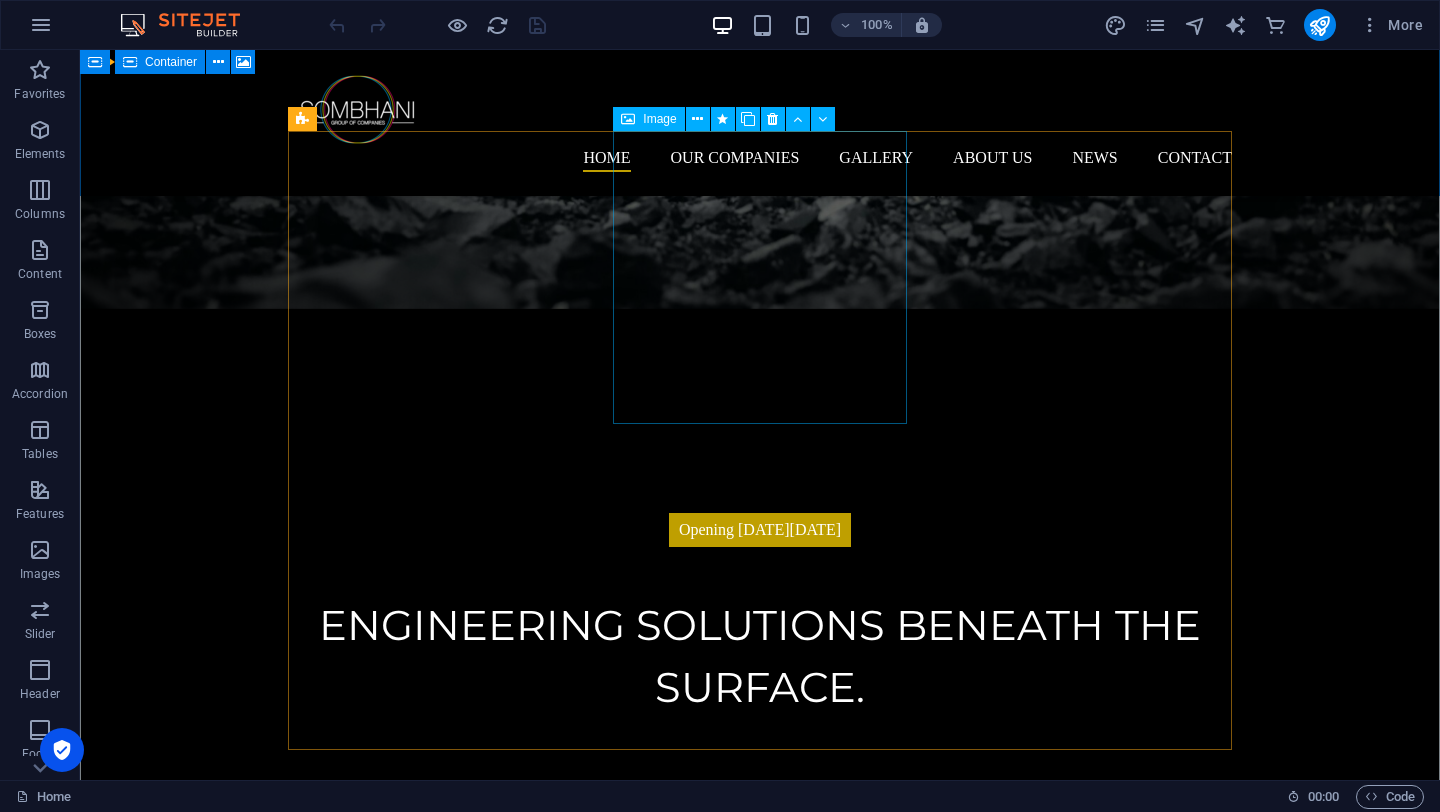 click on "Providing innovative and cost-effective Engineering and Construction Services since [DATE] helping you achieve your goals and save money." at bounding box center [760, 7499] 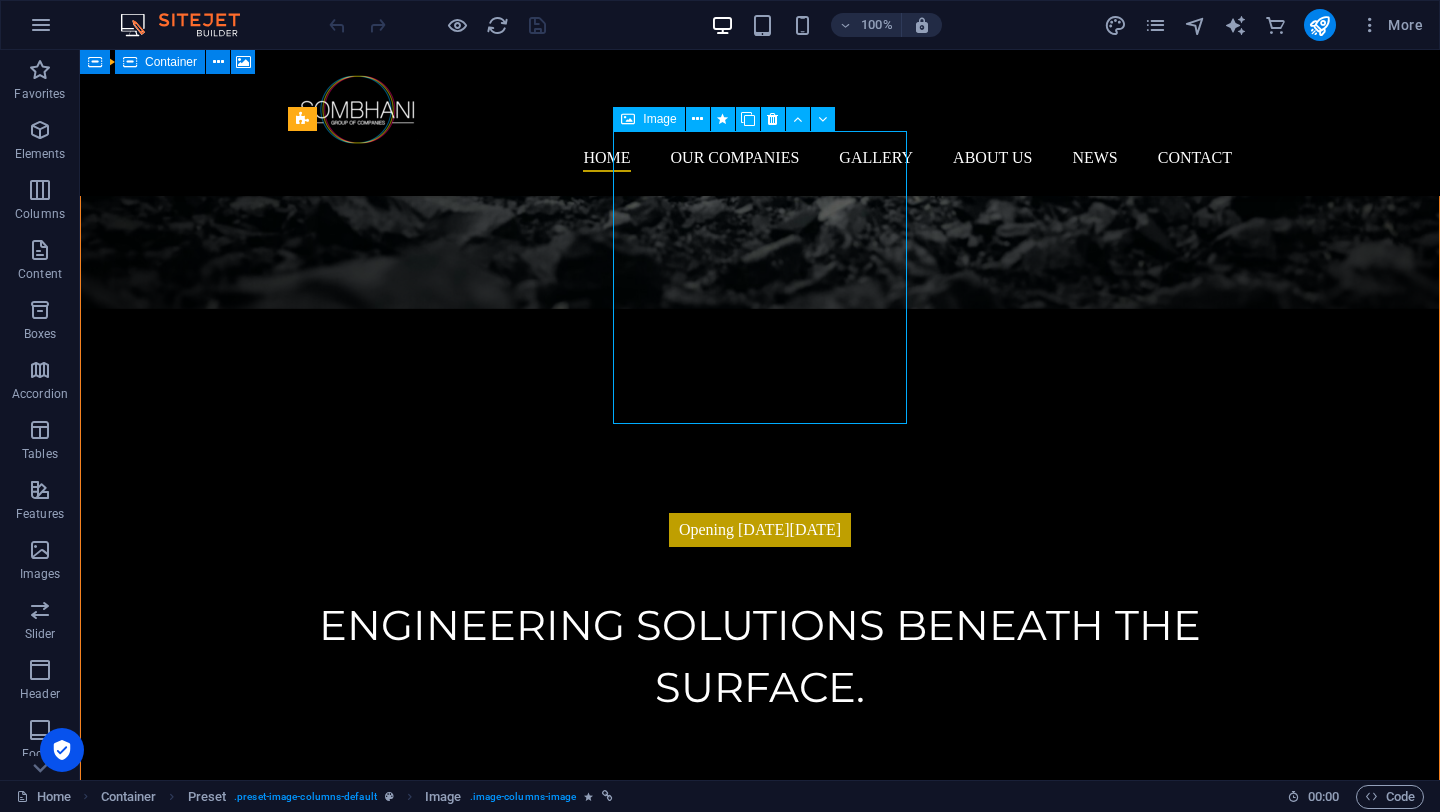 click on "Providing innovative and cost-effective Engineering and Construction Services since [DATE] helping you achieve your goals and save money." at bounding box center [760, 7499] 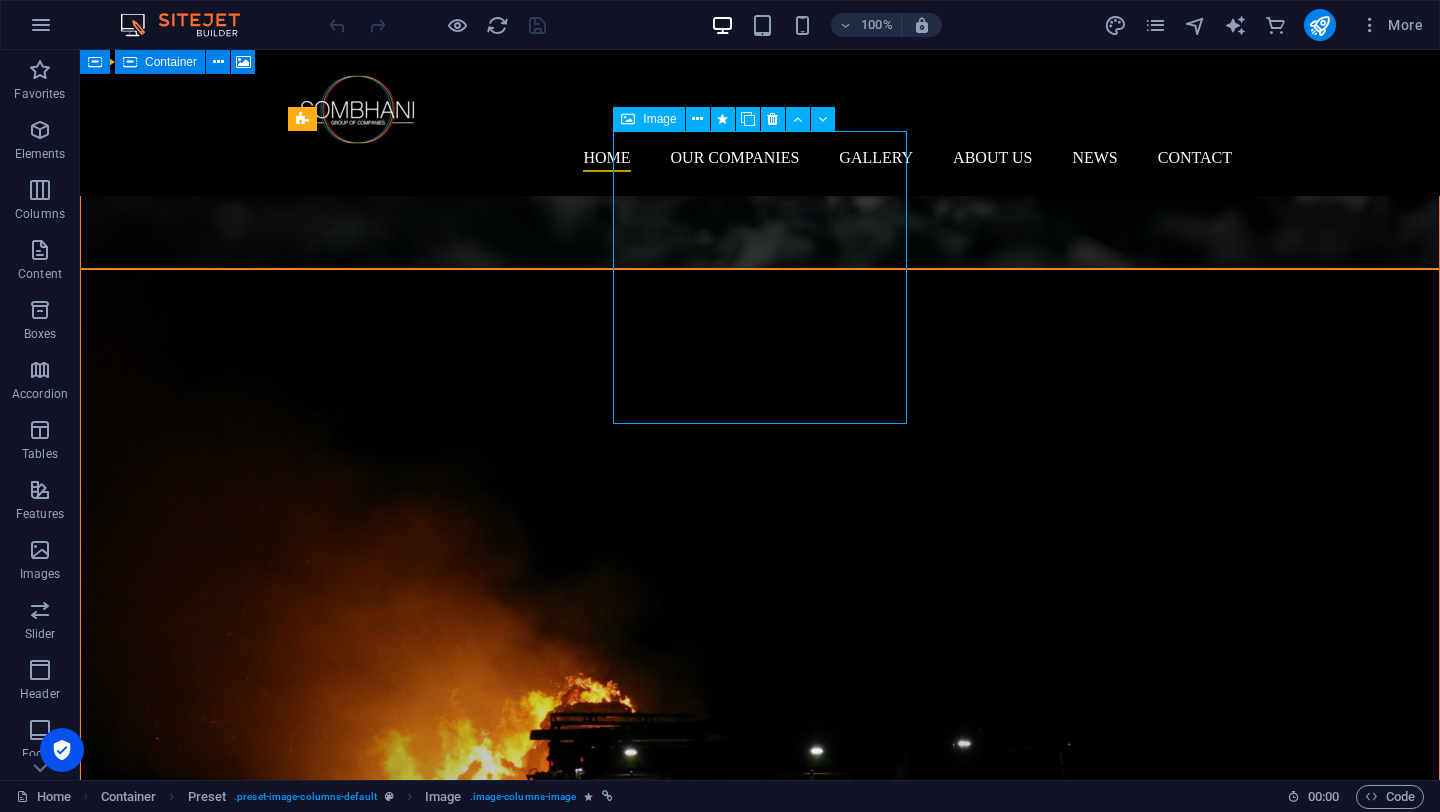 select on "%" 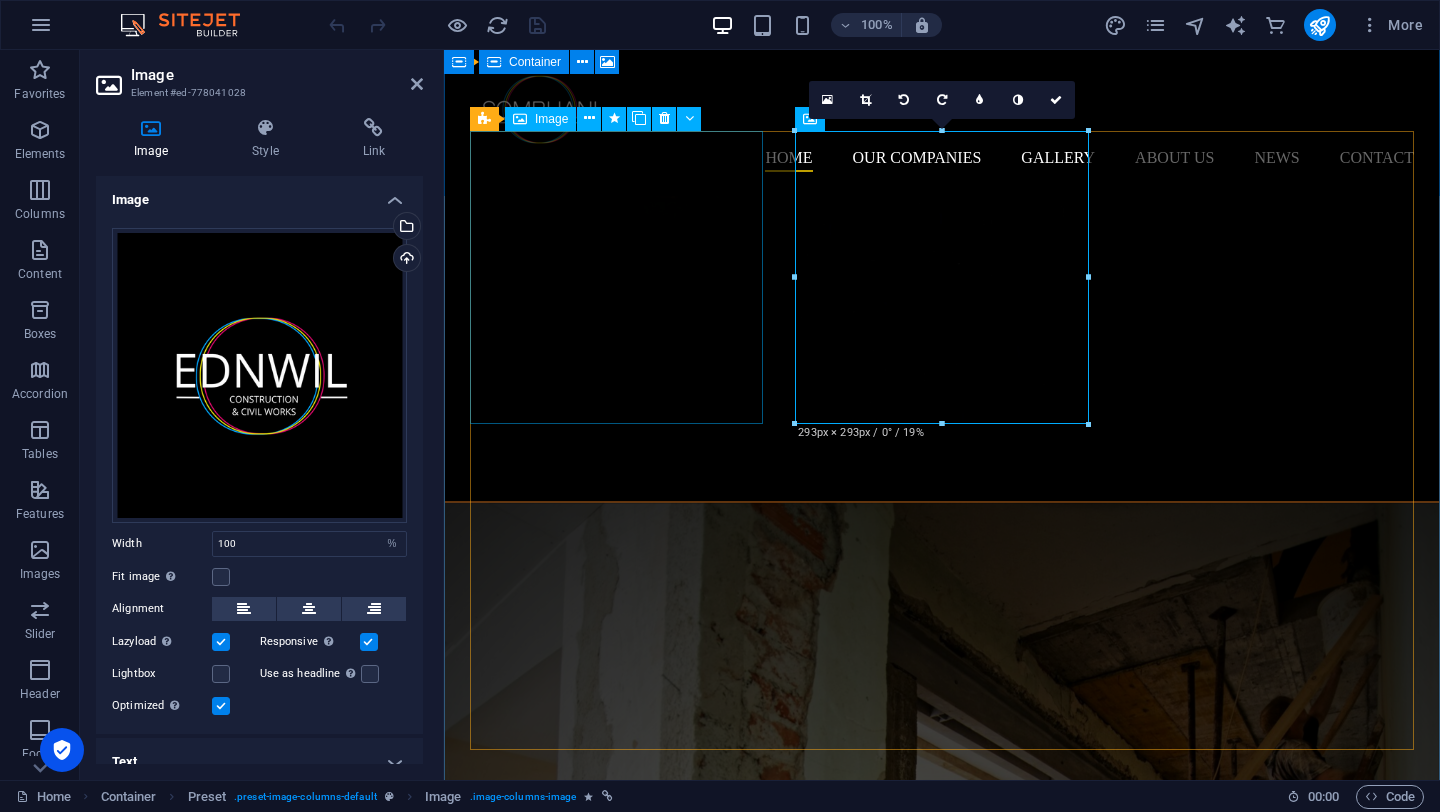 scroll, scrollTop: 5397, scrollLeft: 0, axis: vertical 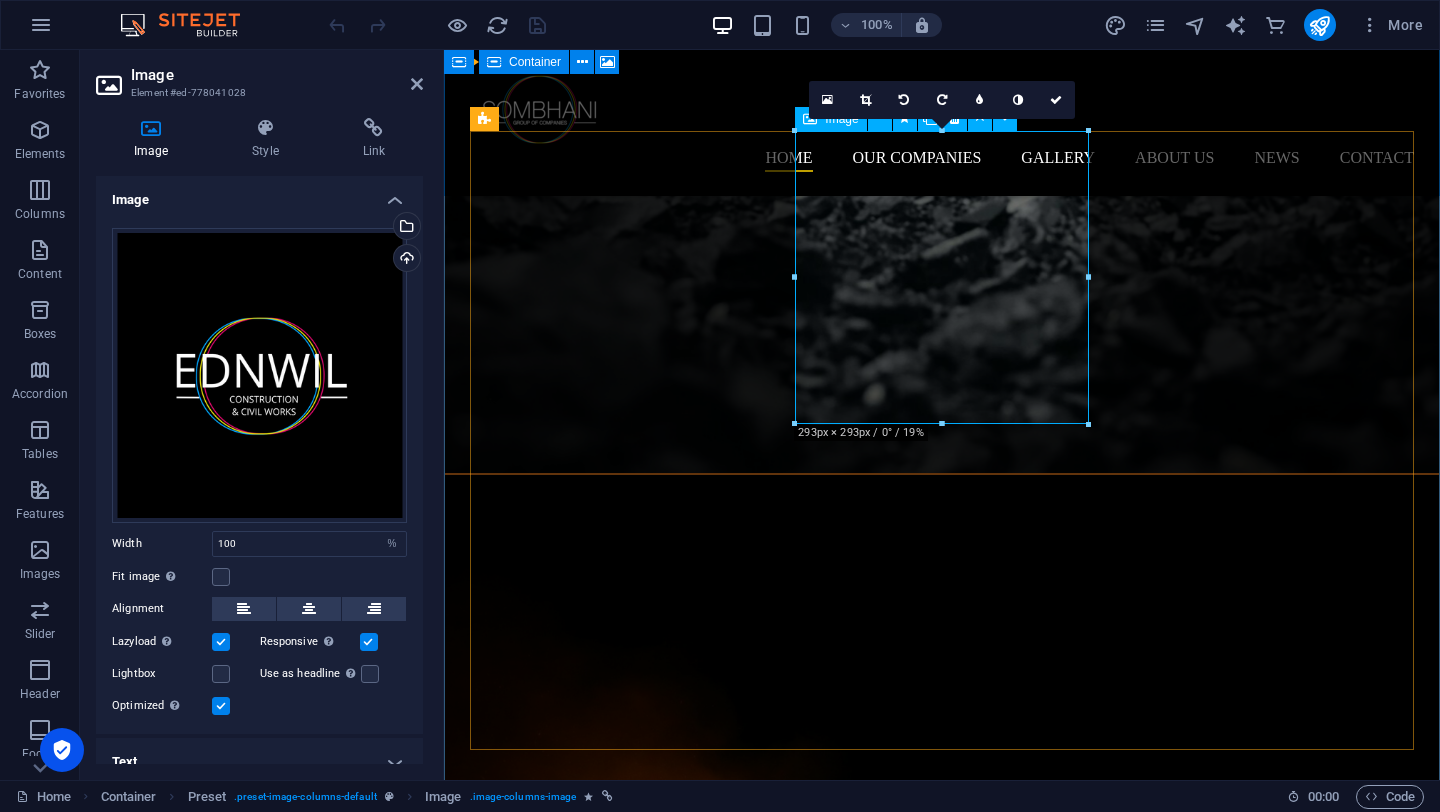 click on "Providing innovative and cost-effective Engineering and Construction Services since [DATE] helping you achieve your goals and save money." at bounding box center (942, 6498) 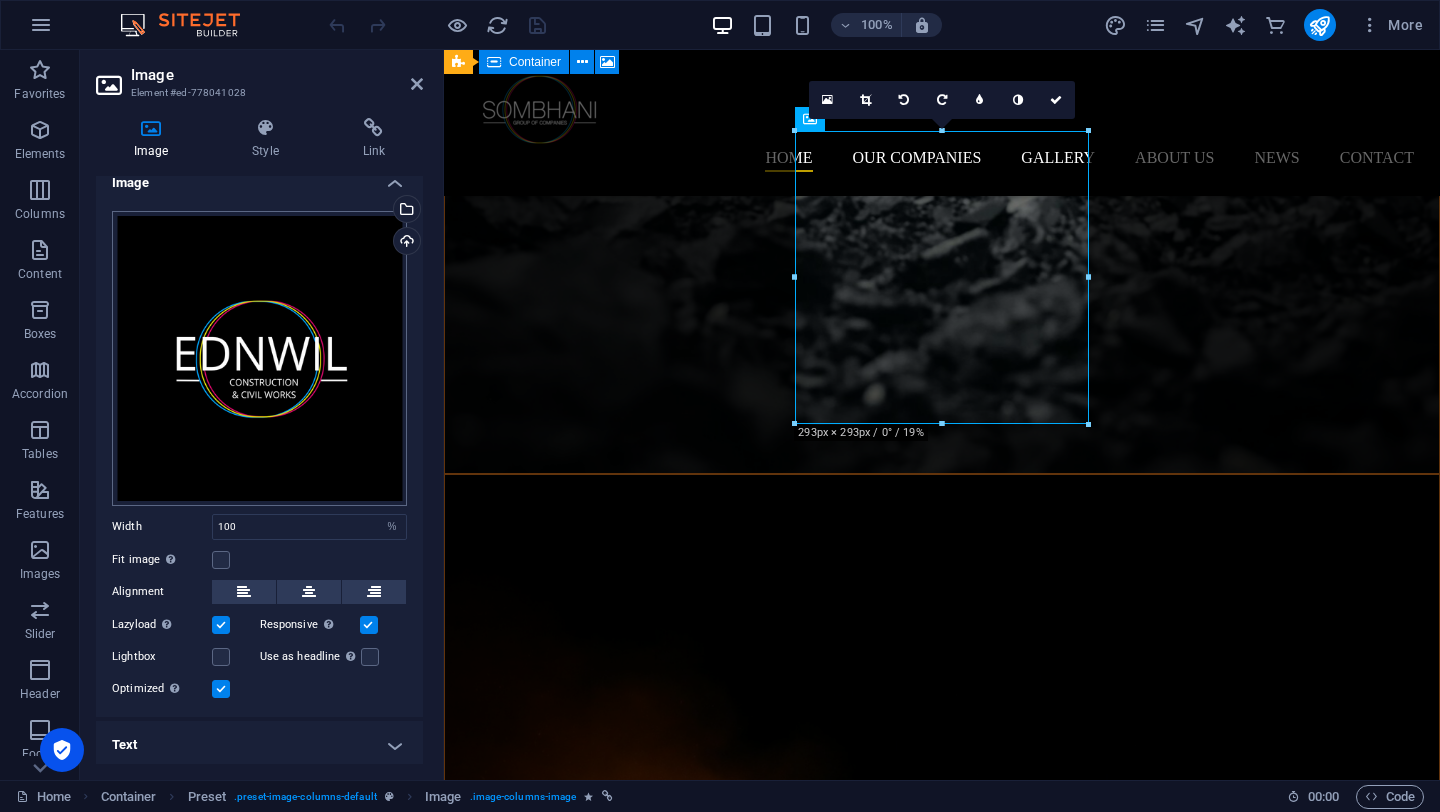 scroll, scrollTop: 0, scrollLeft: 0, axis: both 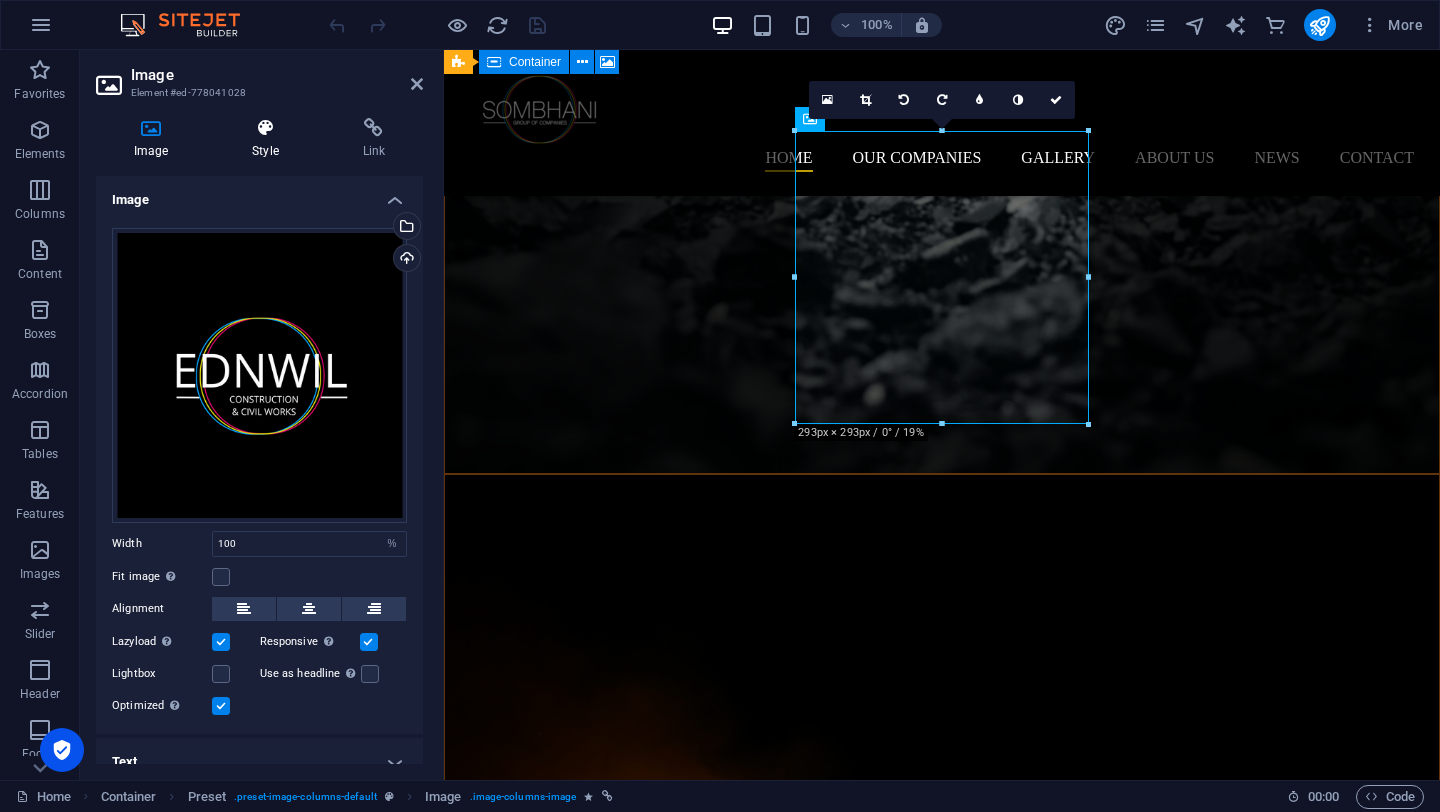 click on "Style" at bounding box center (269, 139) 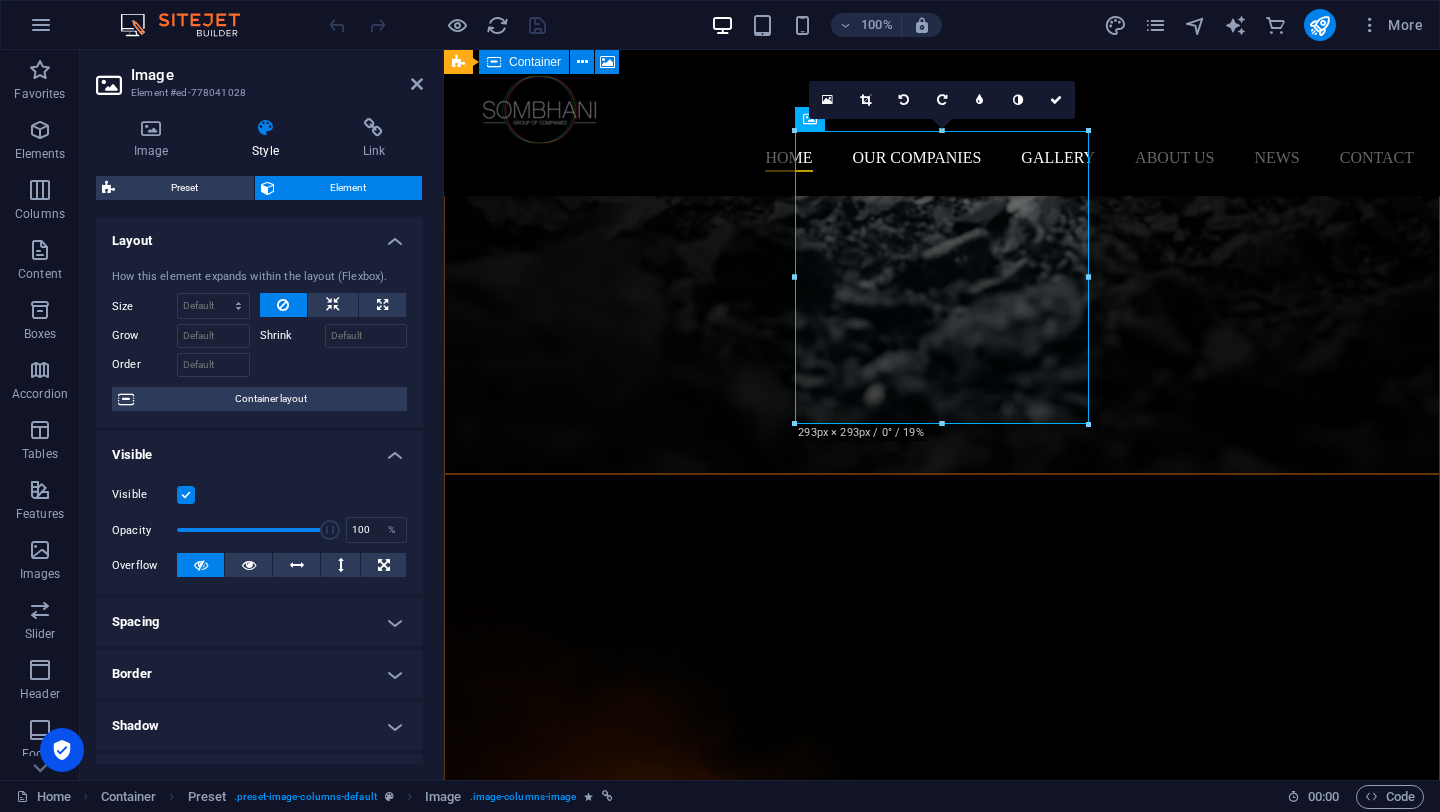 scroll, scrollTop: 298, scrollLeft: 0, axis: vertical 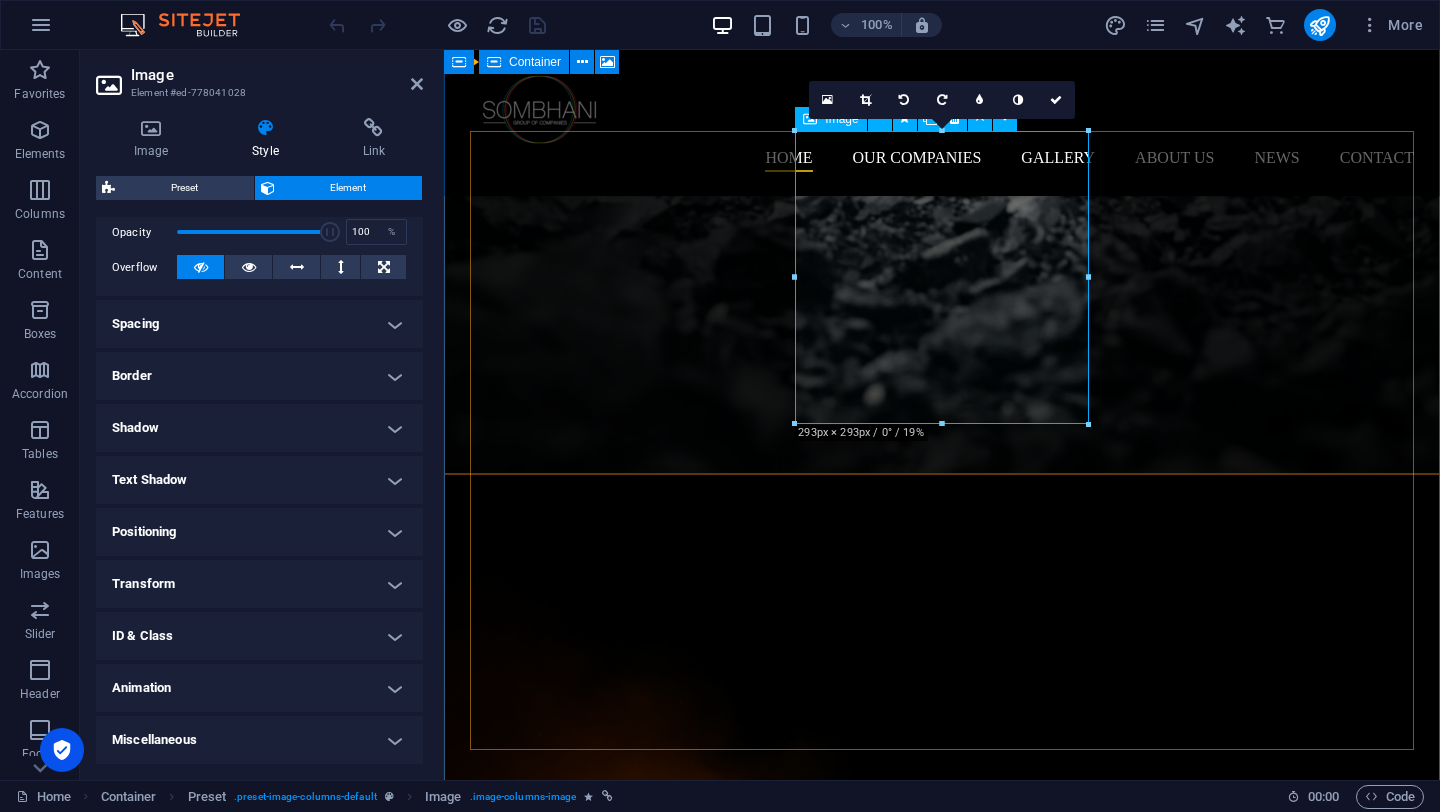 click on "Providing innovative and cost-effective Engineering and Construction Services since [DATE] helping you achieve your goals and save money." at bounding box center [942, 6498] 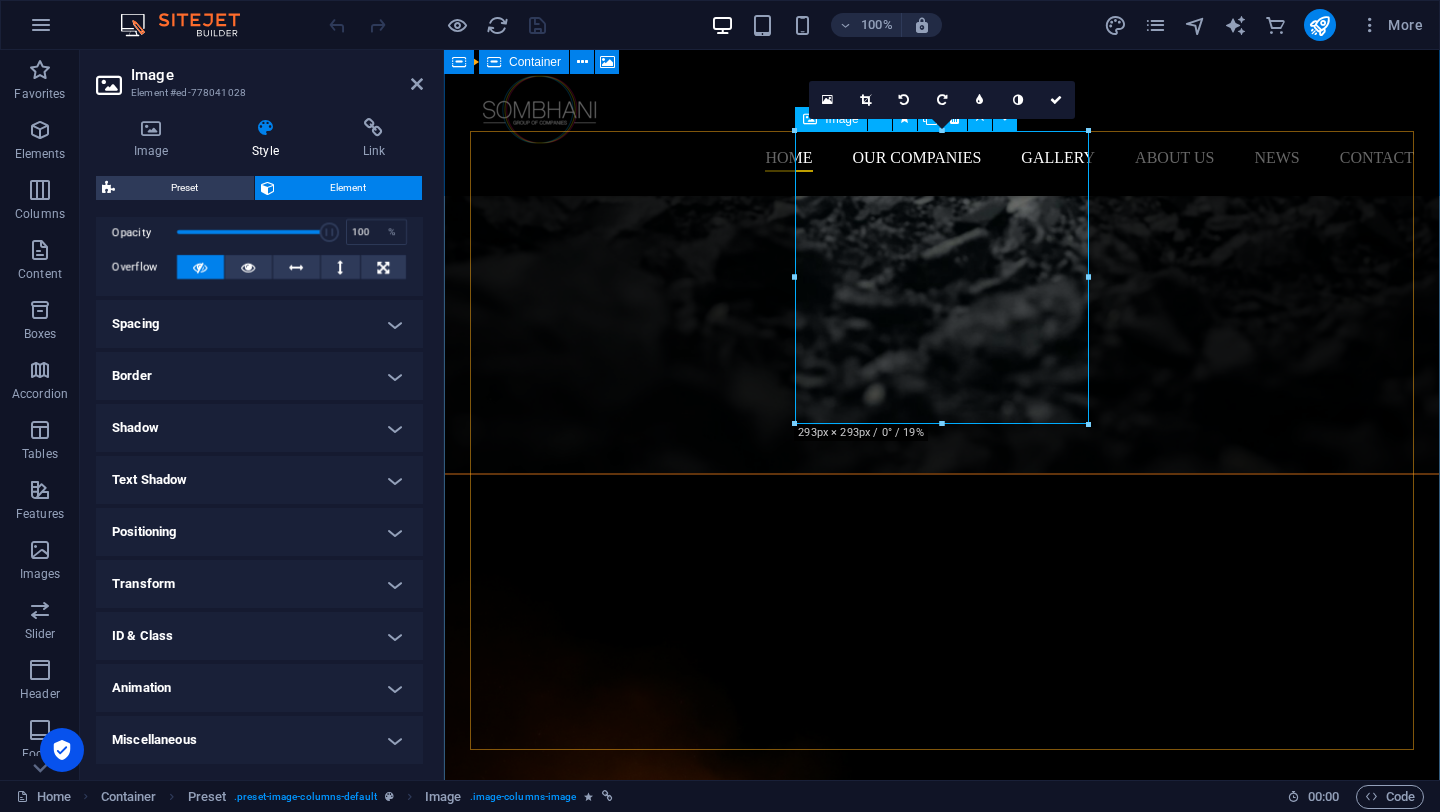 click on "Providing innovative and cost-effective Engineering and Construction Services since [DATE] helping you achieve your goals and save money." at bounding box center (942, 6498) 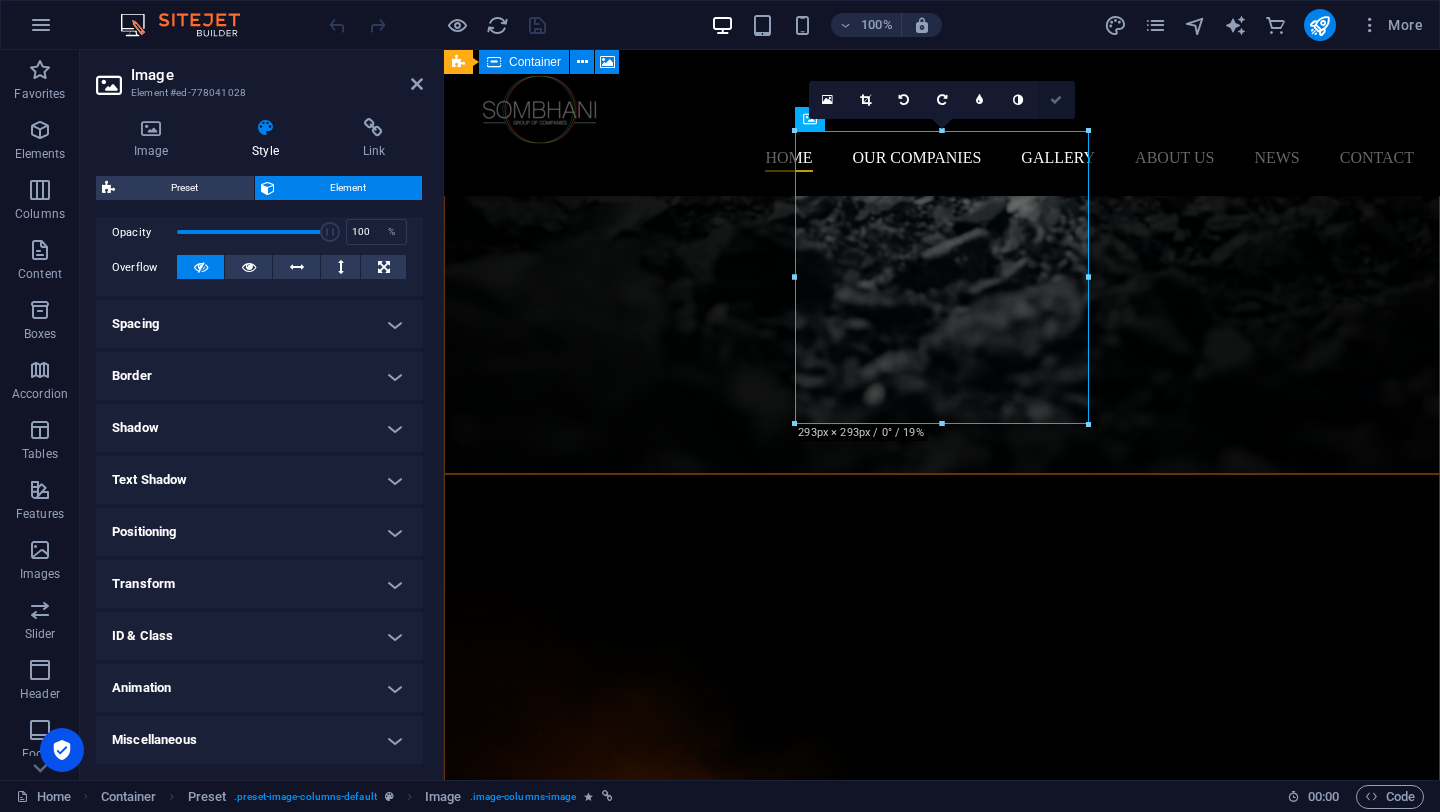 click at bounding box center (1056, 100) 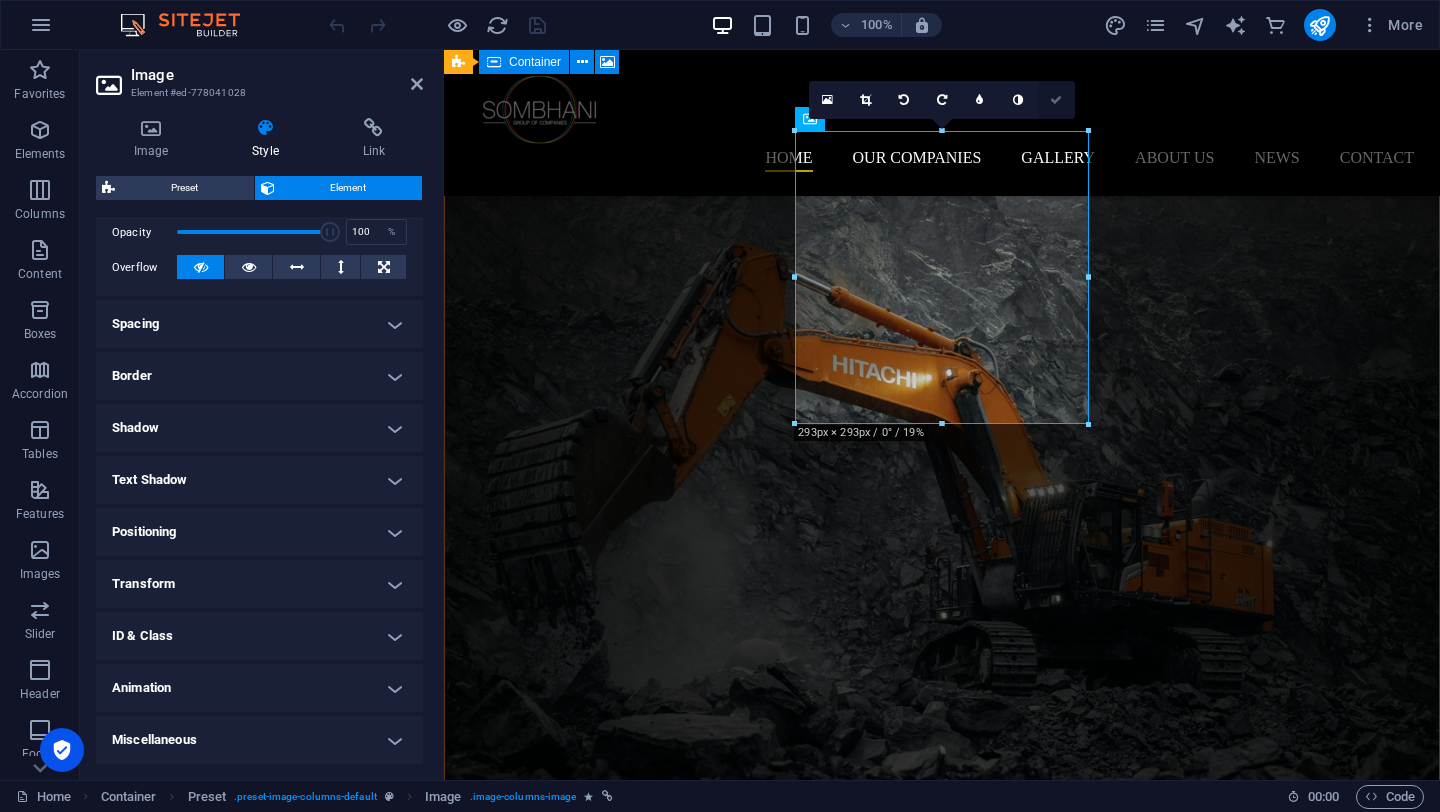 scroll, scrollTop: 6257, scrollLeft: 0, axis: vertical 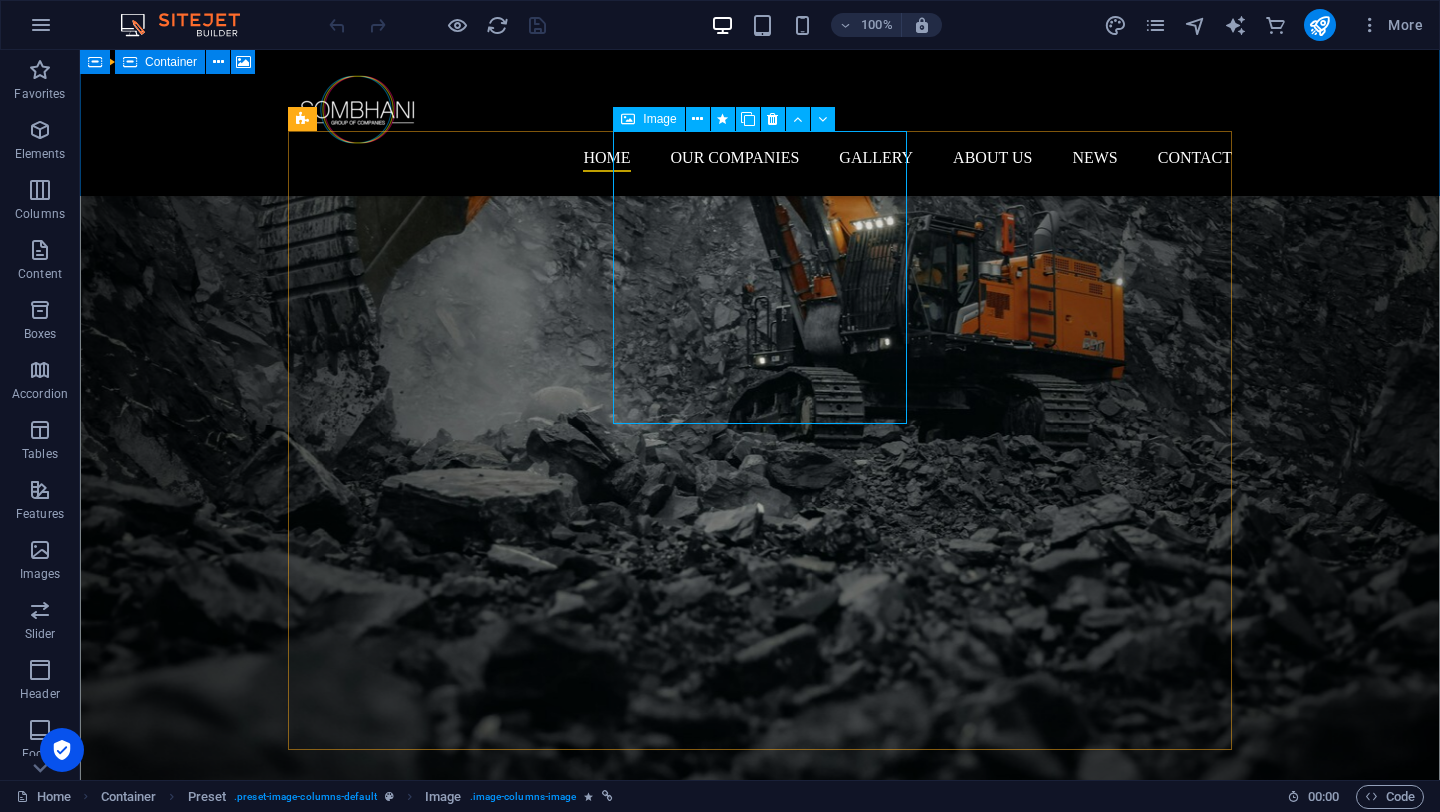 click on "Providing innovative and cost-effective Engineering and Construction Services since [DATE] helping you achieve your goals and save money." at bounding box center (760, 7499) 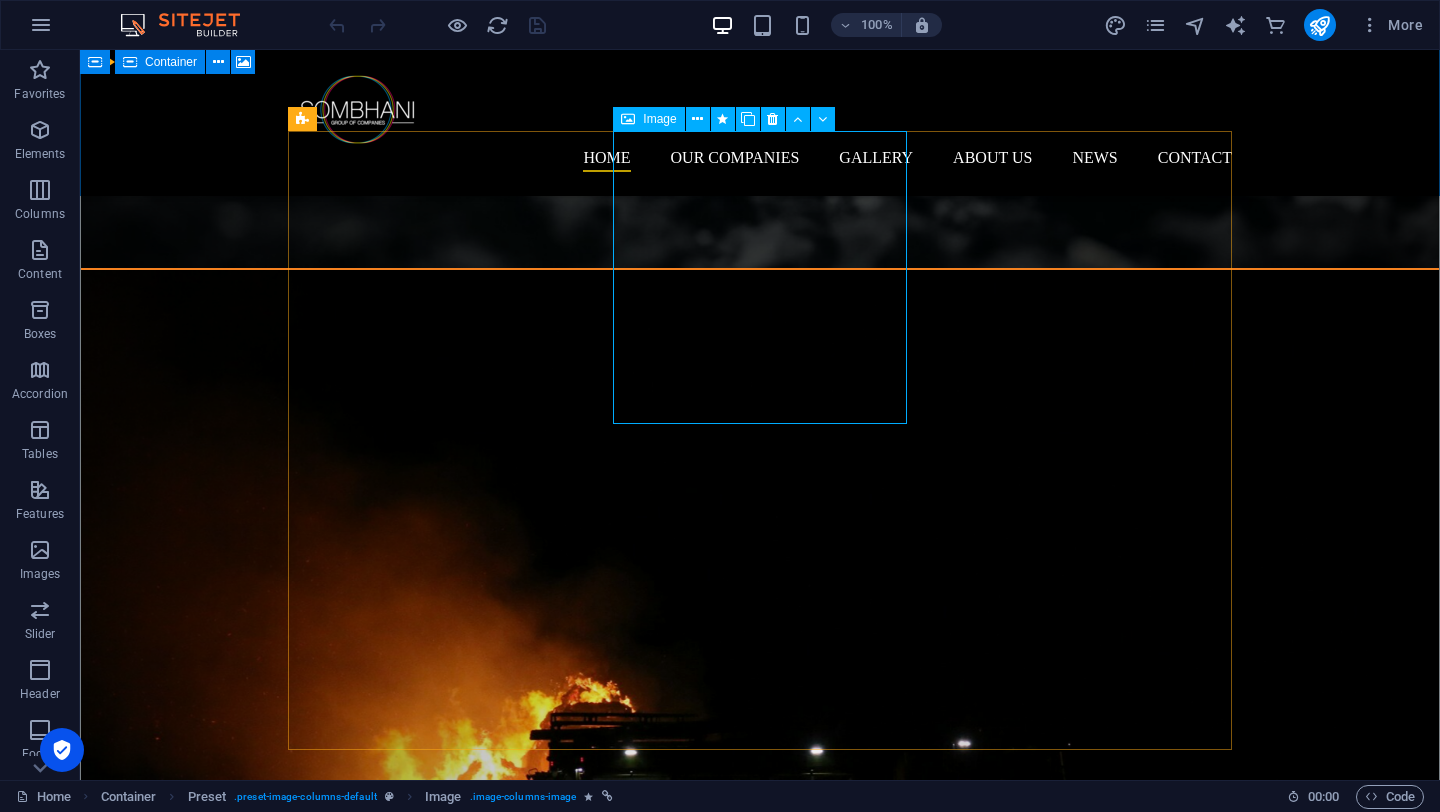 scroll, scrollTop: 5397, scrollLeft: 0, axis: vertical 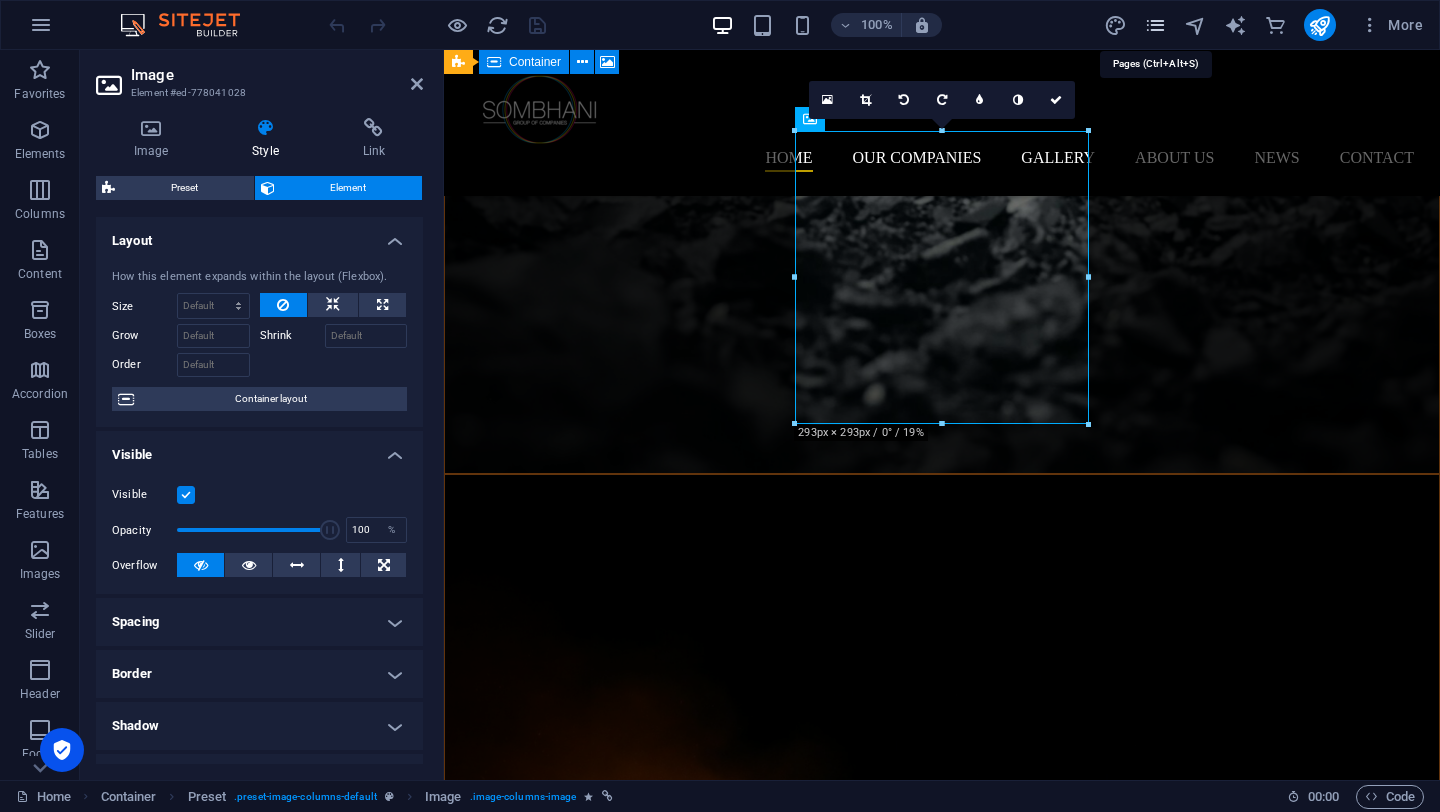 click at bounding box center [1155, 25] 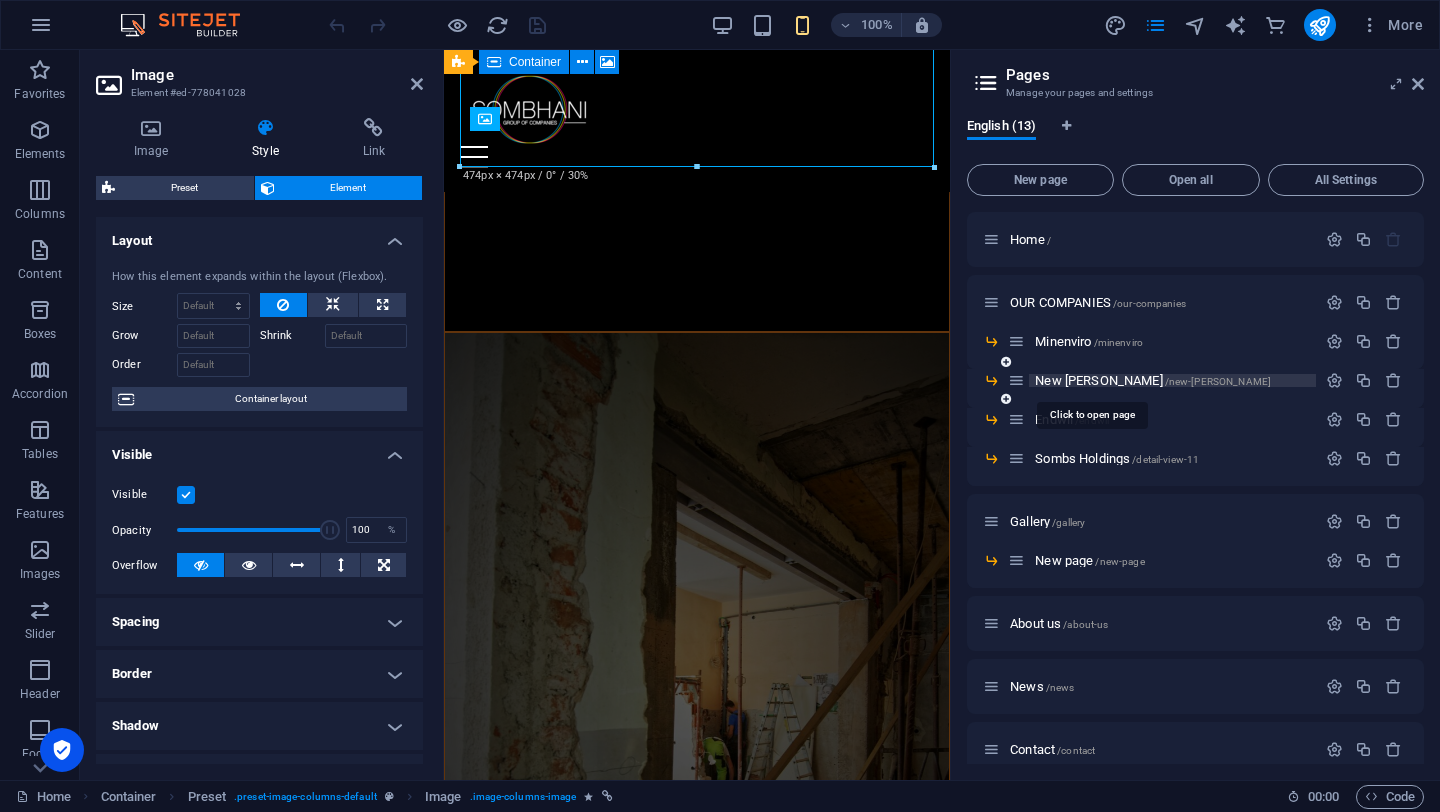 scroll, scrollTop: 147, scrollLeft: 0, axis: vertical 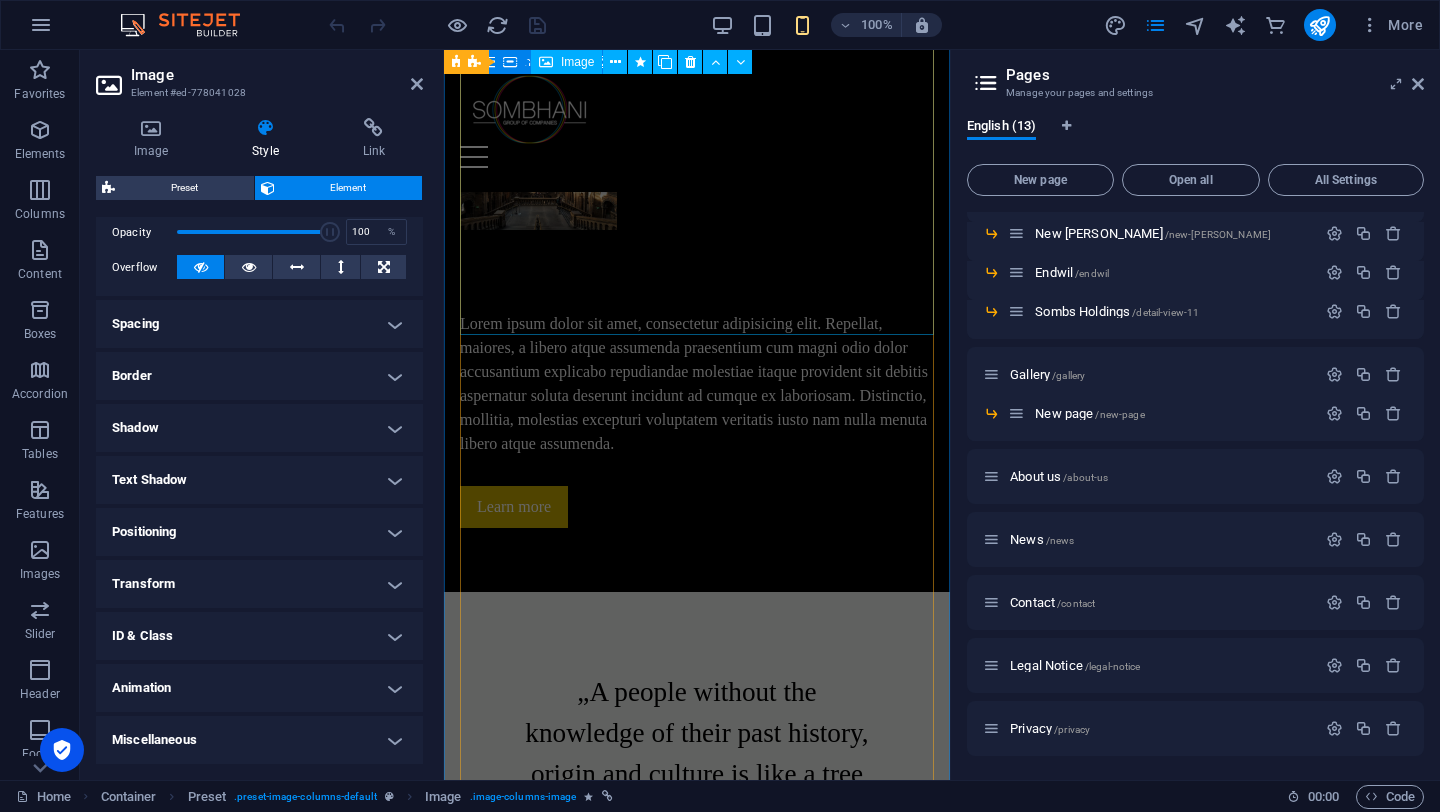 click on "New [PERSON_NAME] Driving digital innovation through IT solutions, including web development, cybersecurity, and business systems." at bounding box center [697, 3178] 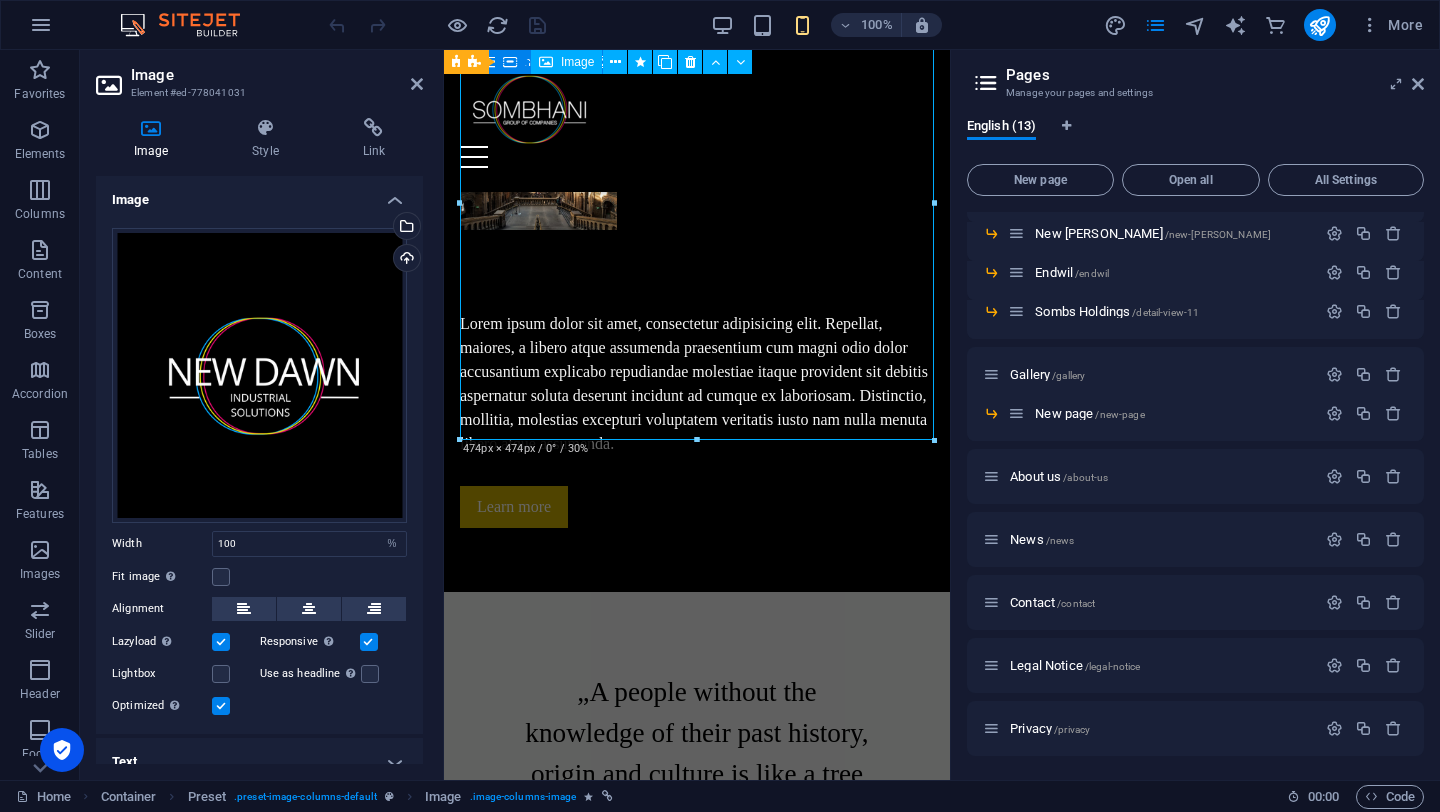 scroll, scrollTop: 5630, scrollLeft: 0, axis: vertical 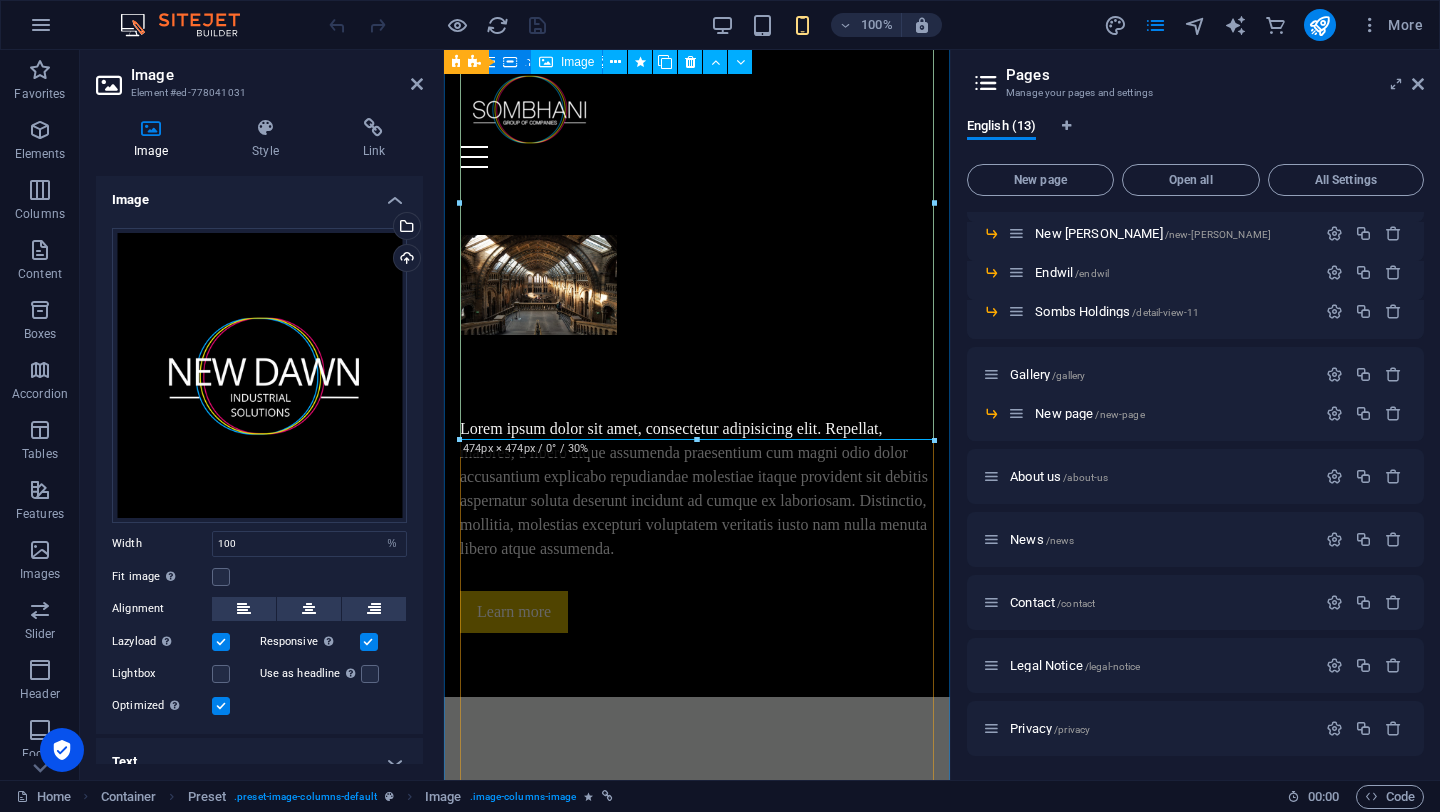 click on "New [PERSON_NAME] Driving digital innovation through IT solutions, including web development, cybersecurity, and business systems." at bounding box center [697, 3283] 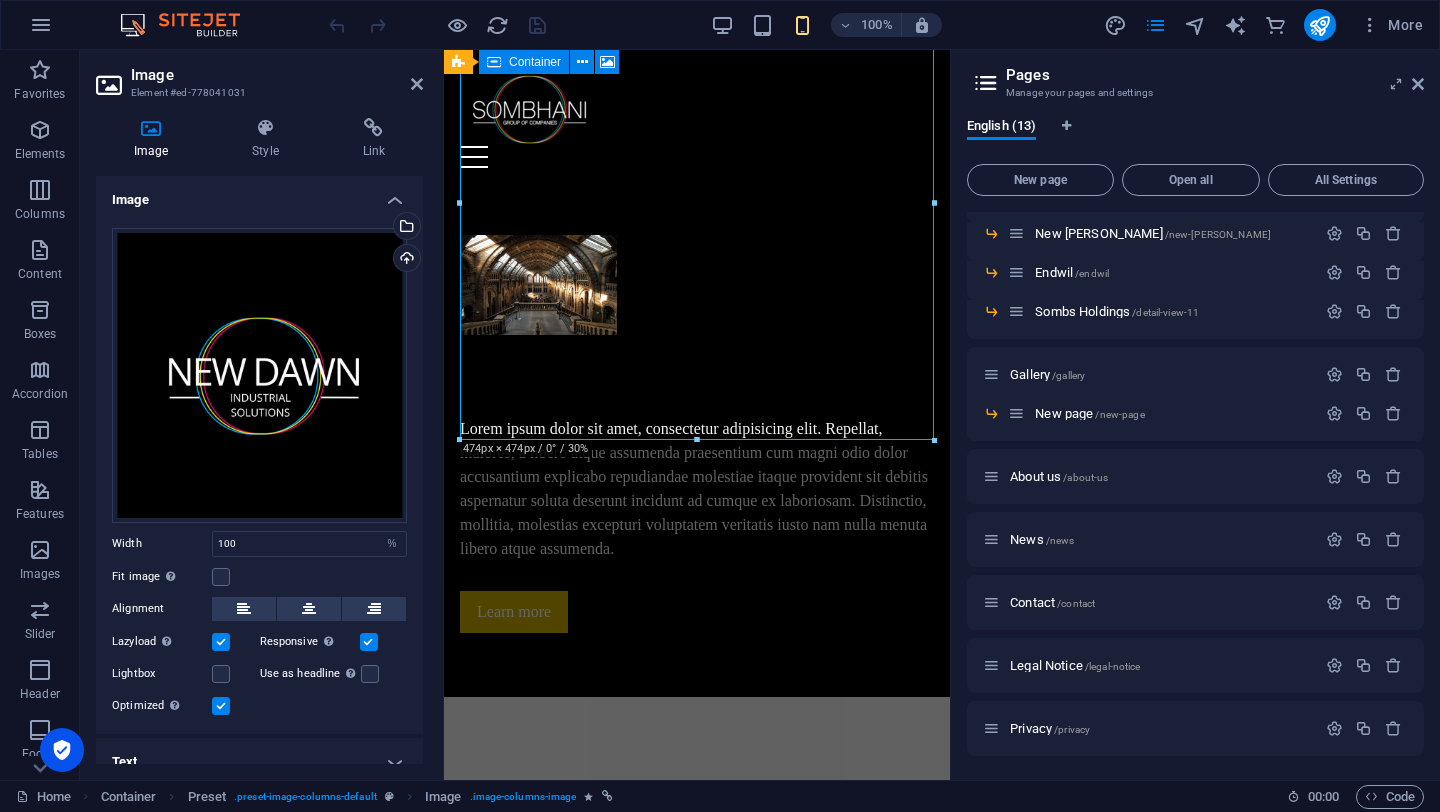 scroll, scrollTop: 17, scrollLeft: 0, axis: vertical 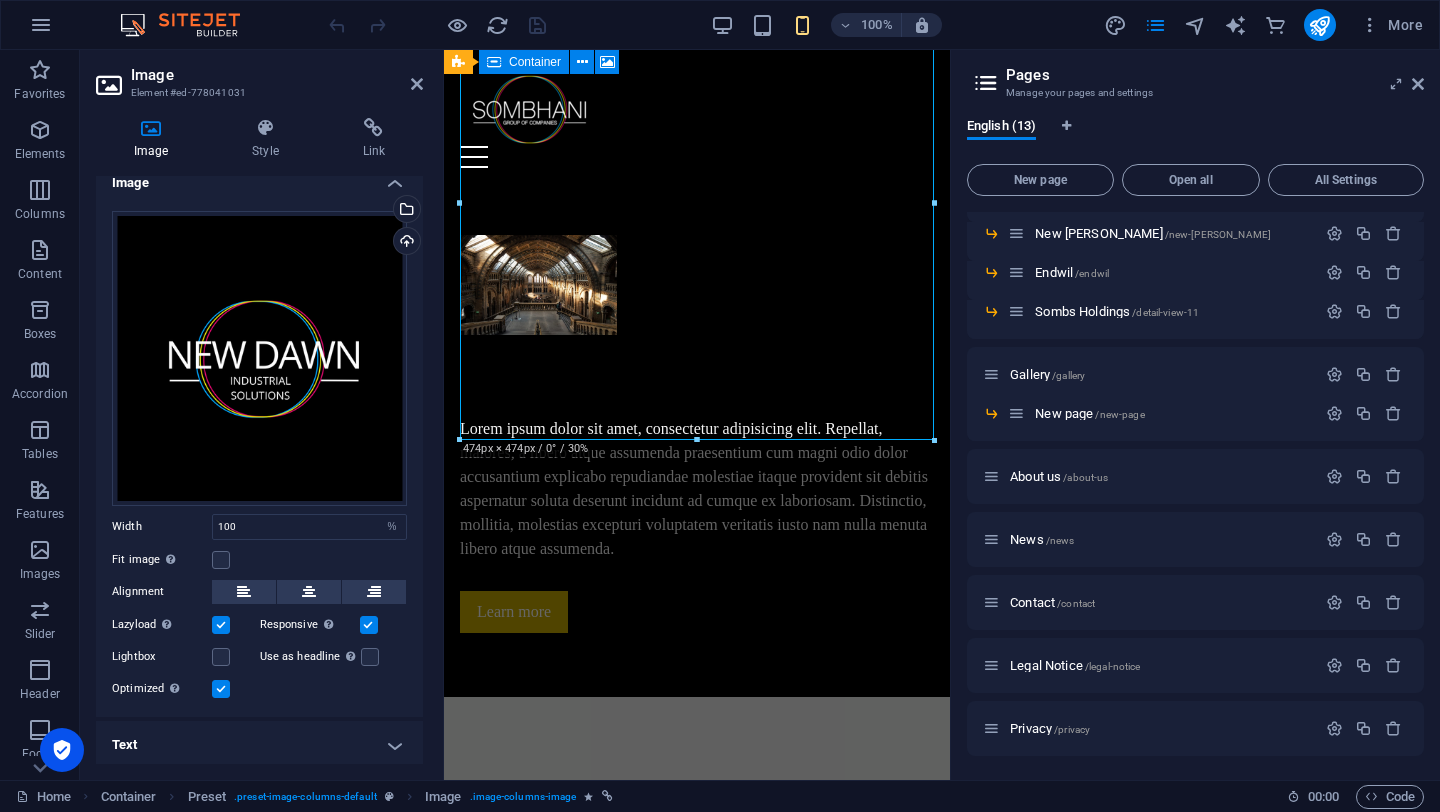 click on "Text" at bounding box center [259, 745] 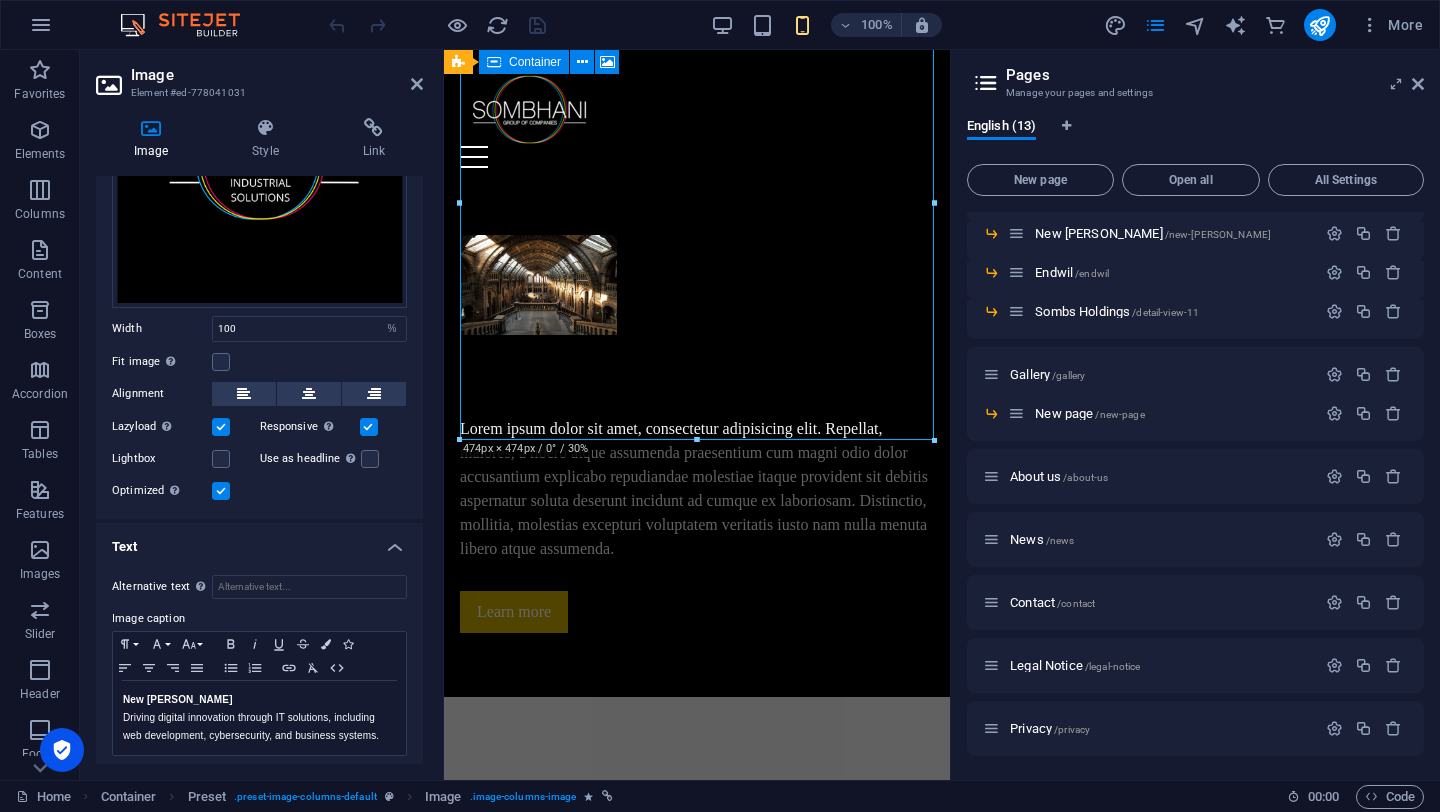 scroll, scrollTop: 219, scrollLeft: 0, axis: vertical 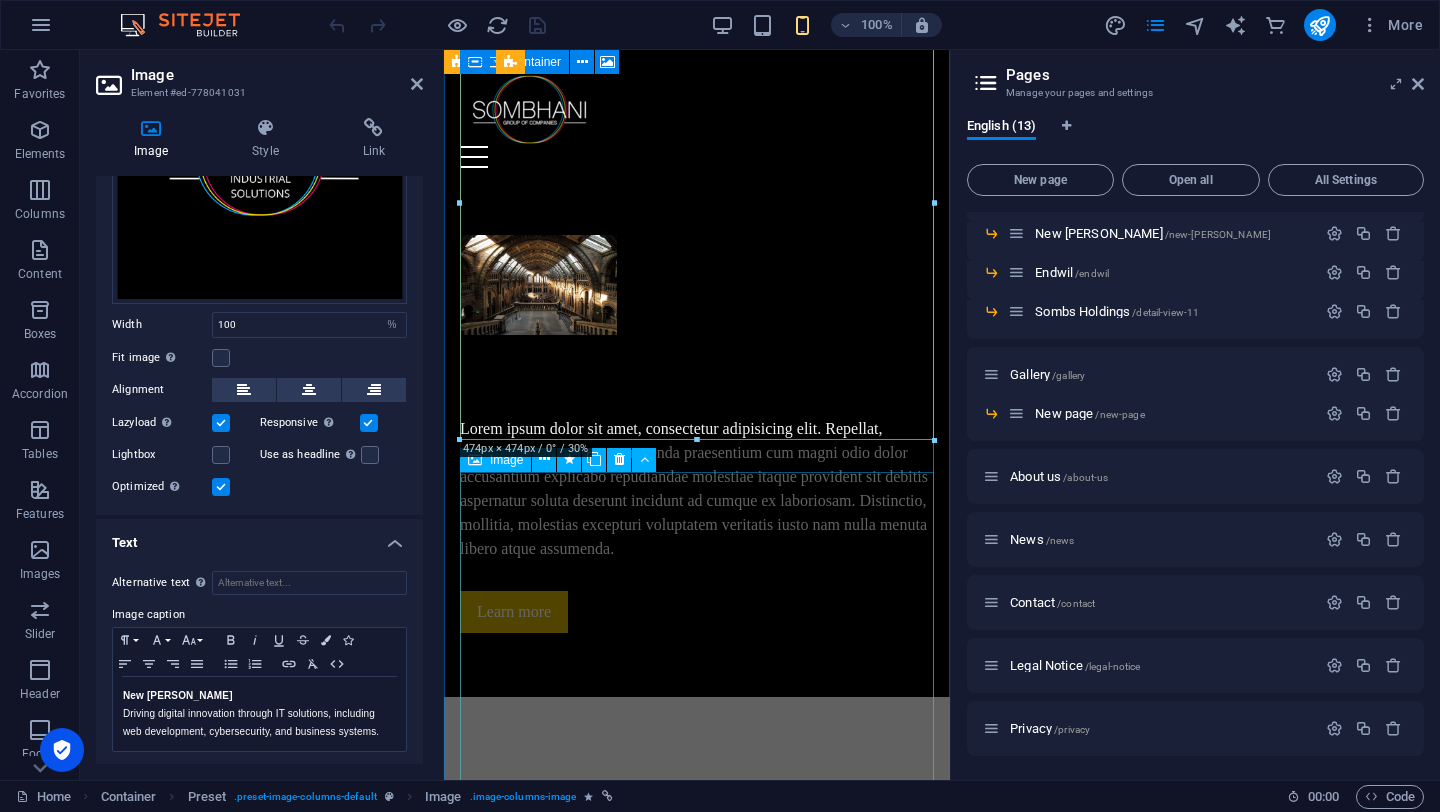 click on "An Occupational Health and Safety, and Environmental Management Consultancy firm providing services to the mining and construction industry...." at bounding box center (697, 3773) 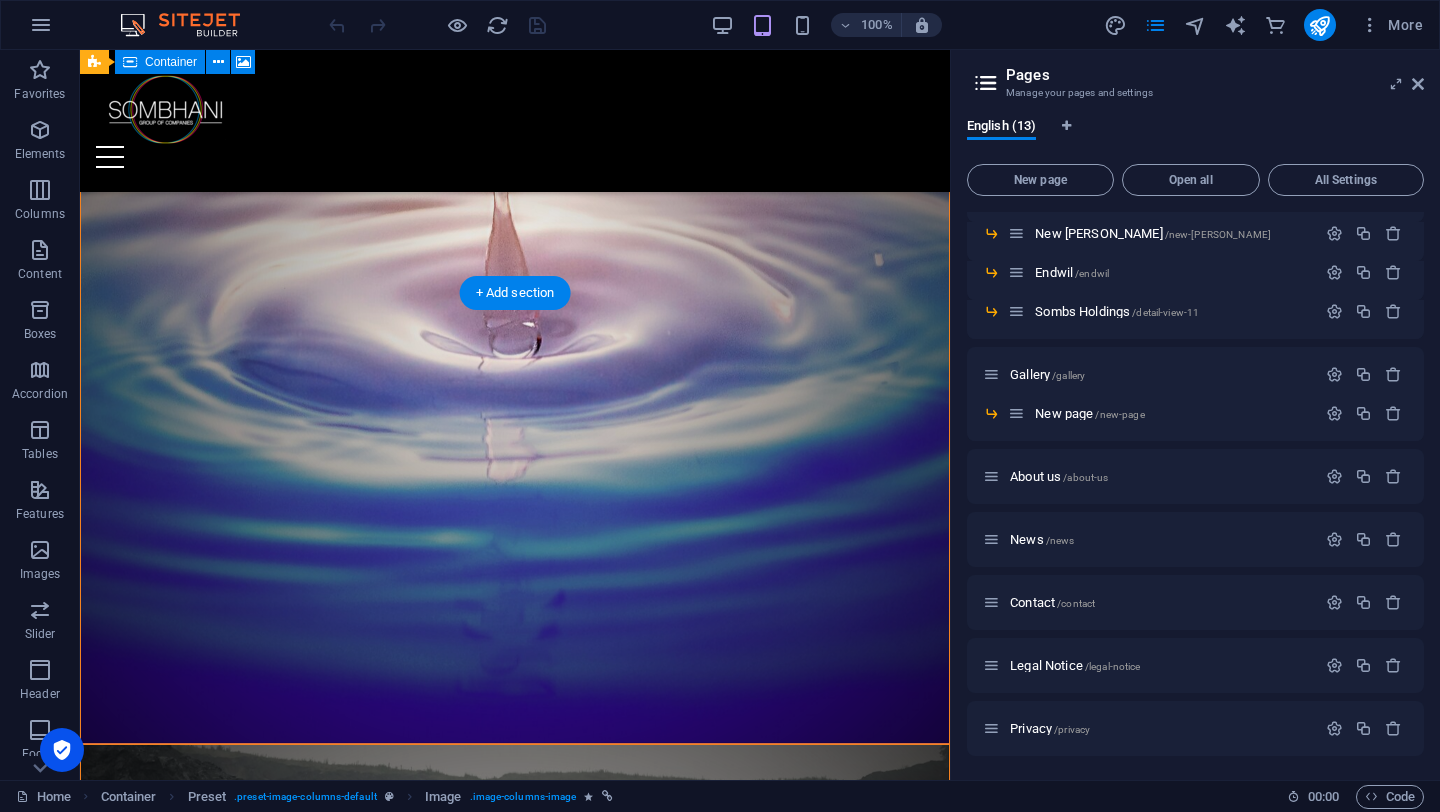 scroll, scrollTop: 3580, scrollLeft: 0, axis: vertical 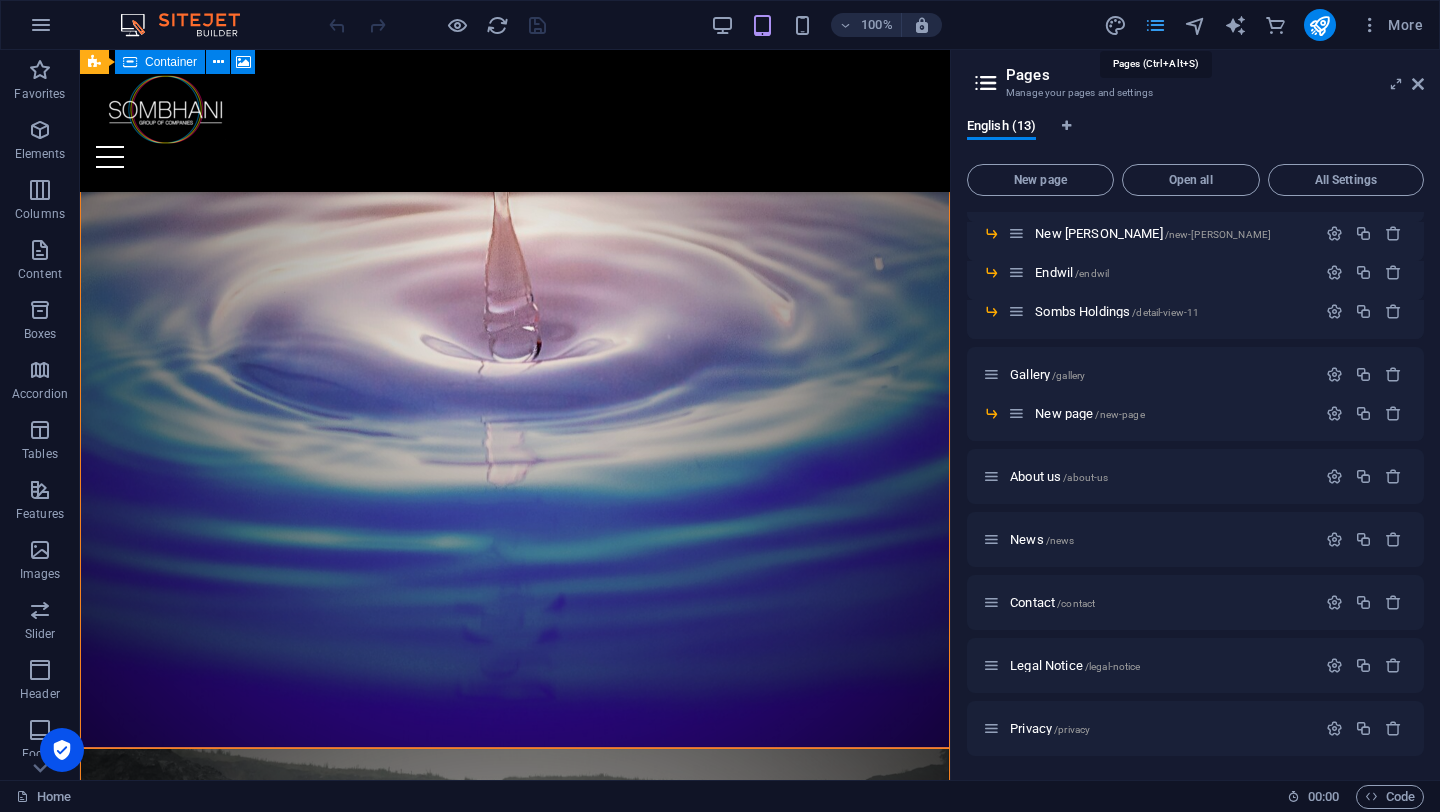 click at bounding box center [1155, 25] 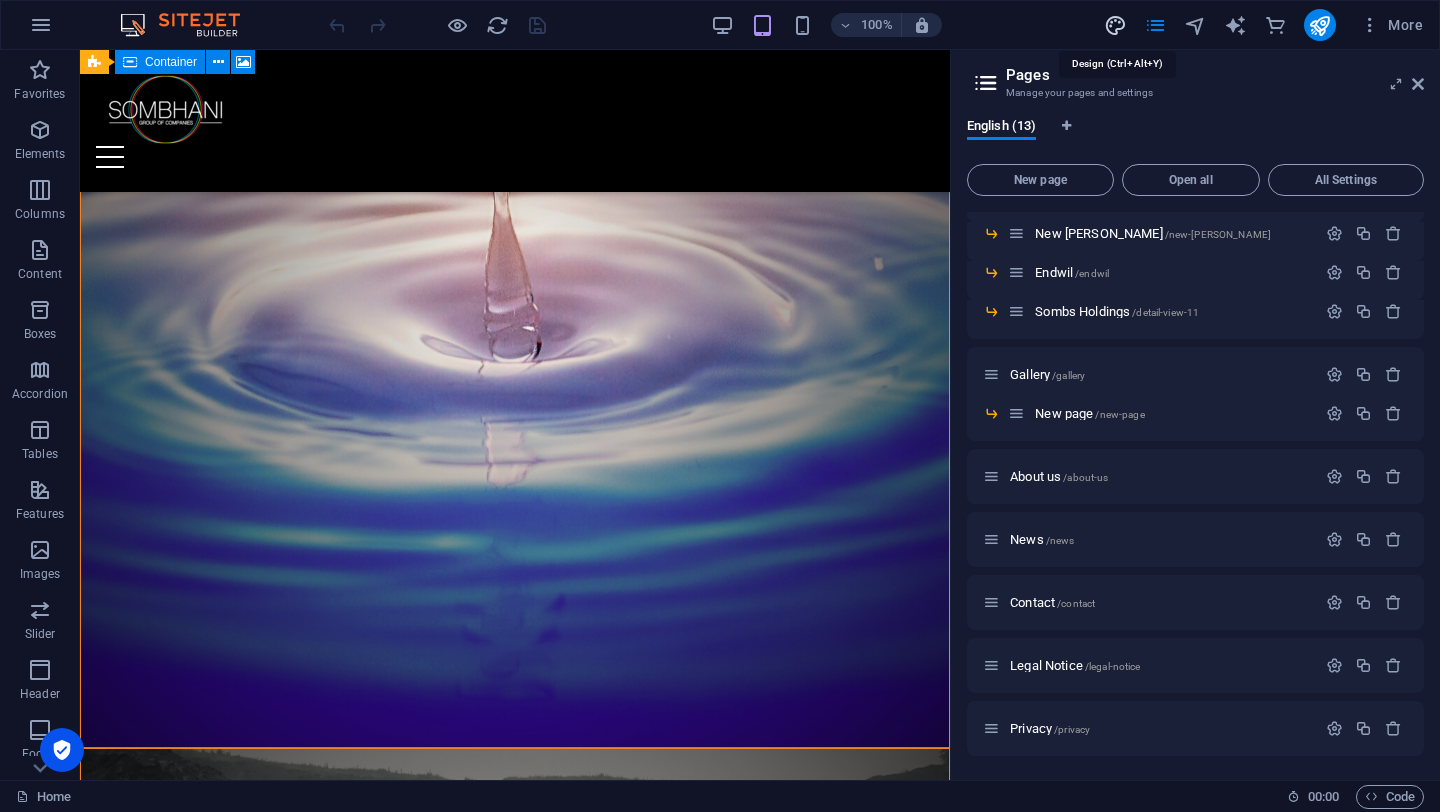 click at bounding box center [1115, 25] 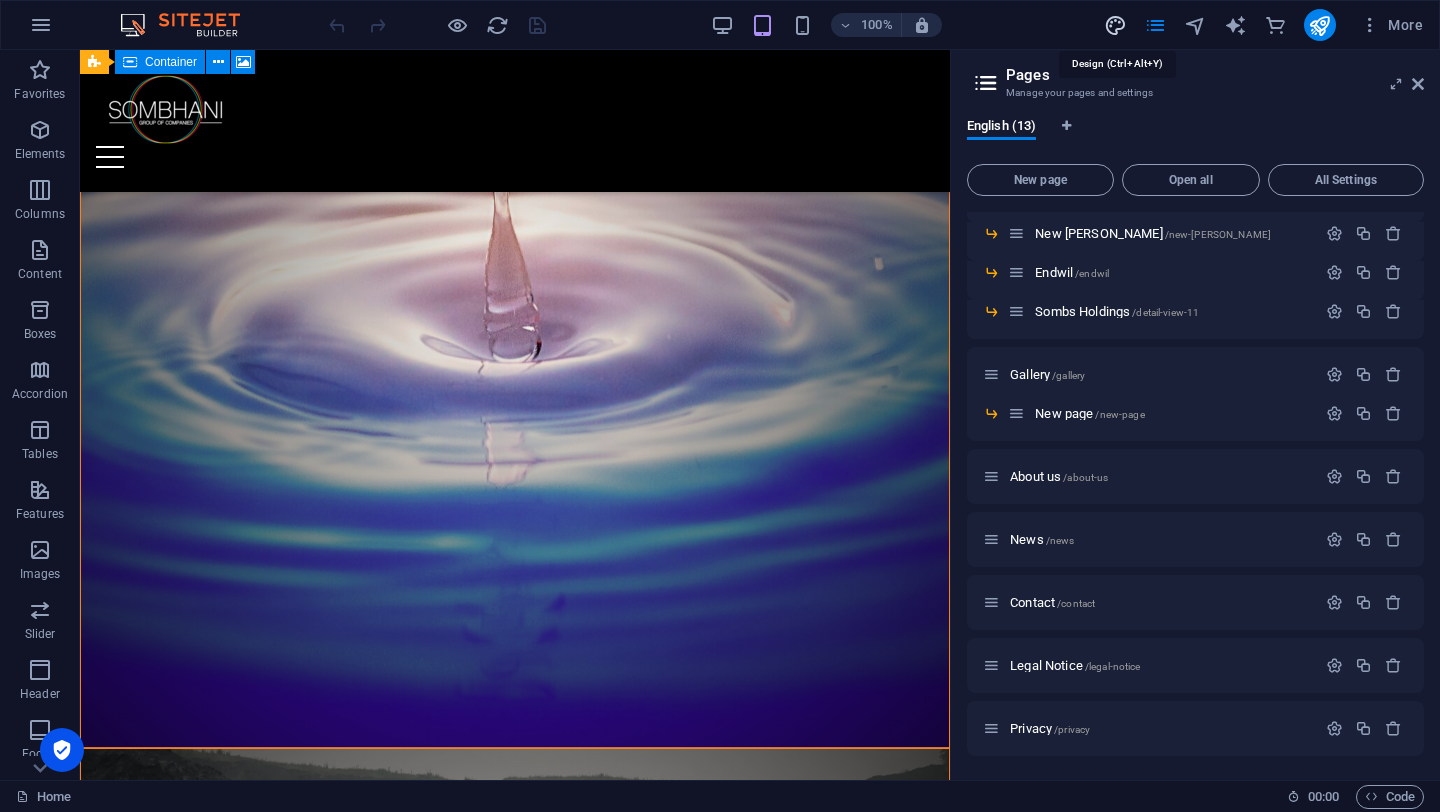 click at bounding box center [1115, 25] 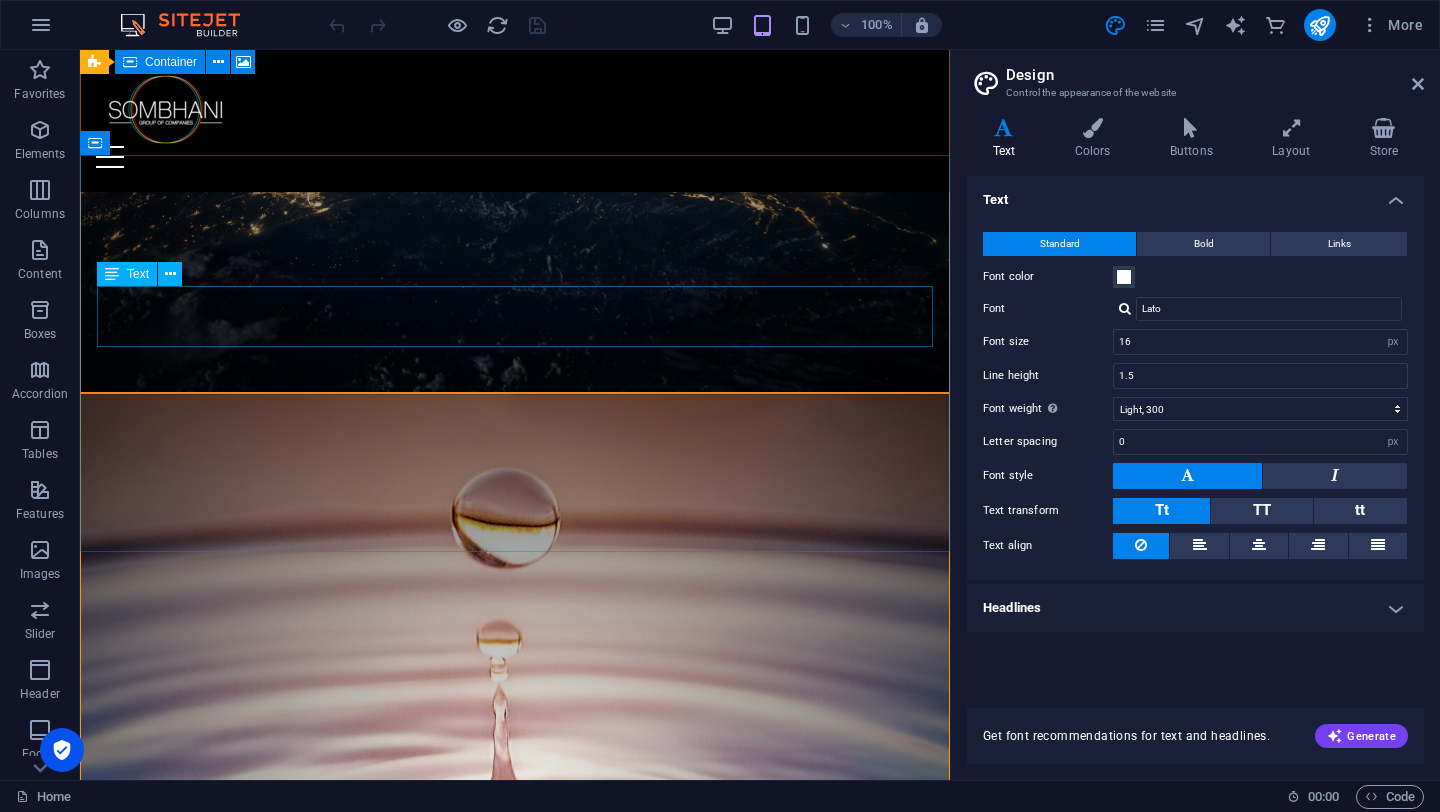 scroll, scrollTop: 2941, scrollLeft: 0, axis: vertical 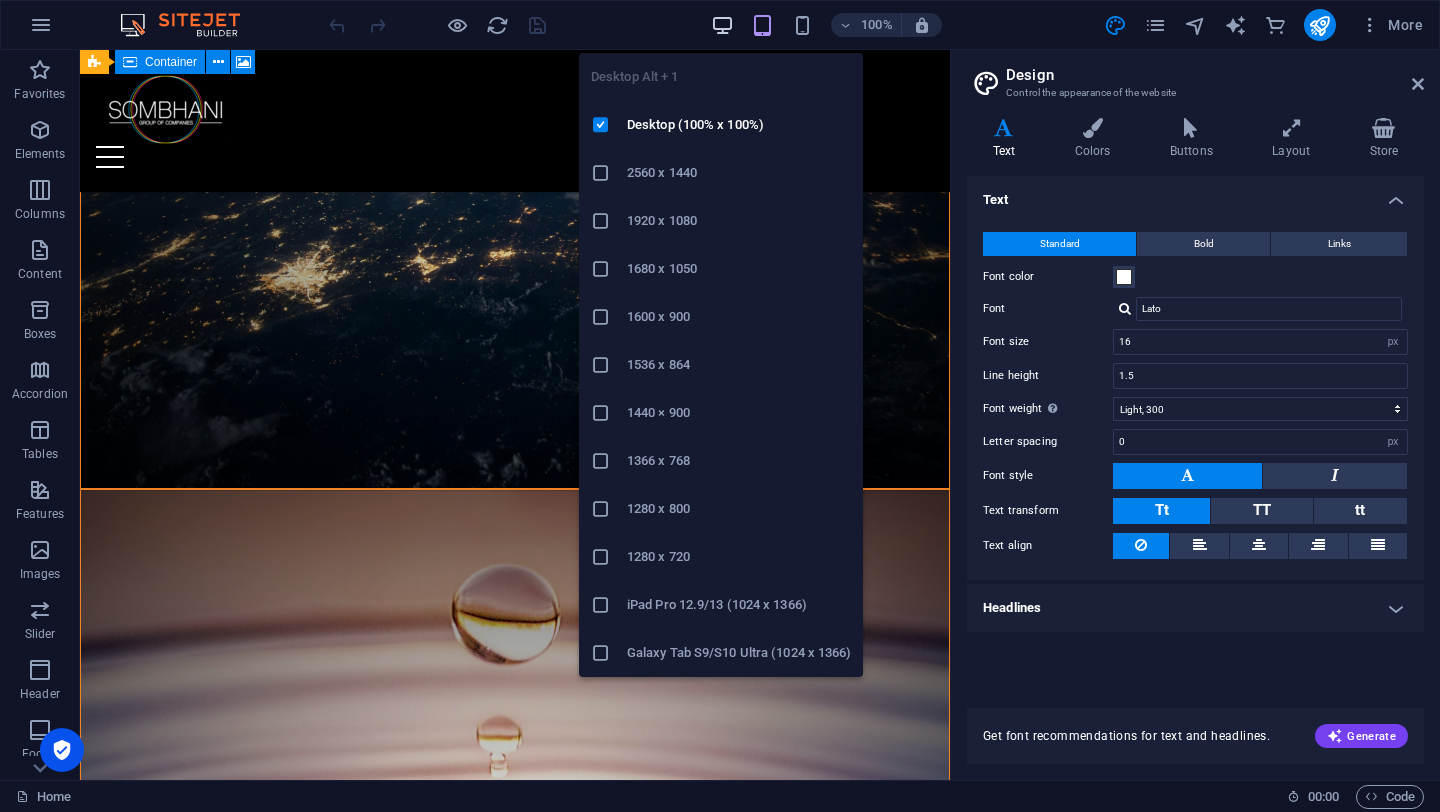 click at bounding box center [722, 25] 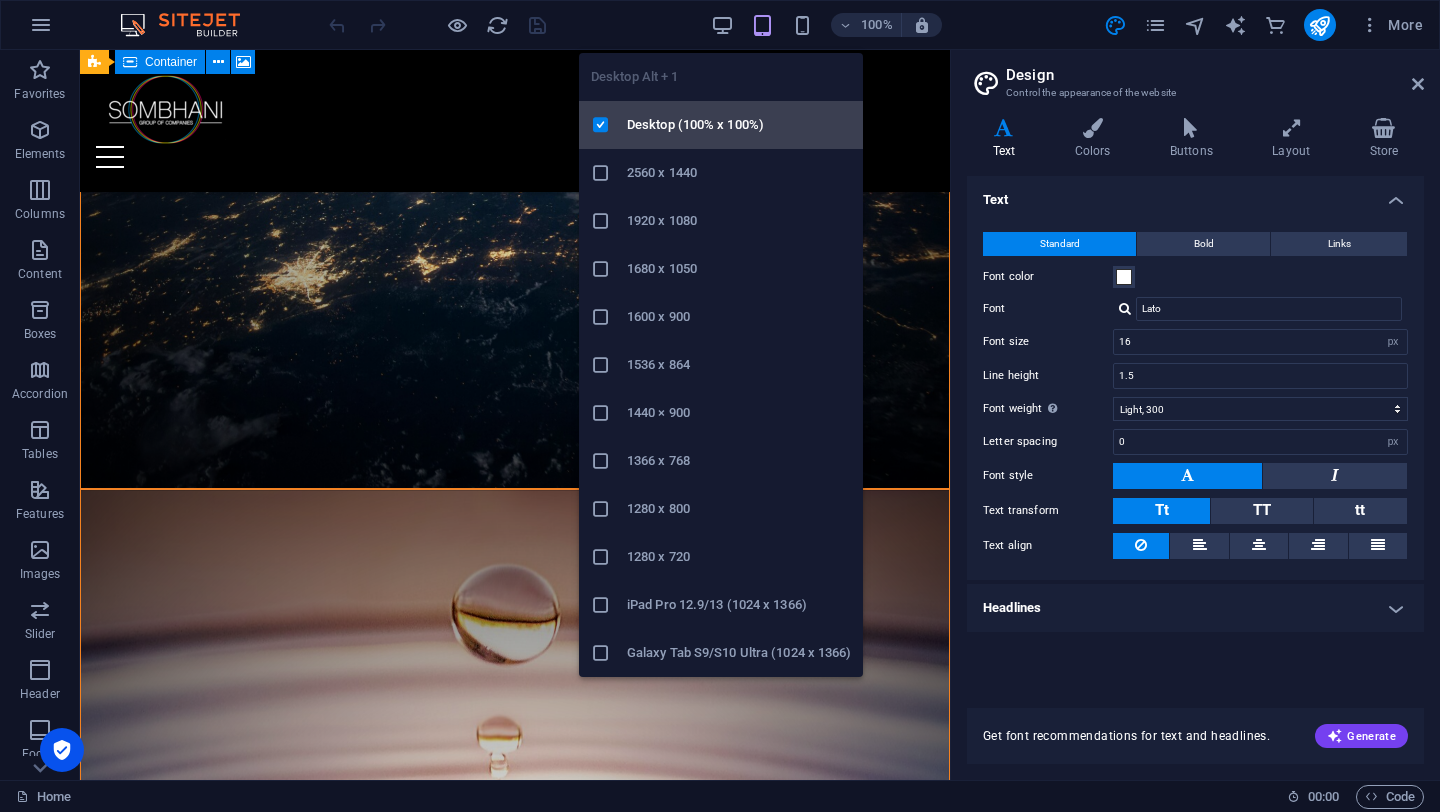 click on "Desktop (100% x 100%)" at bounding box center [721, 125] 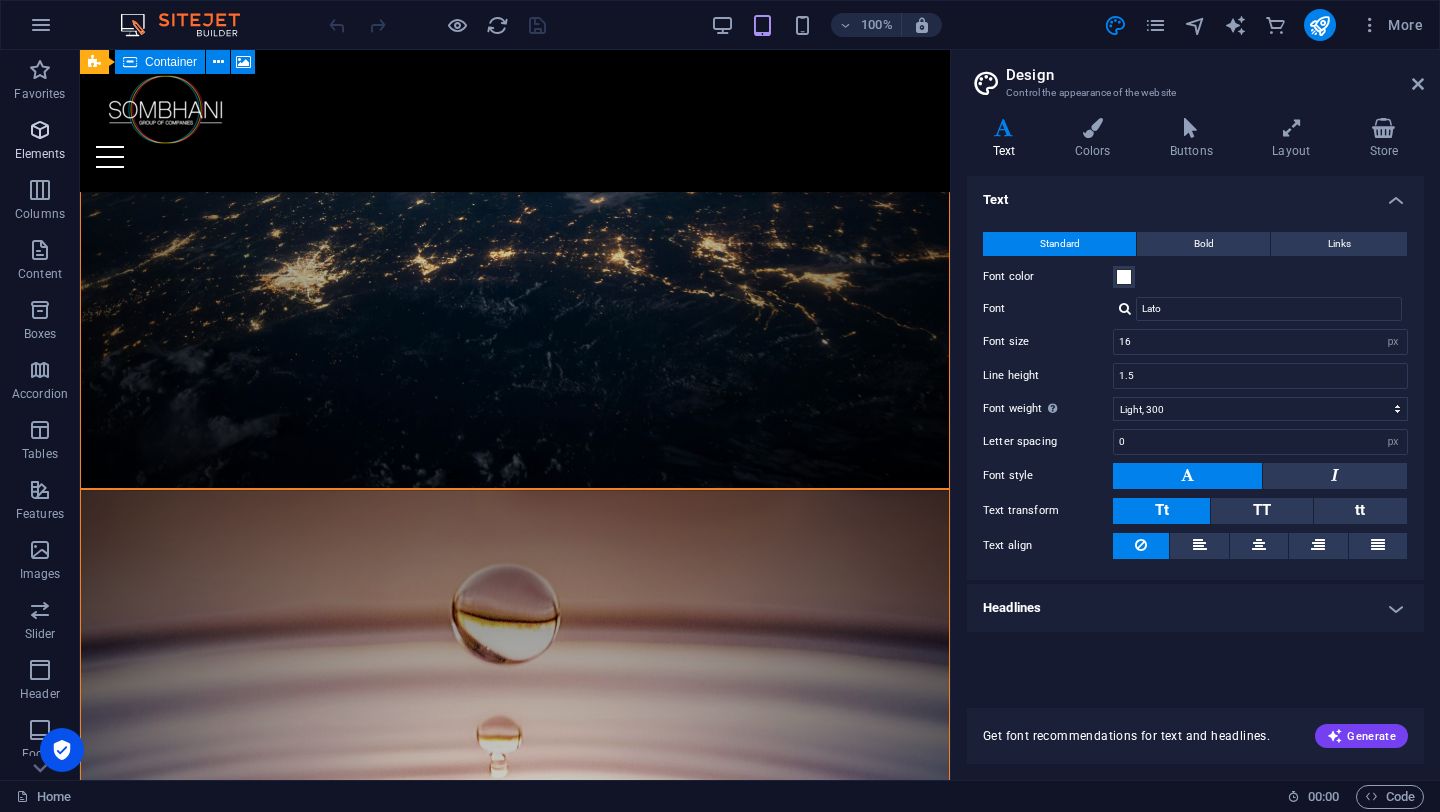 click on "Elements" at bounding box center (40, 142) 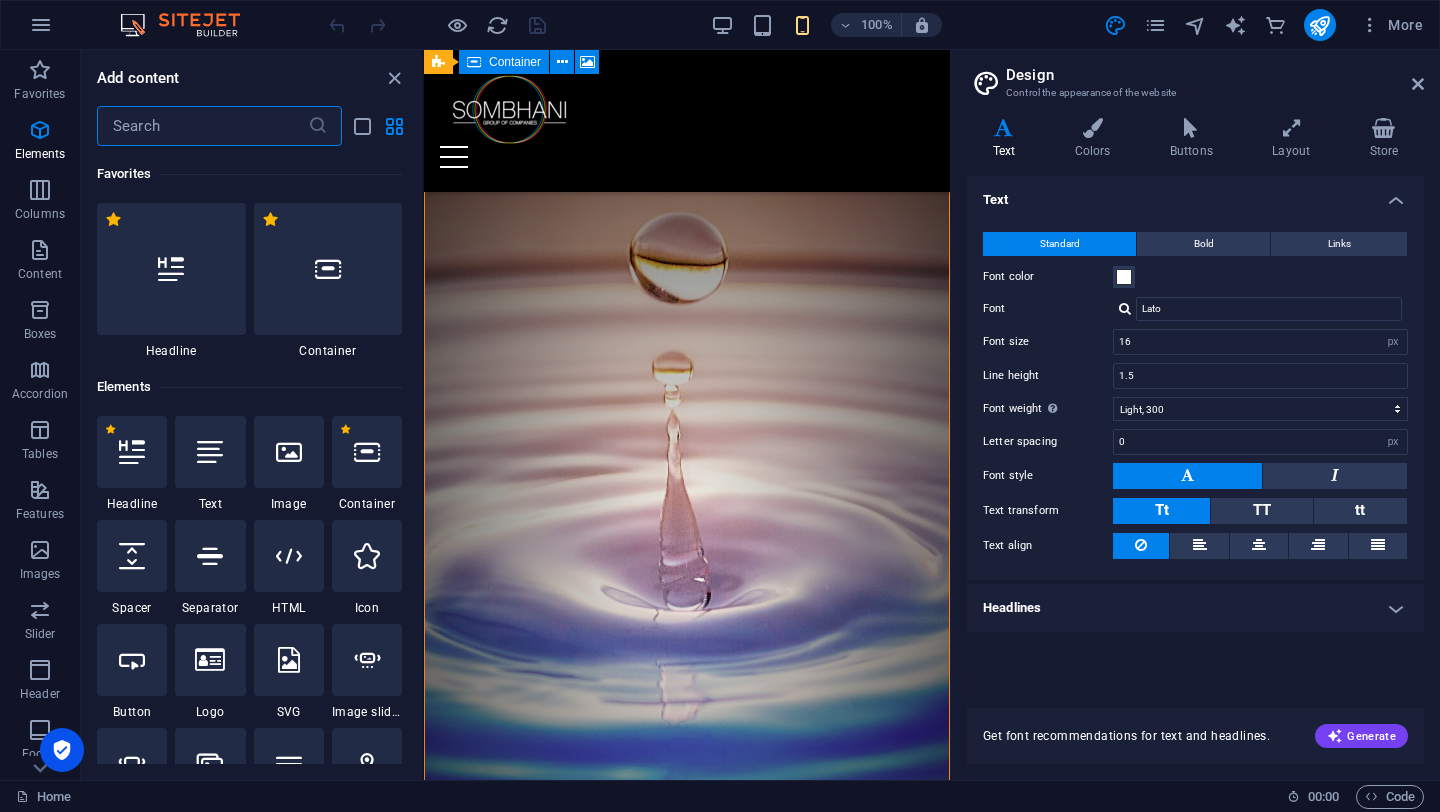scroll, scrollTop: 213, scrollLeft: 0, axis: vertical 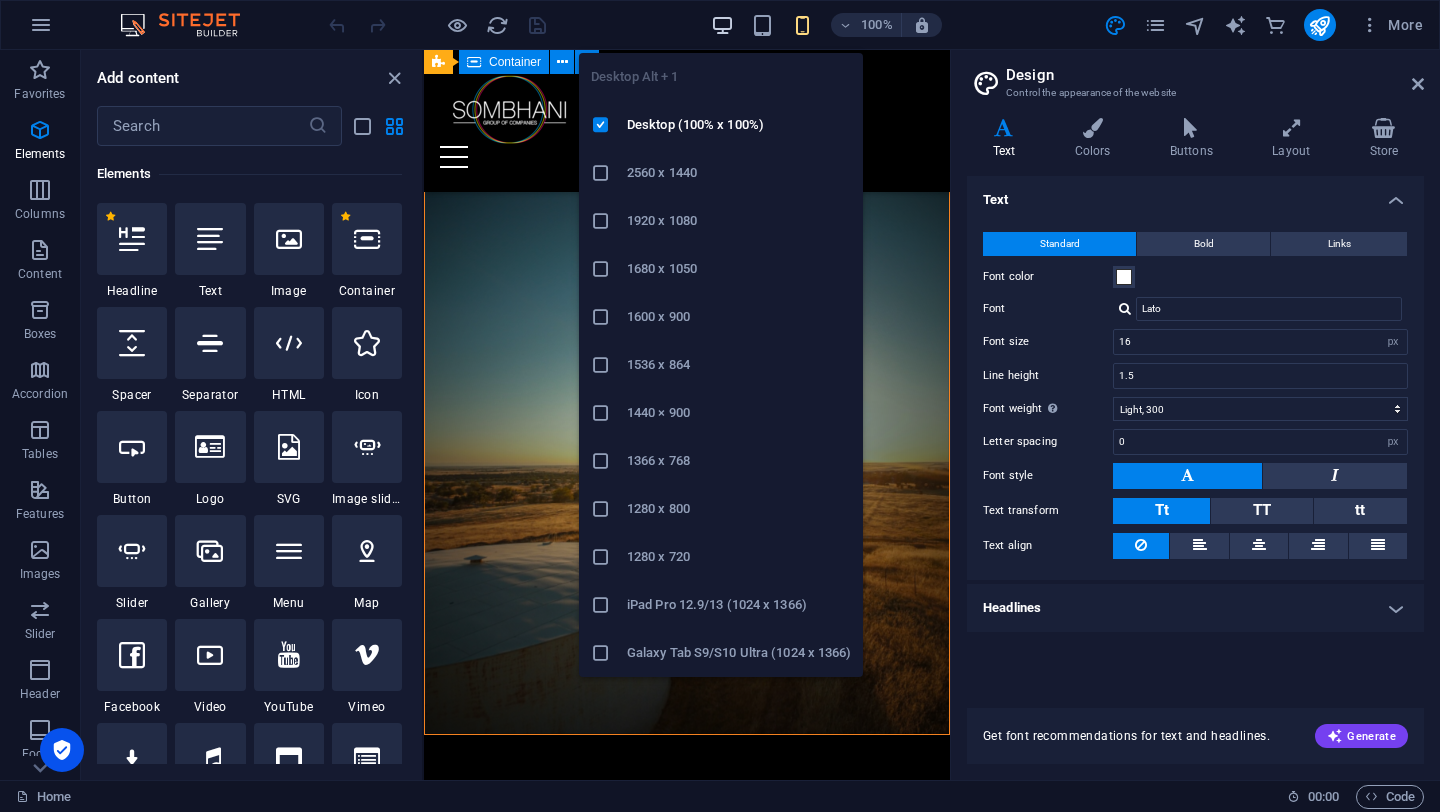 click at bounding box center [722, 25] 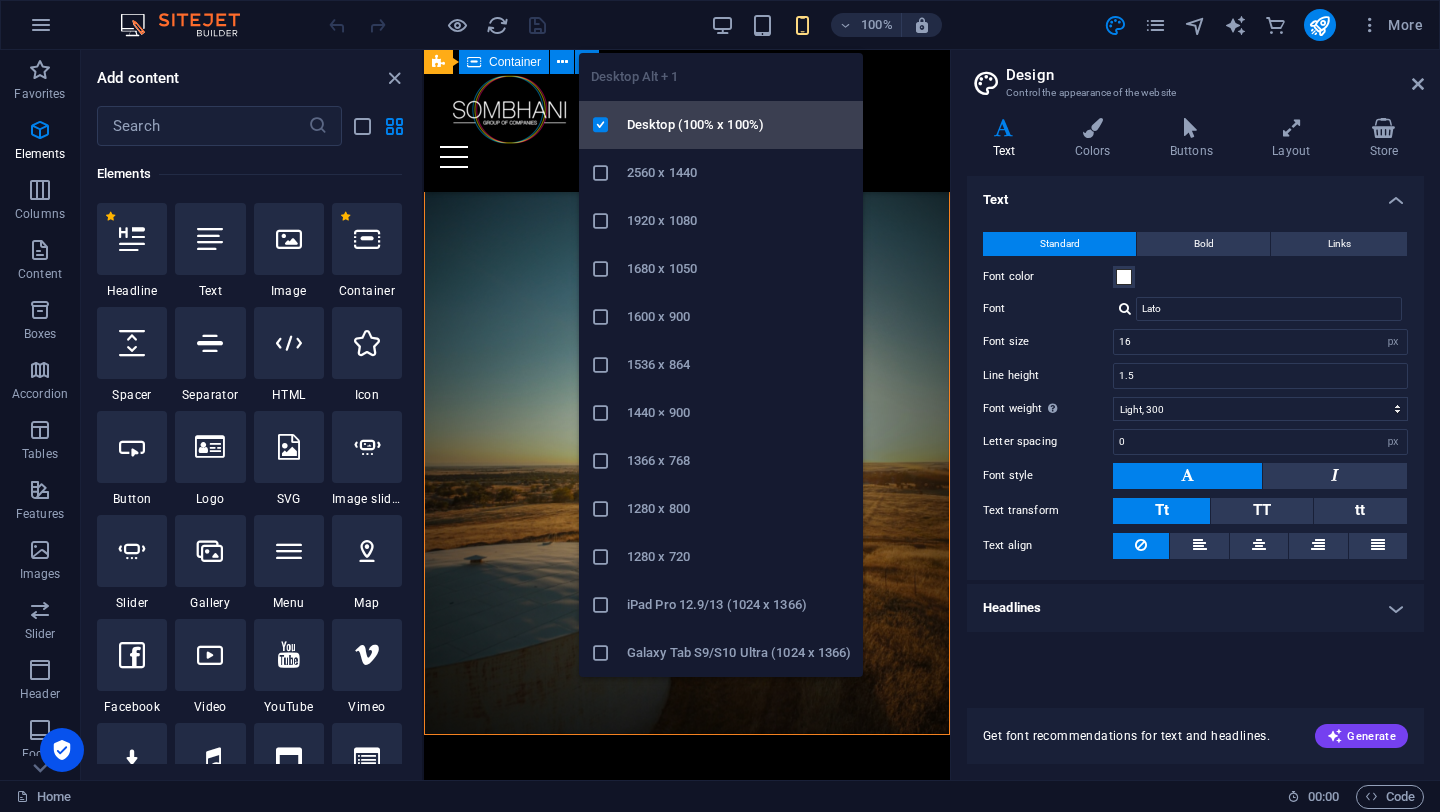 click on "Desktop (100% x 100%)" at bounding box center [739, 125] 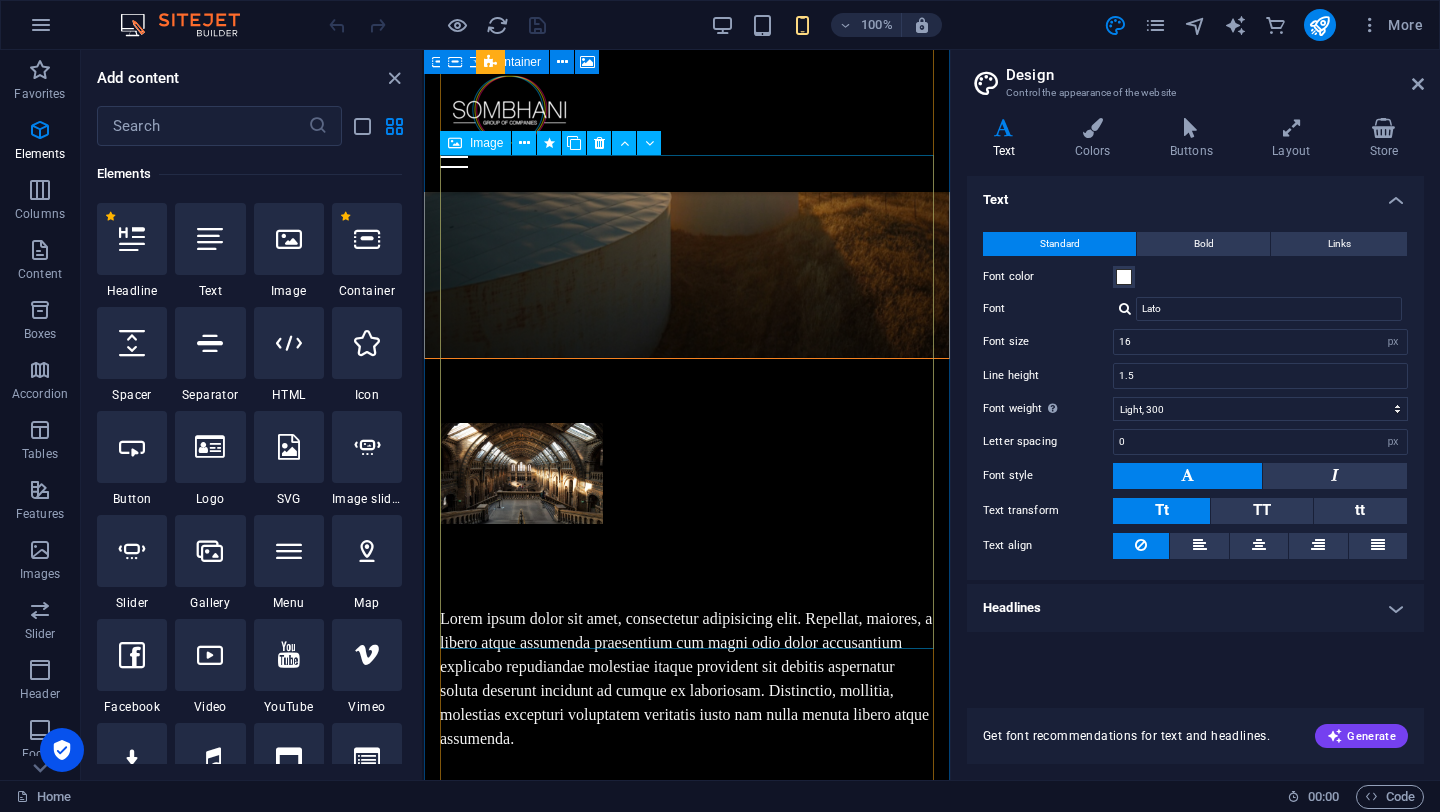 scroll, scrollTop: 5551, scrollLeft: 0, axis: vertical 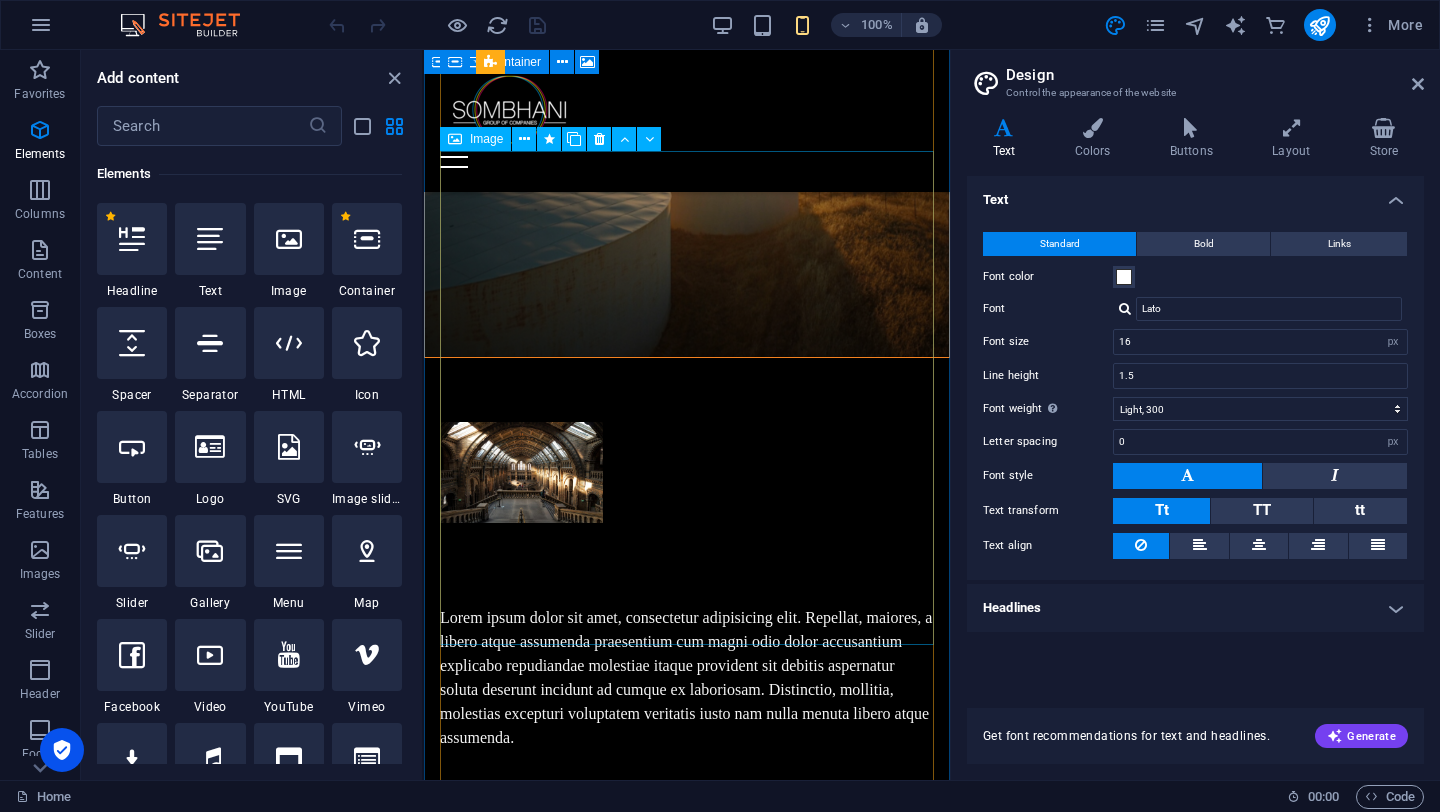 click on "New [PERSON_NAME] Driving digital innovation through IT solutions, including web development, cybersecurity, and business systems." at bounding box center [687, 3521] 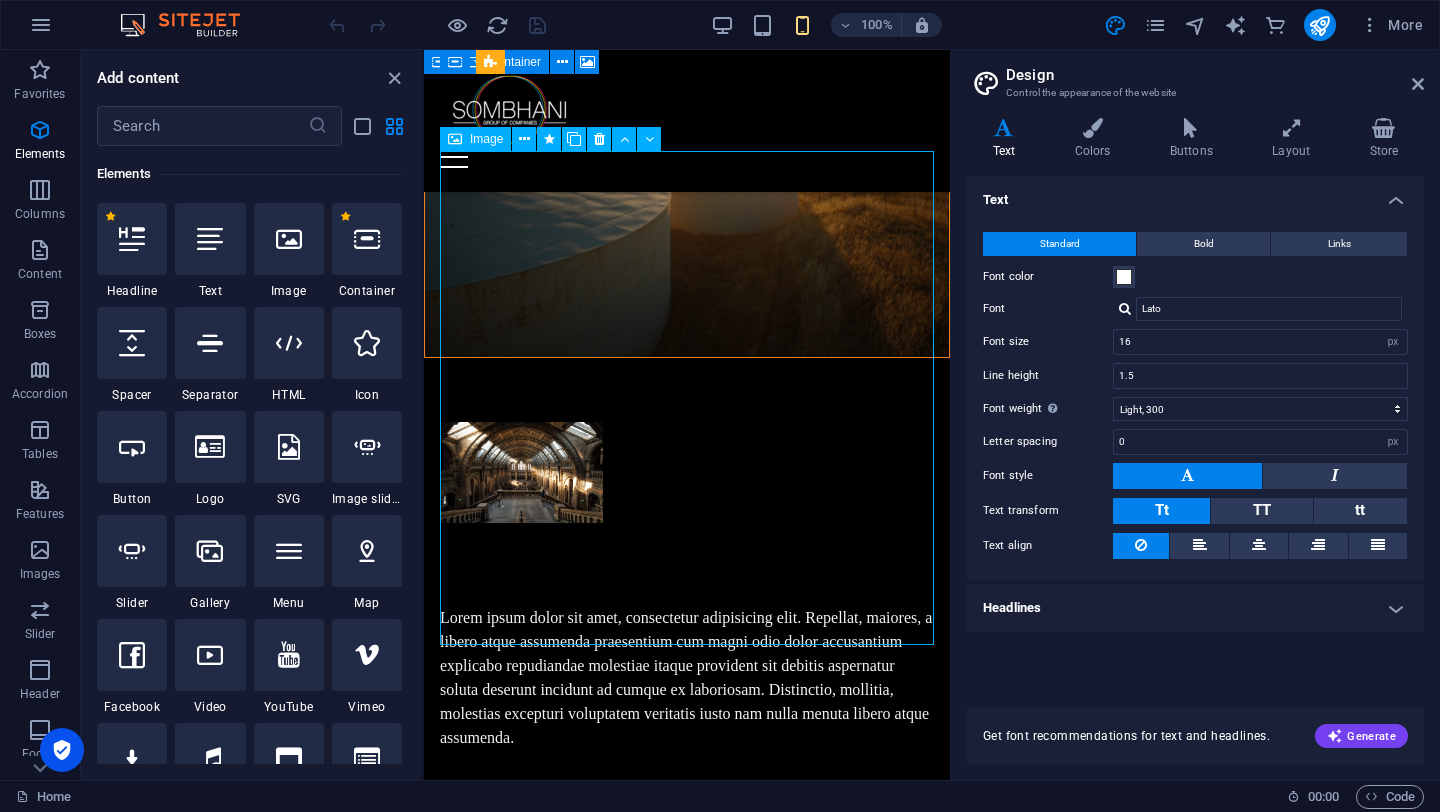 click on "New [PERSON_NAME] Driving digital innovation through IT solutions, including web development, cybersecurity, and business systems." at bounding box center [687, 3521] 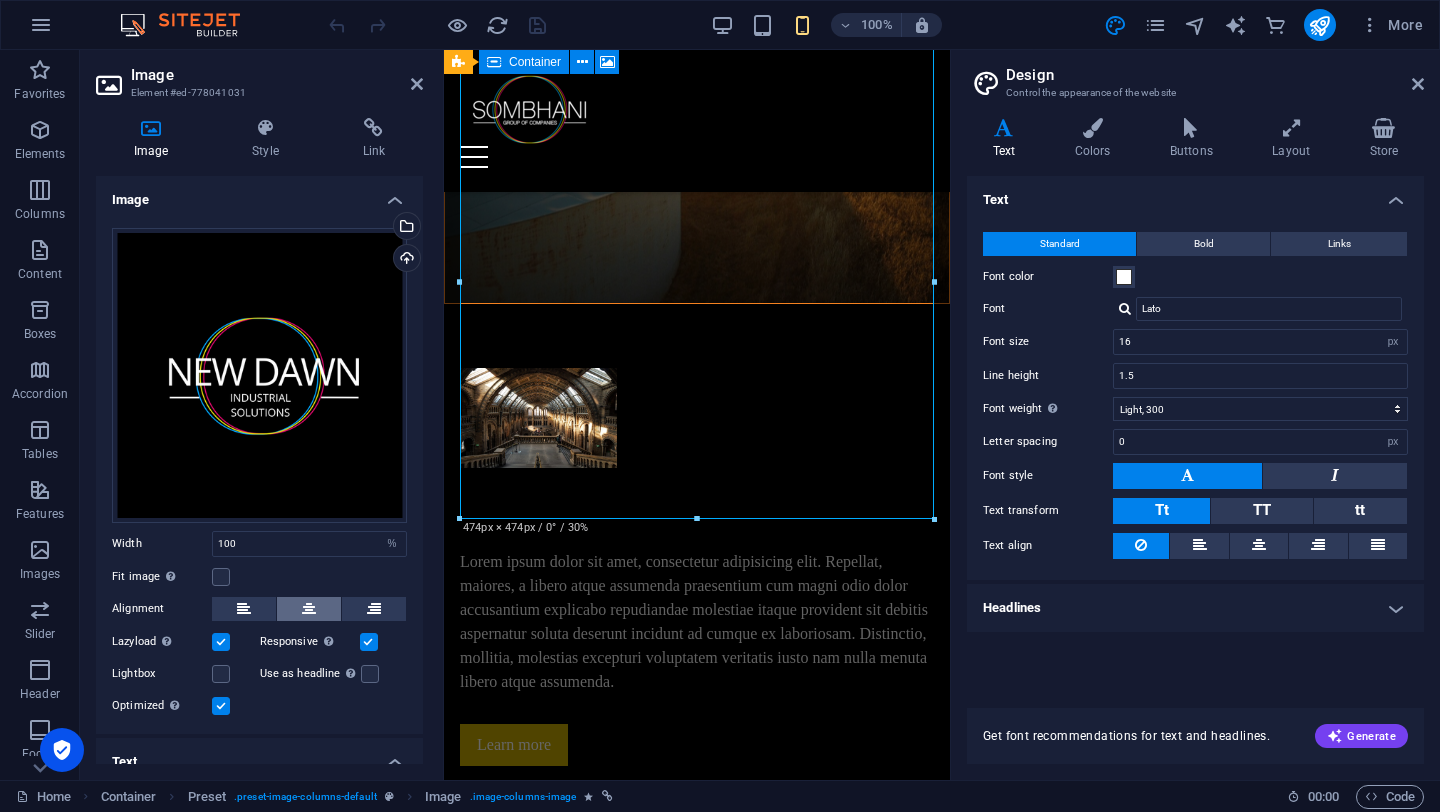 scroll, scrollTop: 219, scrollLeft: 0, axis: vertical 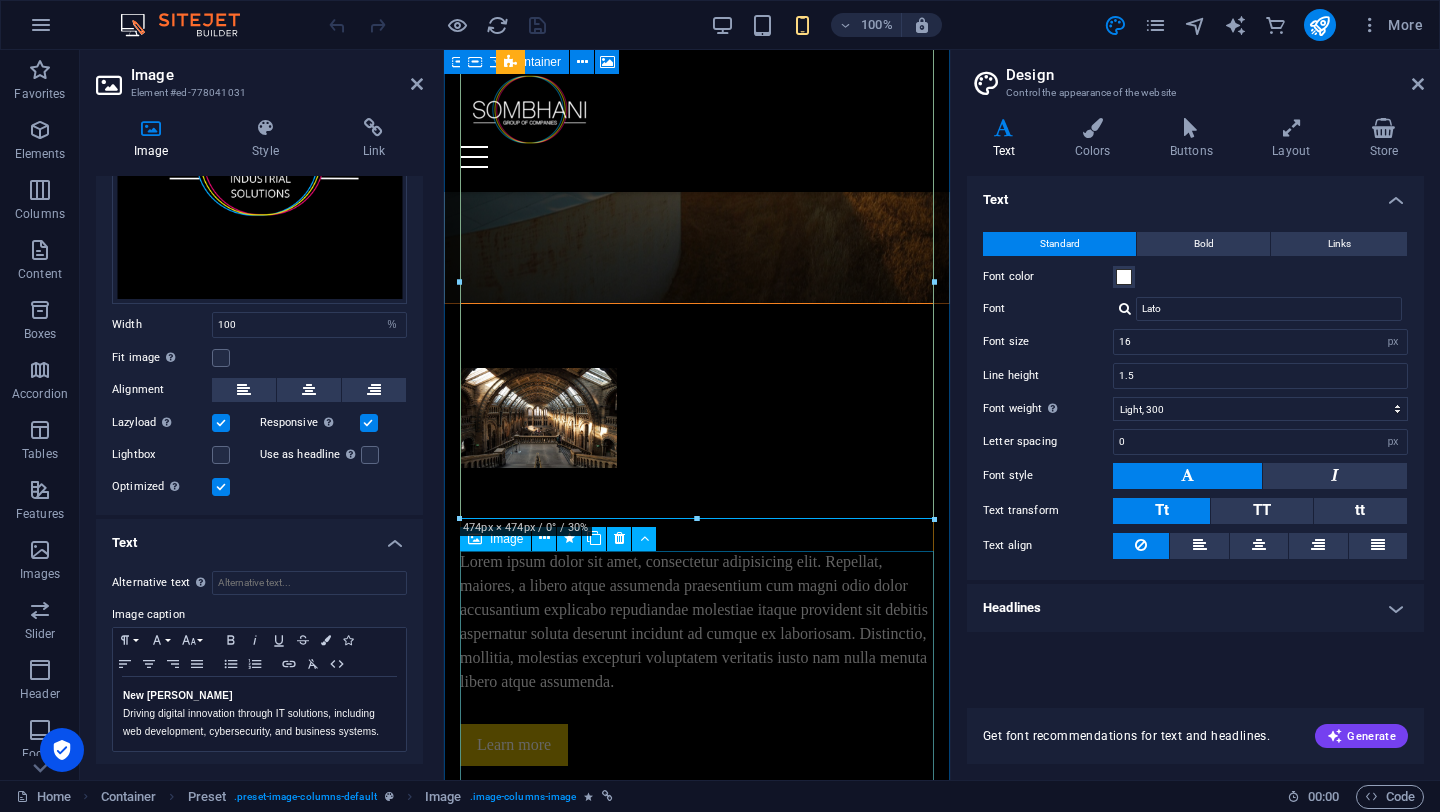 click on "An Occupational Health and Safety, and Environmental Management Consultancy firm providing services to the mining and construction industry...." at bounding box center (697, 3906) 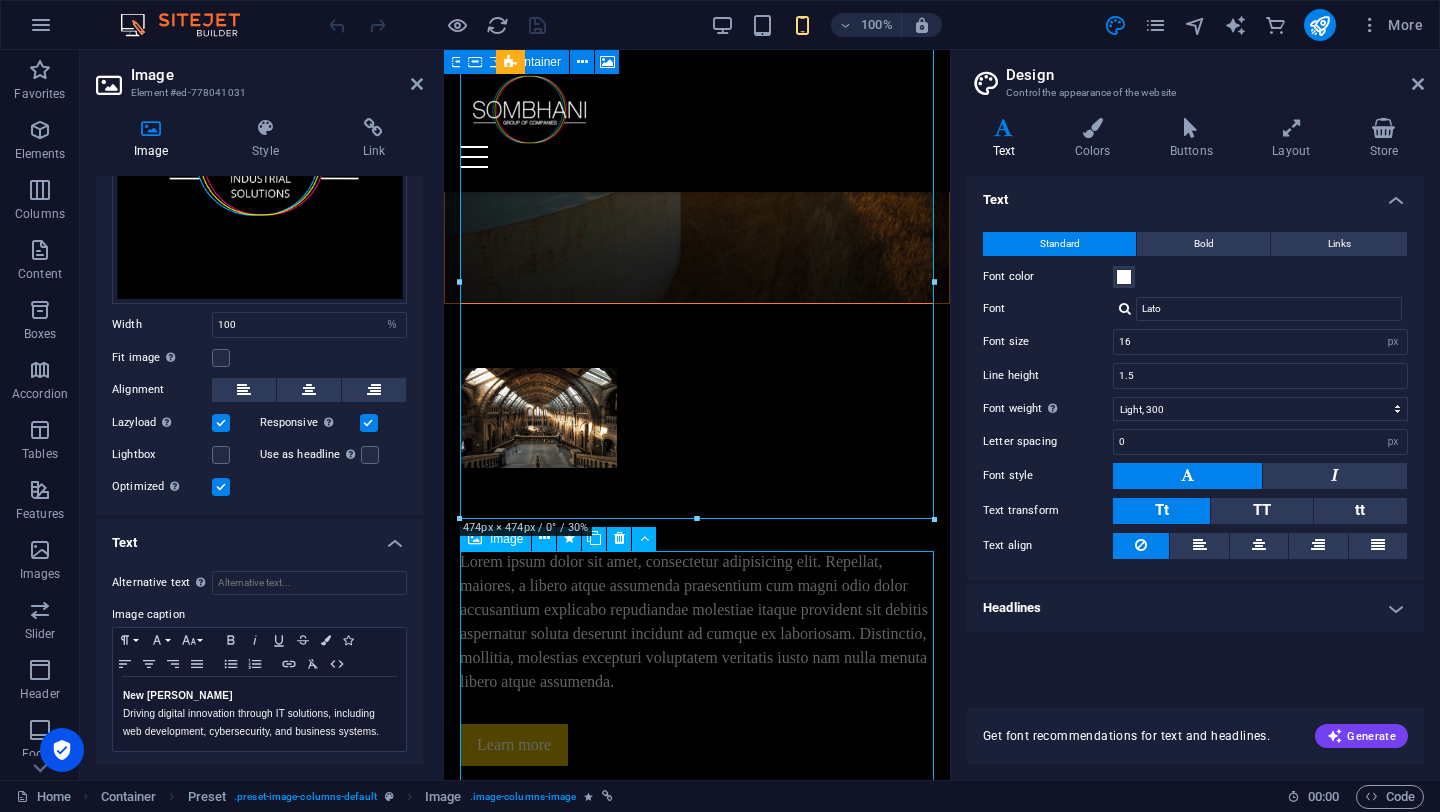 click on "An Occupational Health and Safety, and Environmental Management Consultancy firm providing services to the mining and construction industry...." at bounding box center [697, 3906] 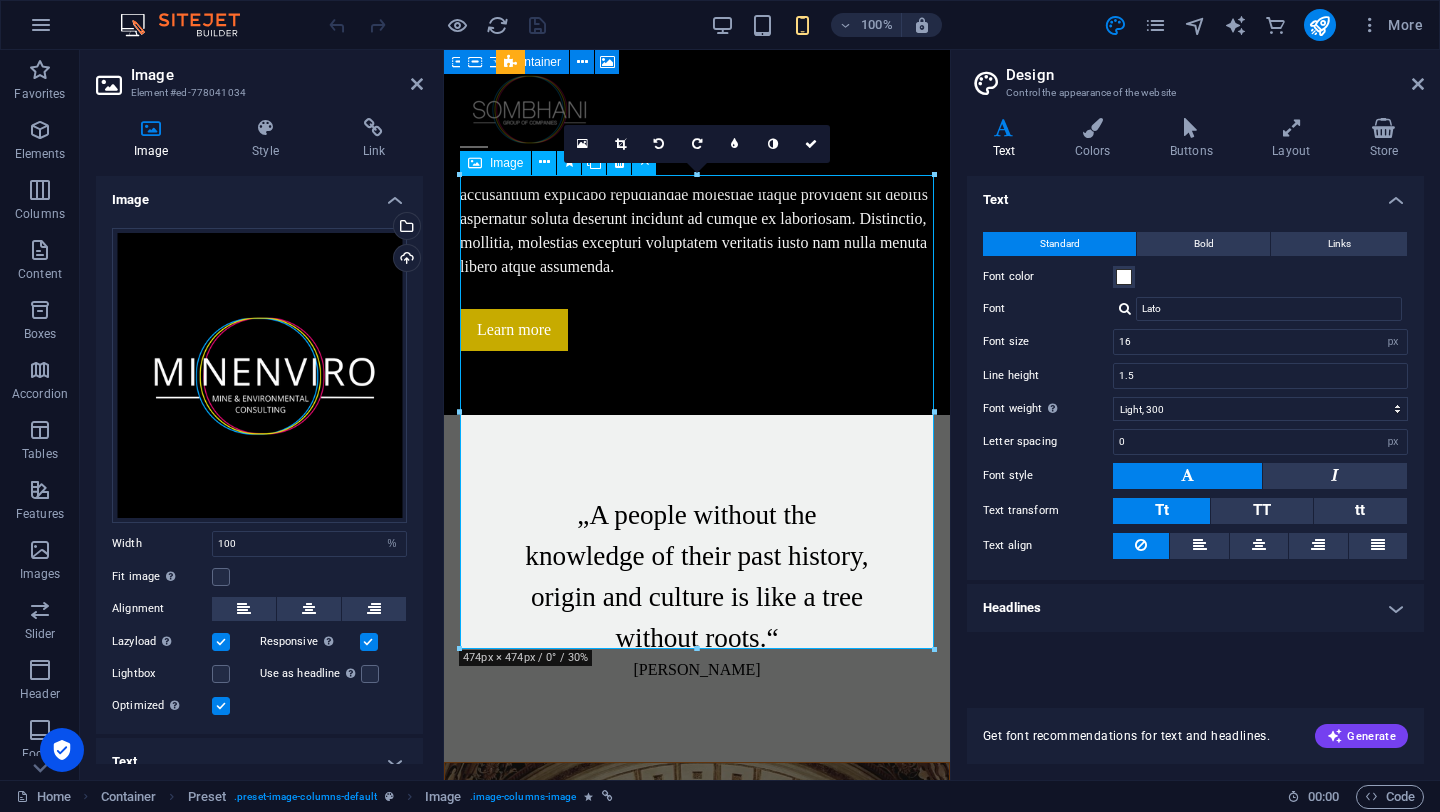 scroll, scrollTop: 5951, scrollLeft: 0, axis: vertical 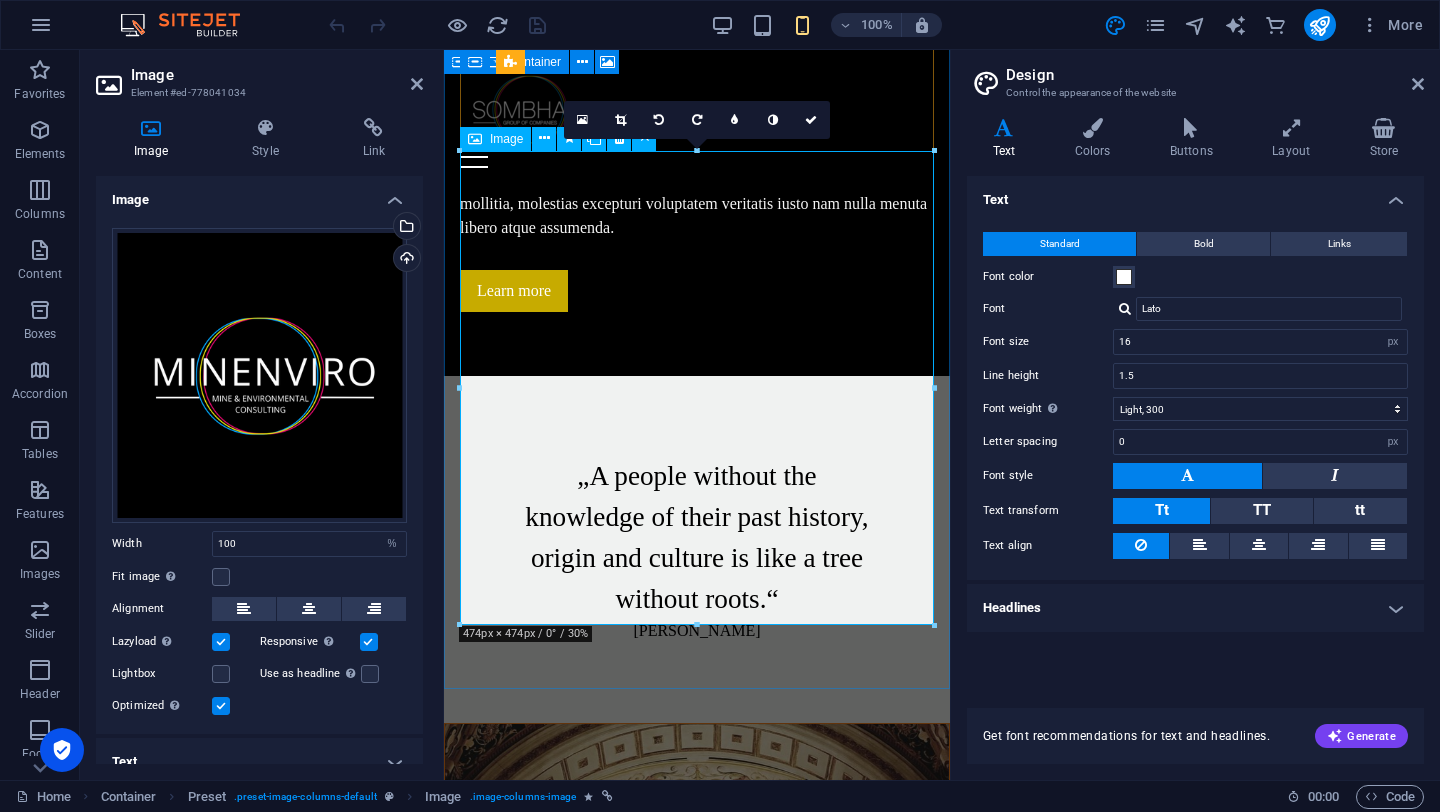 click on "An Occupational Health and Safety, and Environmental Management Consultancy firm providing services to the mining and construction industry...." at bounding box center [697, 3452] 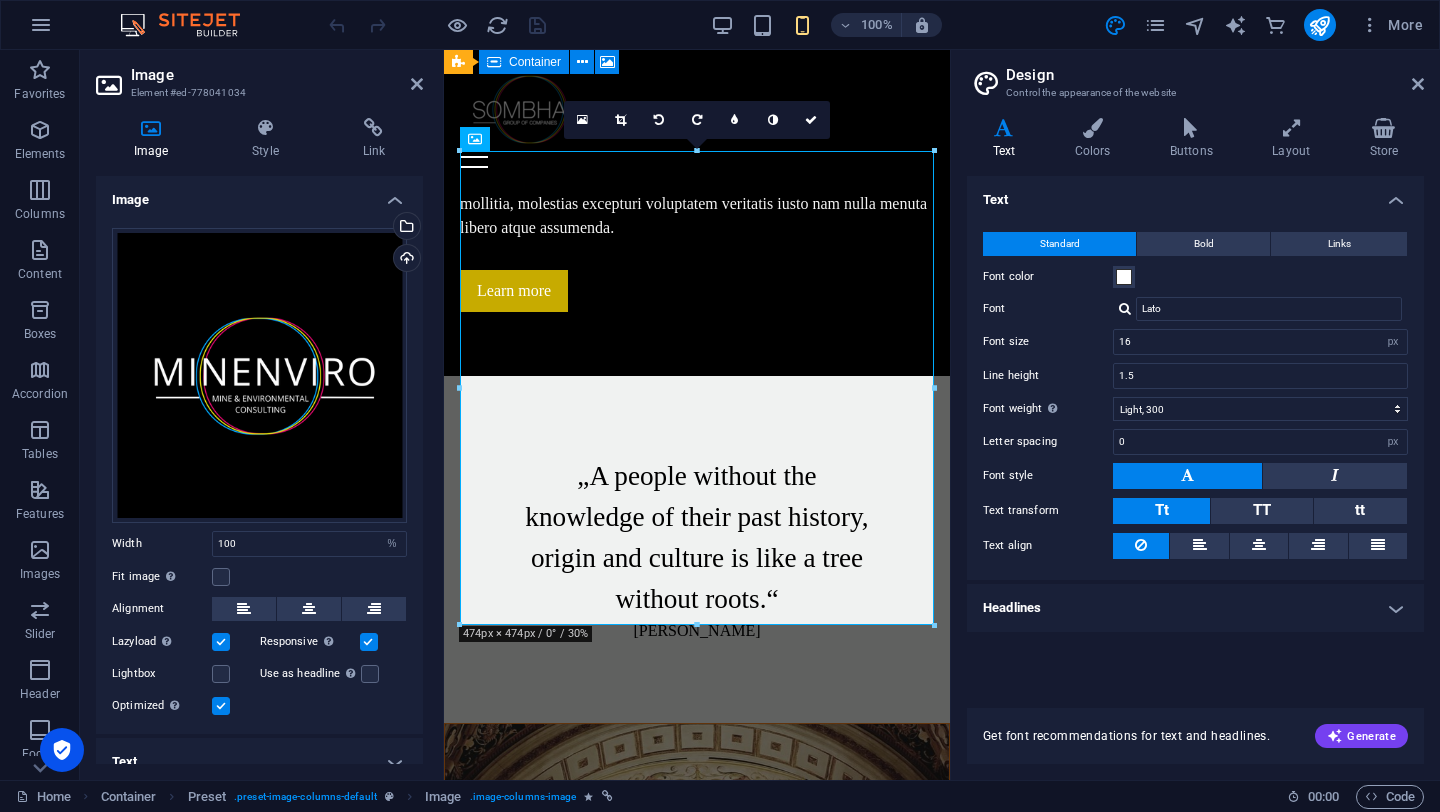 scroll, scrollTop: 17, scrollLeft: 0, axis: vertical 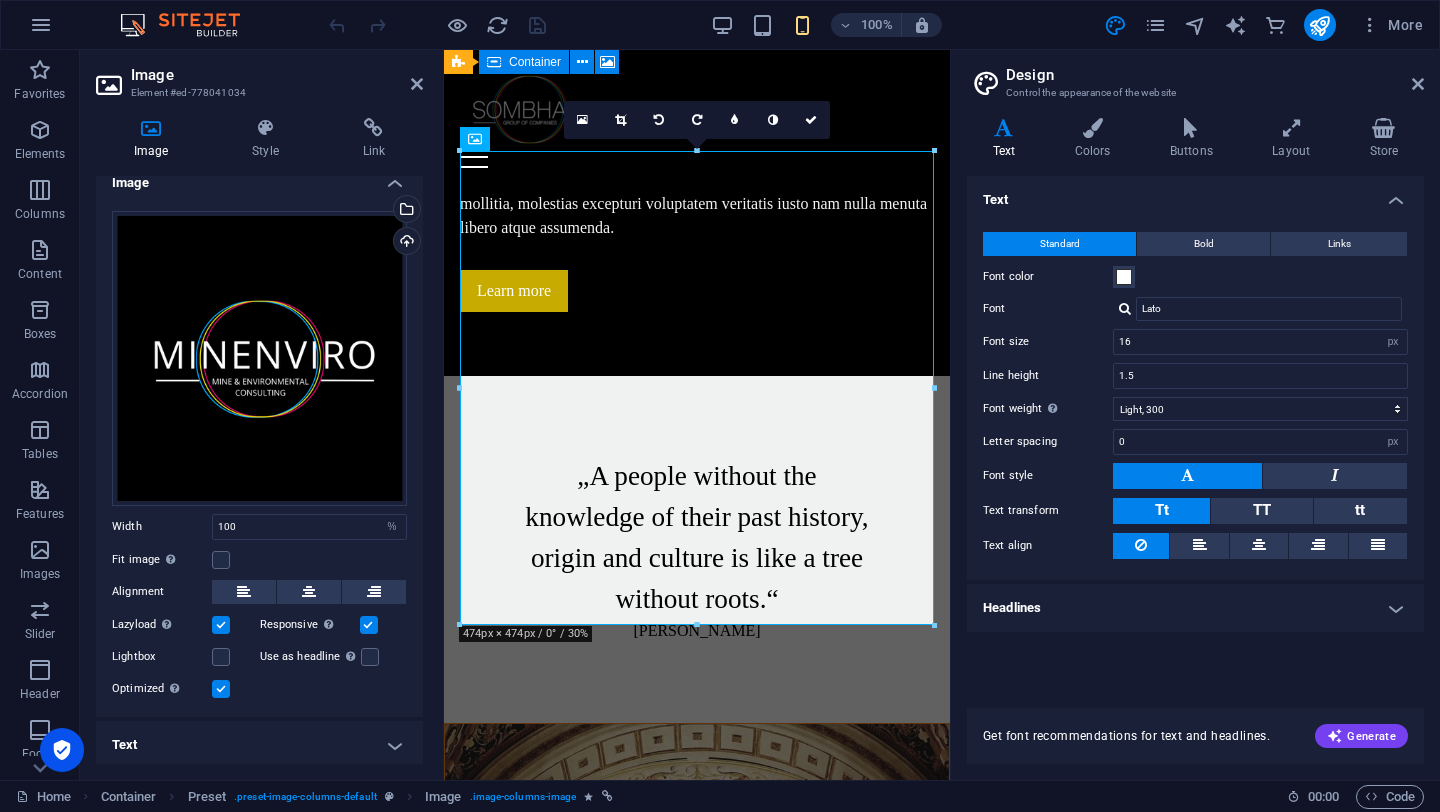 click on "Text" at bounding box center (259, 745) 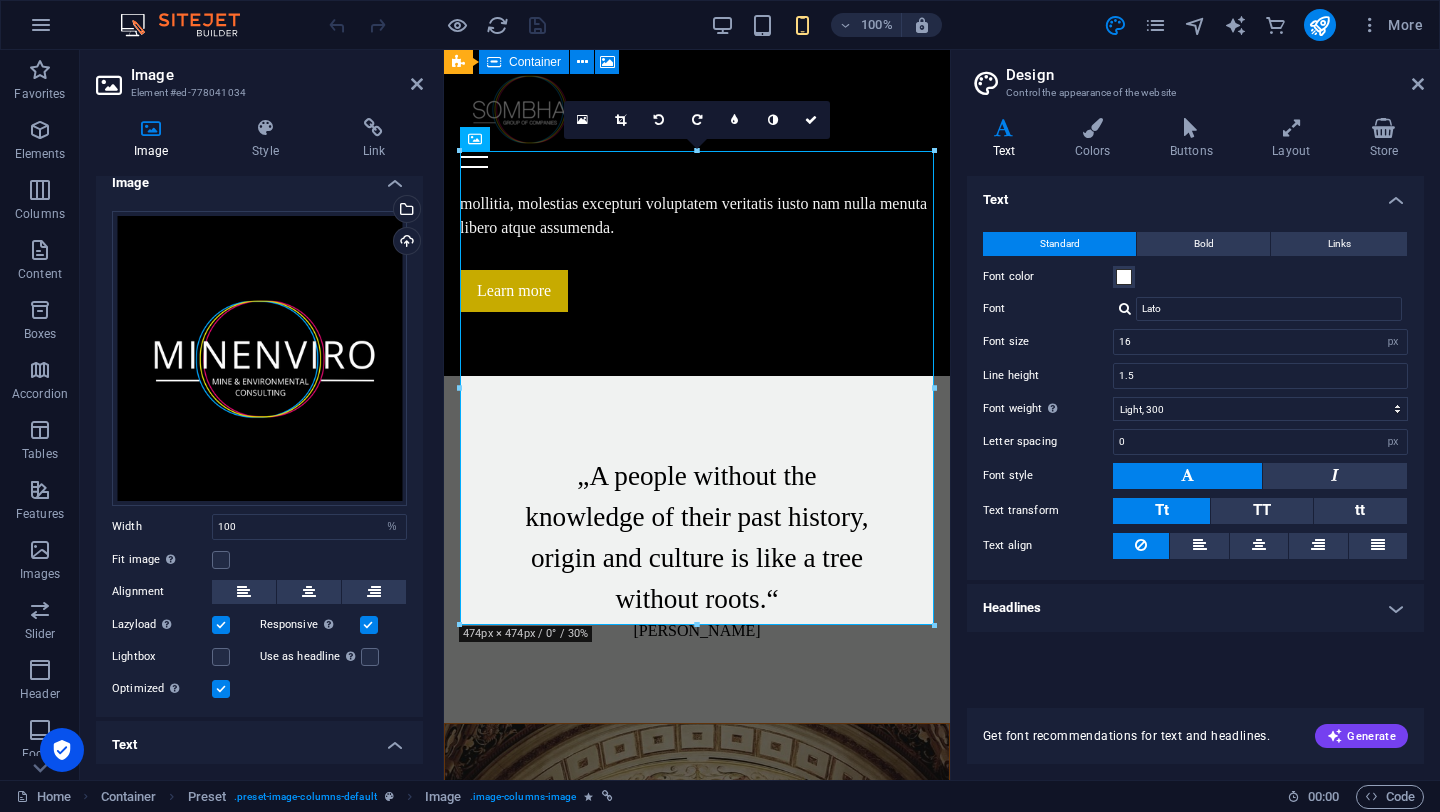 scroll, scrollTop: 239, scrollLeft: 0, axis: vertical 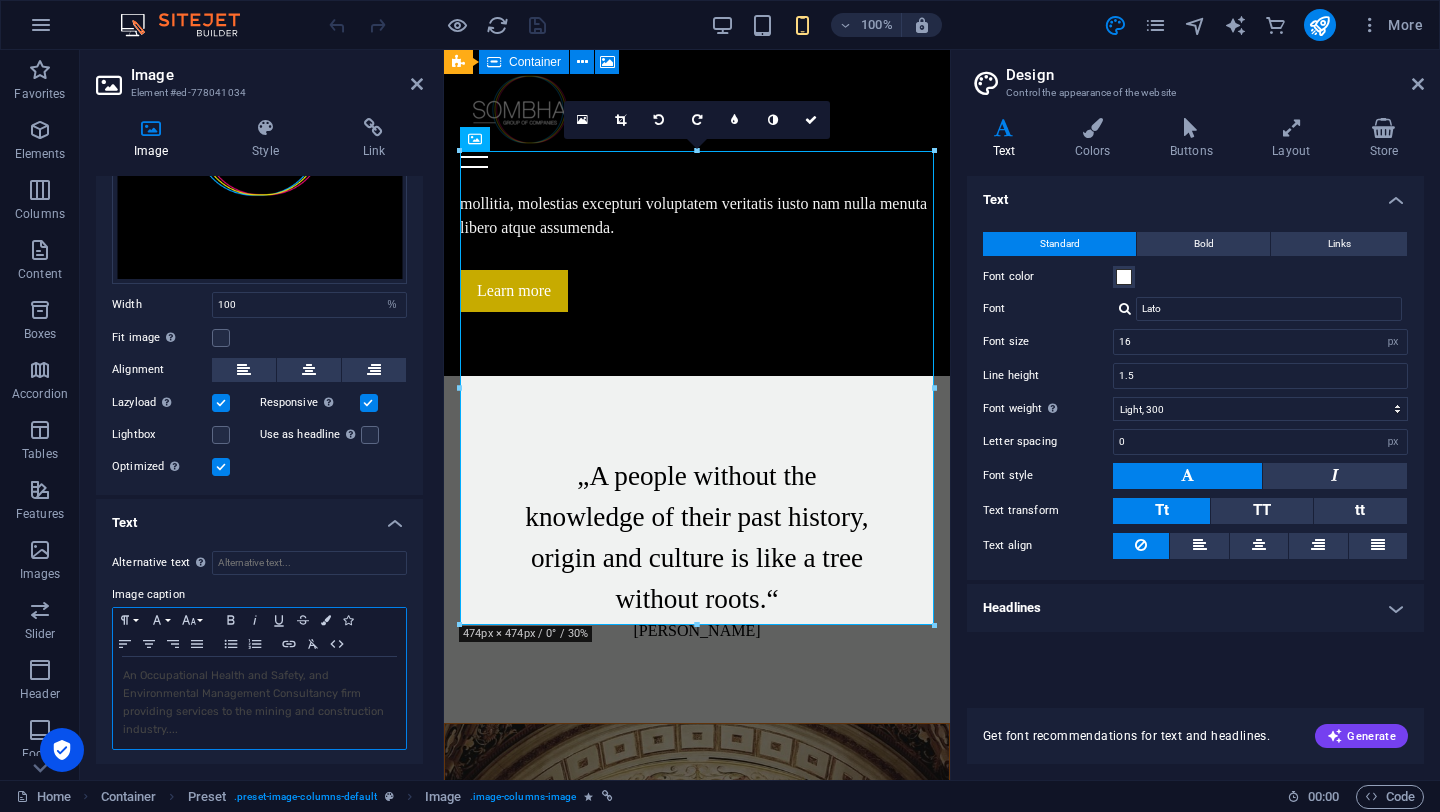 click on "An Occupational Health and Safety, and Environmental Management Consultancy firm providing services to the mining and construction industry...." at bounding box center (253, 702) 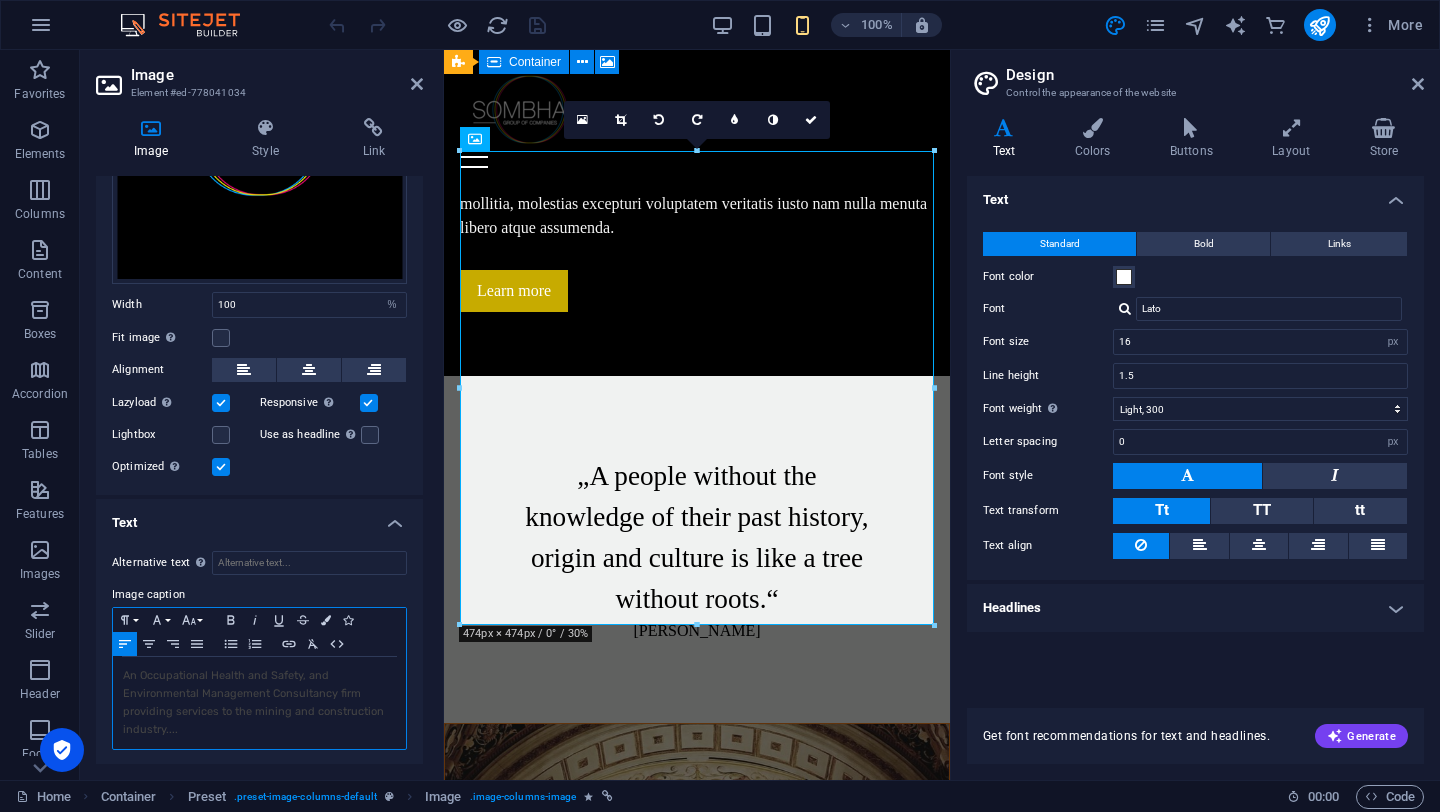 click on "An Occupational Health and Safety, and Environmental Management Consultancy firm providing services to the mining and construction industry...." at bounding box center (253, 702) 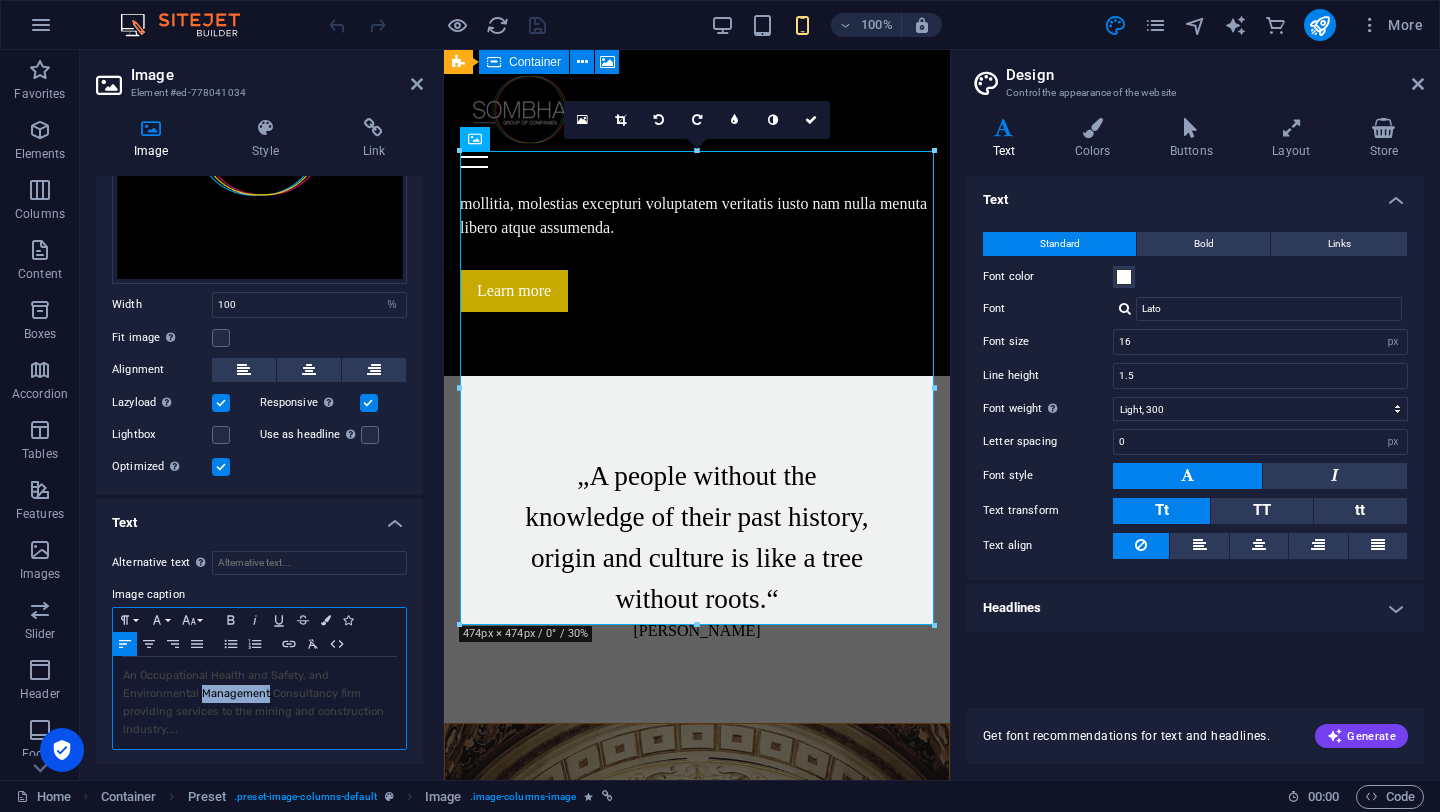 click on "An Occupational Health and Safety, and Environmental Management Consultancy firm providing services to the mining and construction industry...." at bounding box center (259, 703) 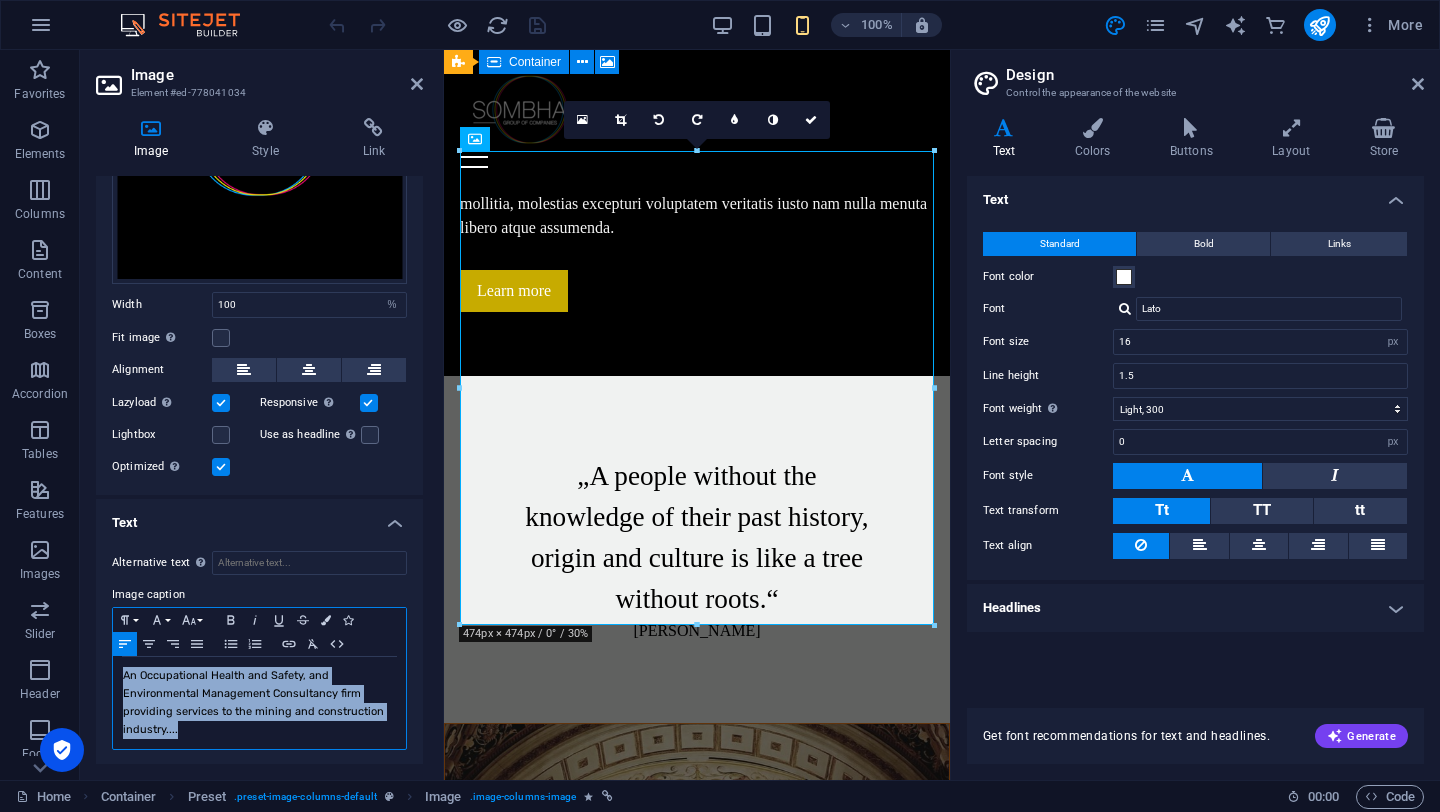 copy on "An Occupational Health and Safety, and Environmental Management Consultancy firm providing services to the mining and construction industry...." 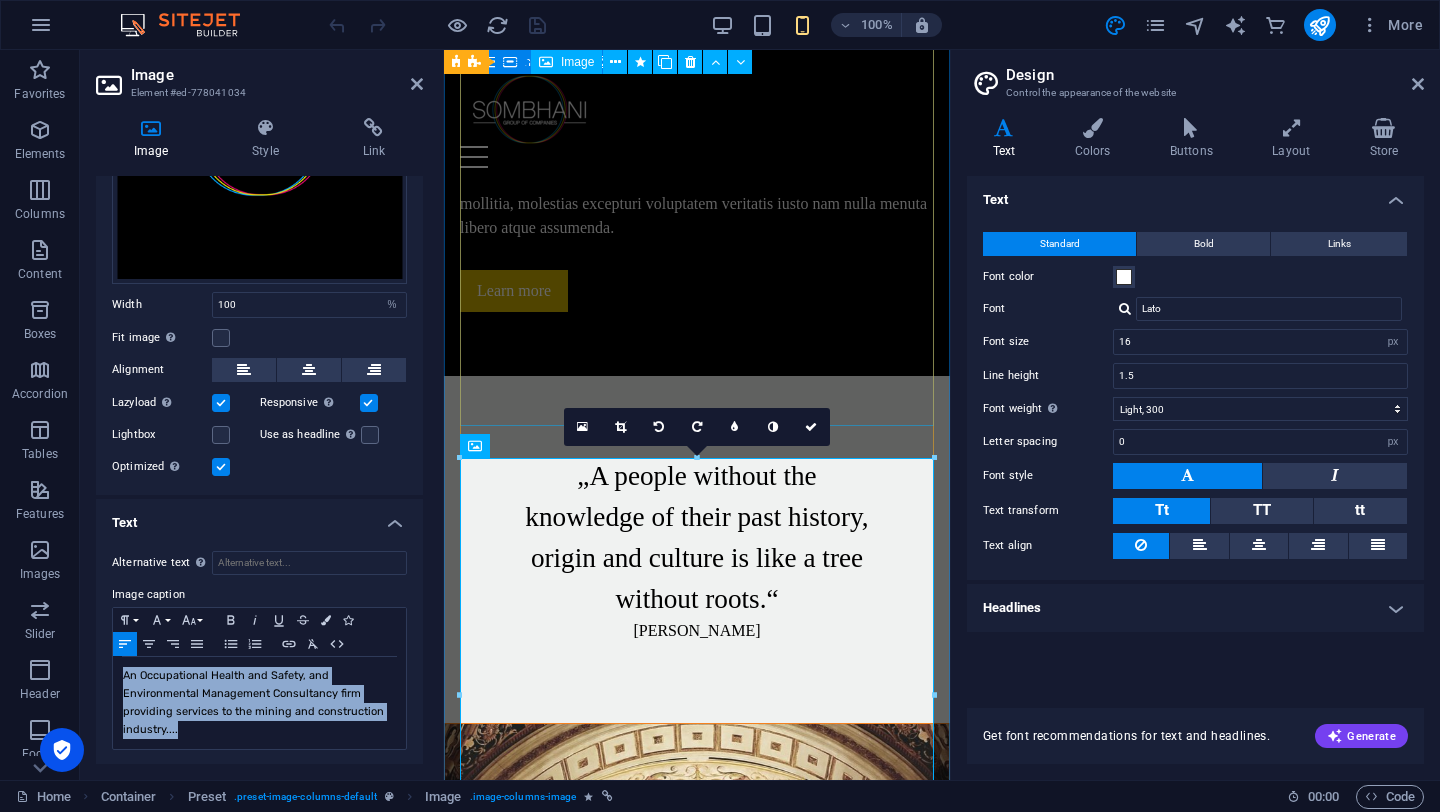 scroll, scrollTop: 5621, scrollLeft: 0, axis: vertical 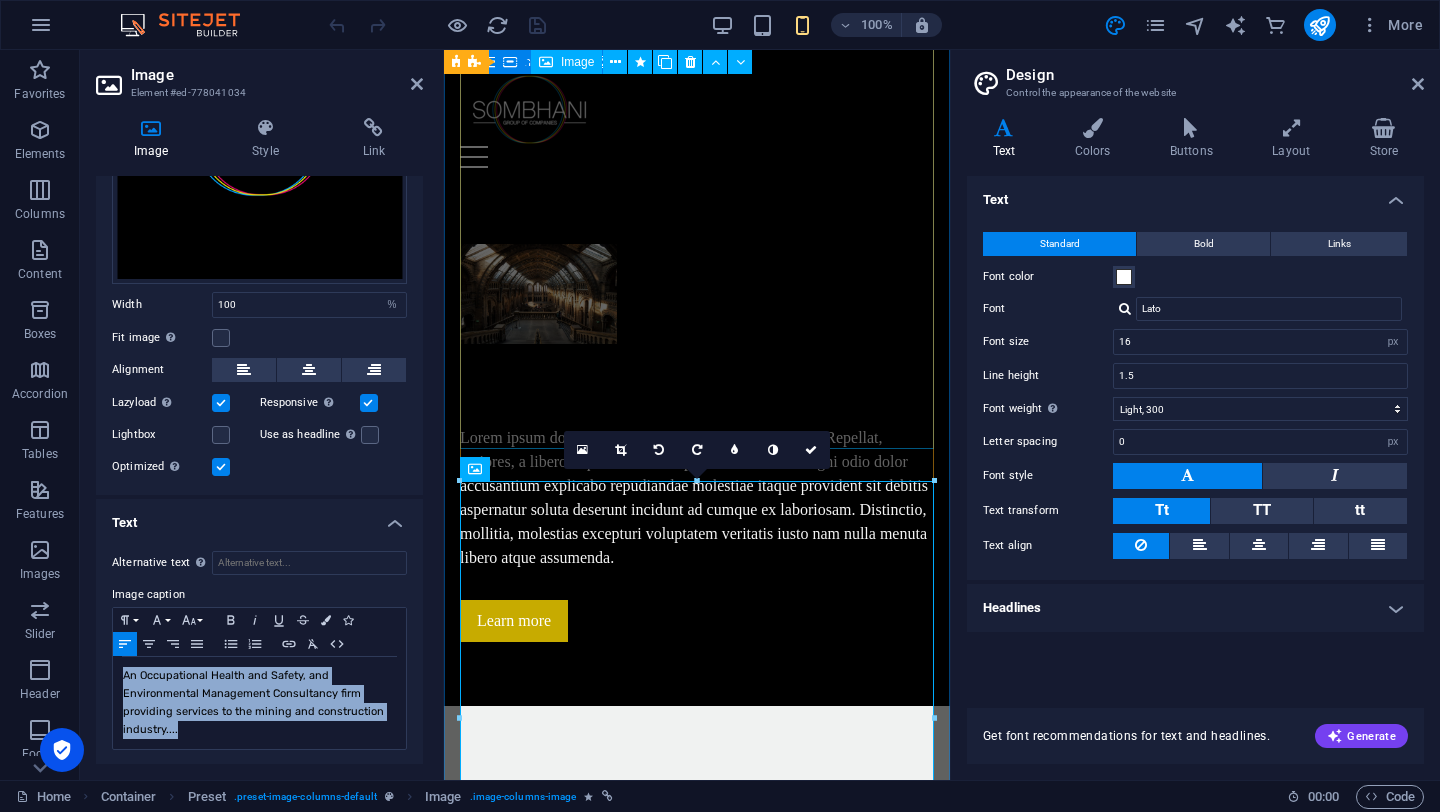 click on "New [PERSON_NAME] Driving digital innovation through IT solutions, including web development, cybersecurity, and business systems." at bounding box center (697, 3292) 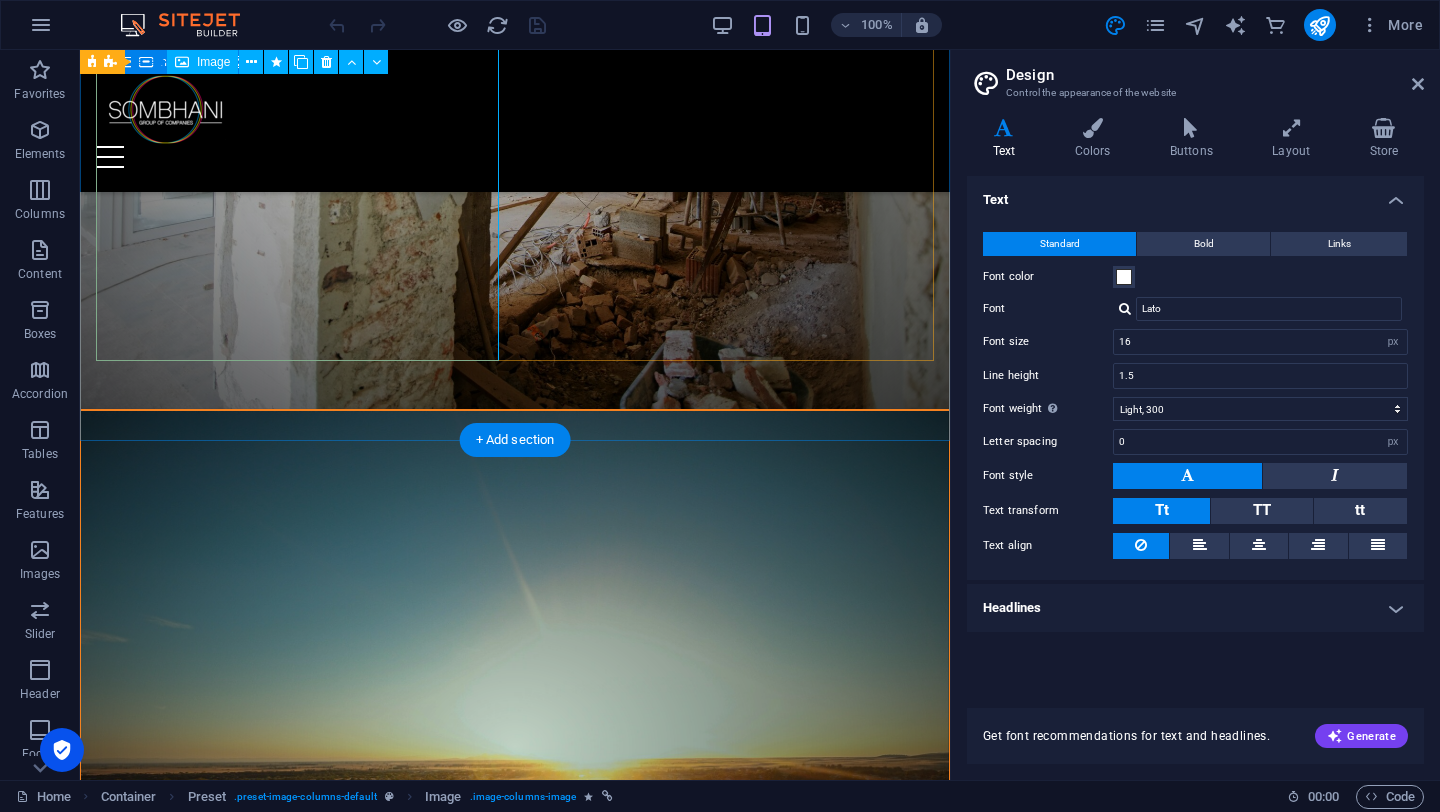 click on "New [PERSON_NAME] Driving digital innovation through IT solutions, including web development, cybersecurity, and business systems." at bounding box center (515, 5027) 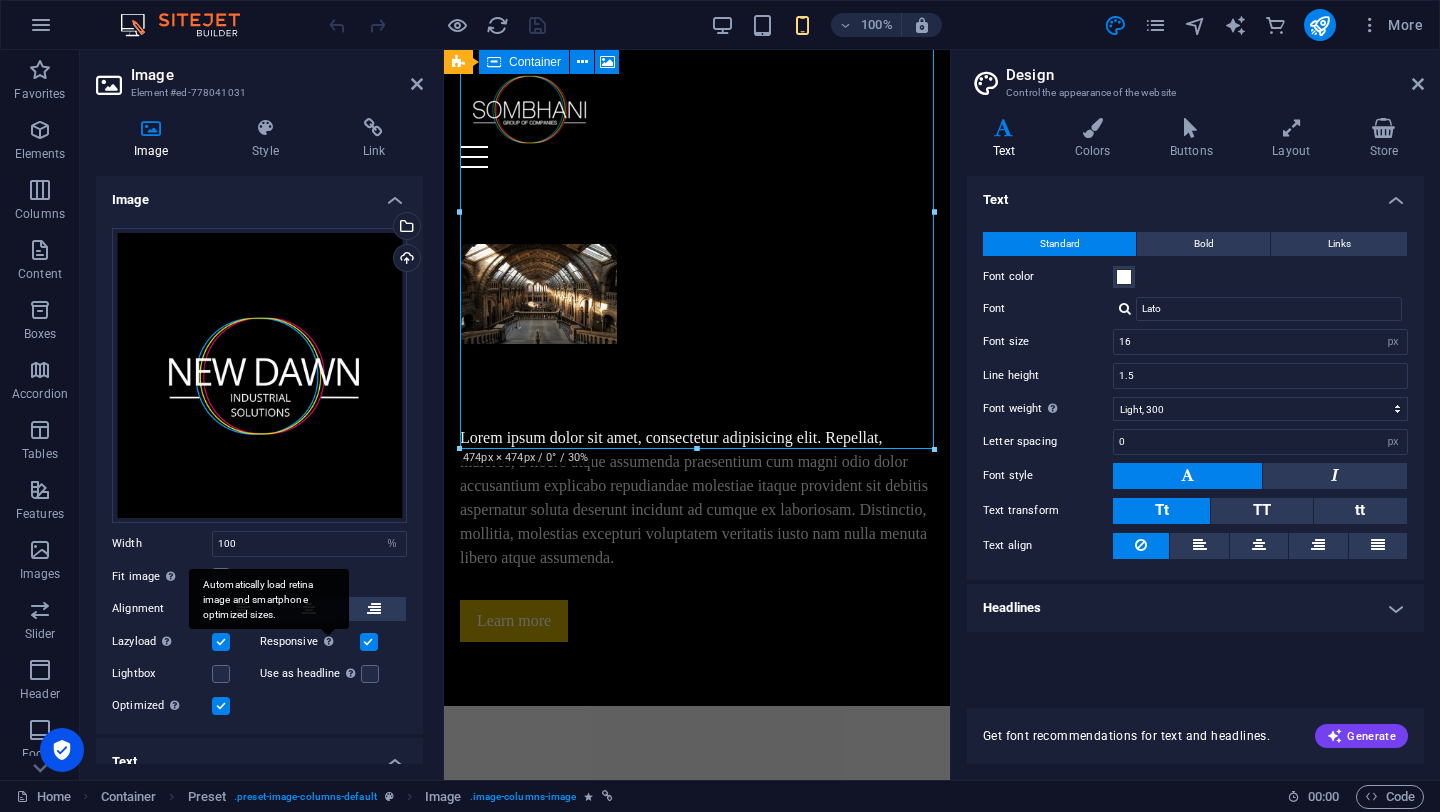 scroll, scrollTop: 219, scrollLeft: 0, axis: vertical 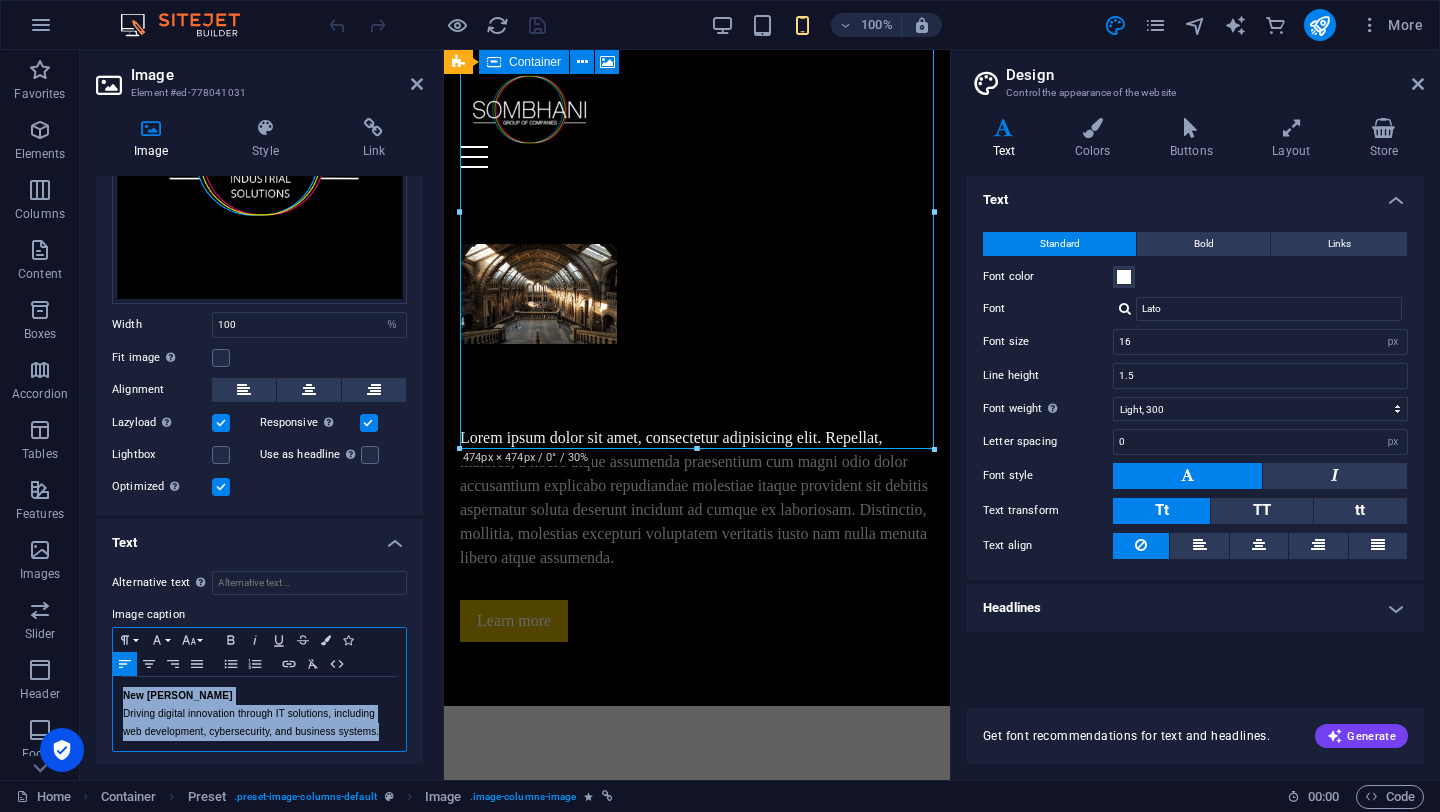 drag, startPoint x: 386, startPoint y: 731, endPoint x: 111, endPoint y: 685, distance: 278.82074 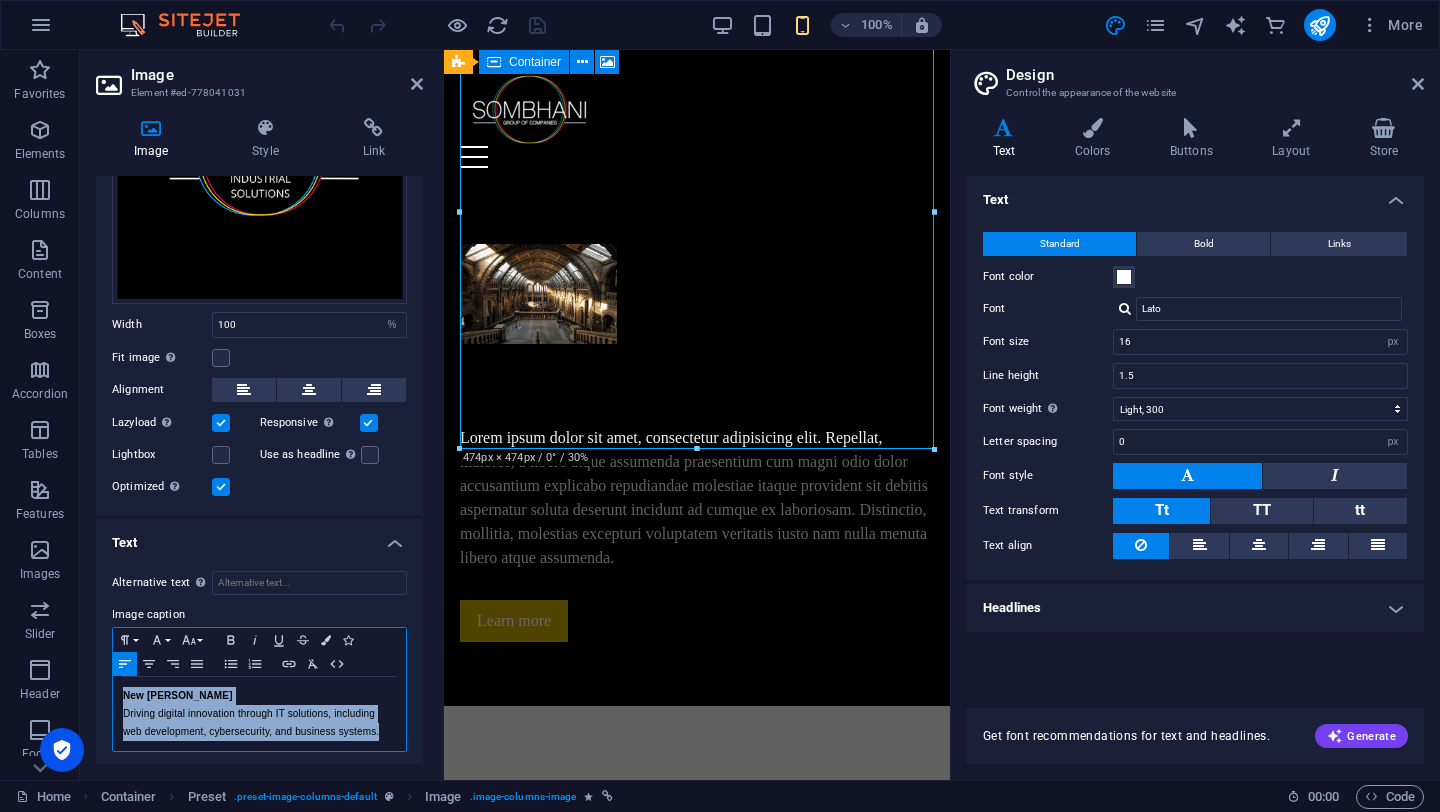 click on "Alternative text The alternative text is used by devices that cannot display images (e.g. image search engines) and should be added to every image to improve website accessibility. Image caption Paragraph Format Normal Heading 1 Heading 2 Heading 3 Heading 4 Heading 5 Heading 6 Code Font Family Arial [US_STATE] Impact Tahoma Times New Roman Verdana Font Size 8 9 10 11 12 14 18 24 30 36 48 60 72 96 Bold Italic Underline Strikethrough Colors Icons Align Left Align Center Align Right Align Justify Unordered List Ordered List Insert Link Clear Formatting HTML New [PERSON_NAME] Driving digital innovation through IT solutions, including web development, cybersecurity, and business systems." at bounding box center [259, 662] 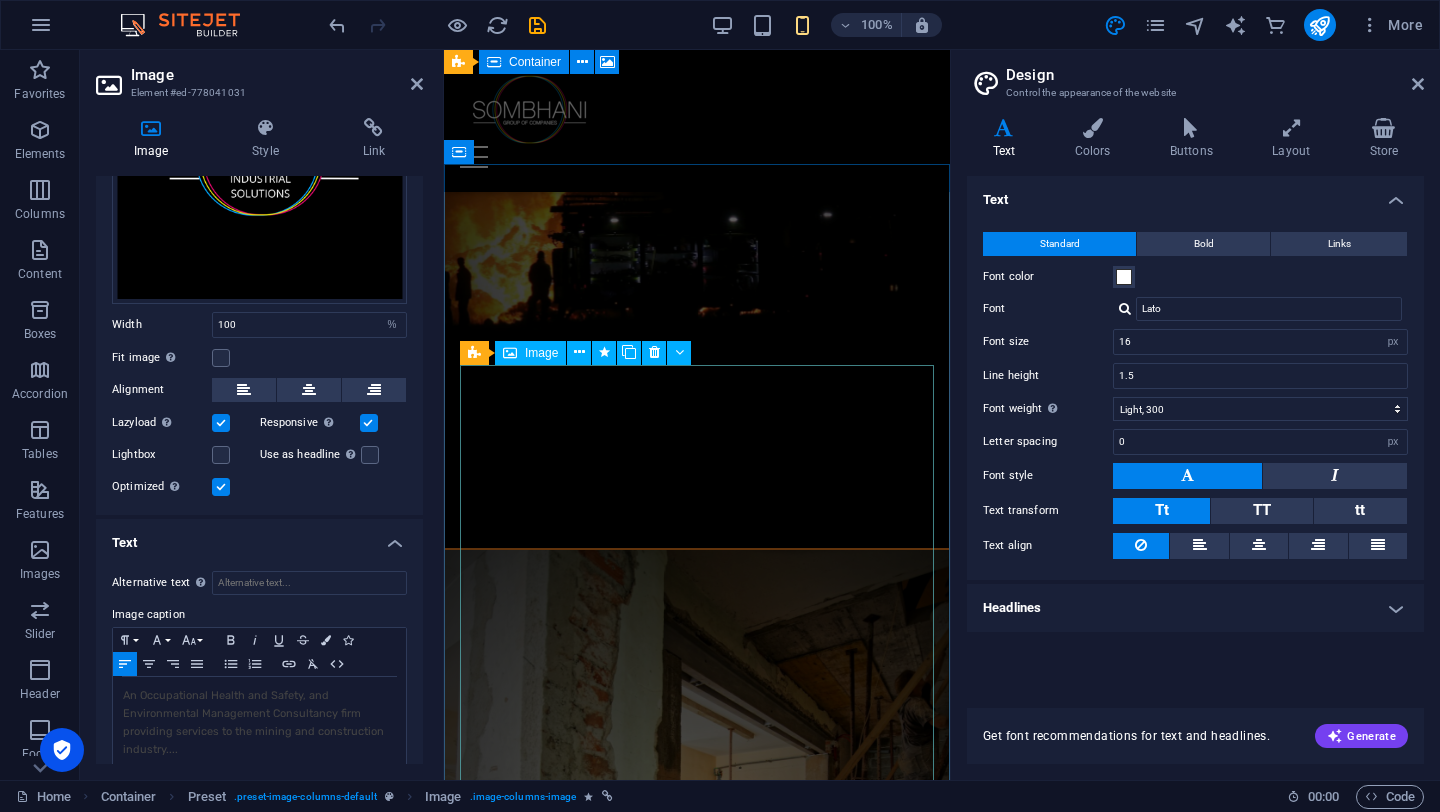 scroll, scrollTop: 4147, scrollLeft: 0, axis: vertical 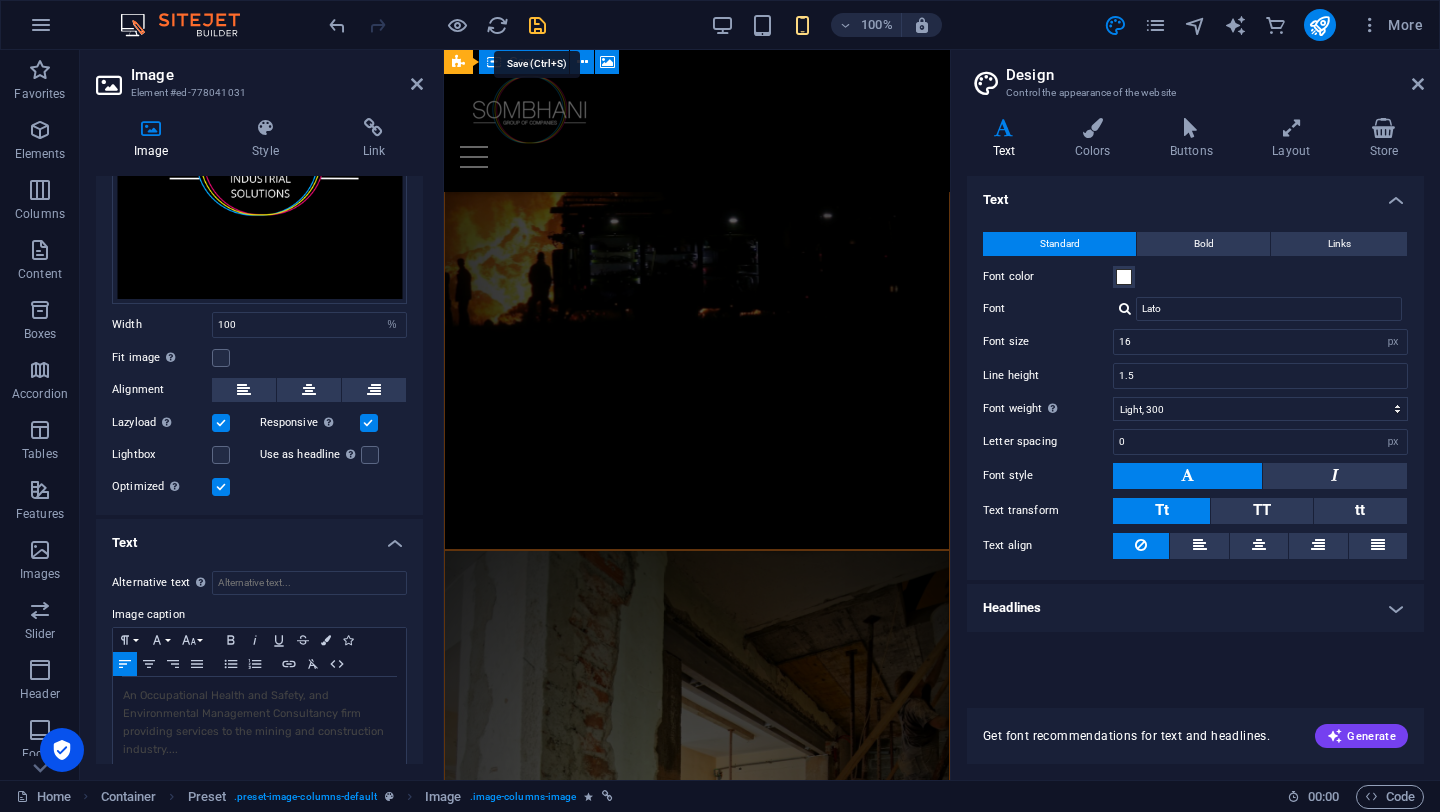 click at bounding box center [537, 25] 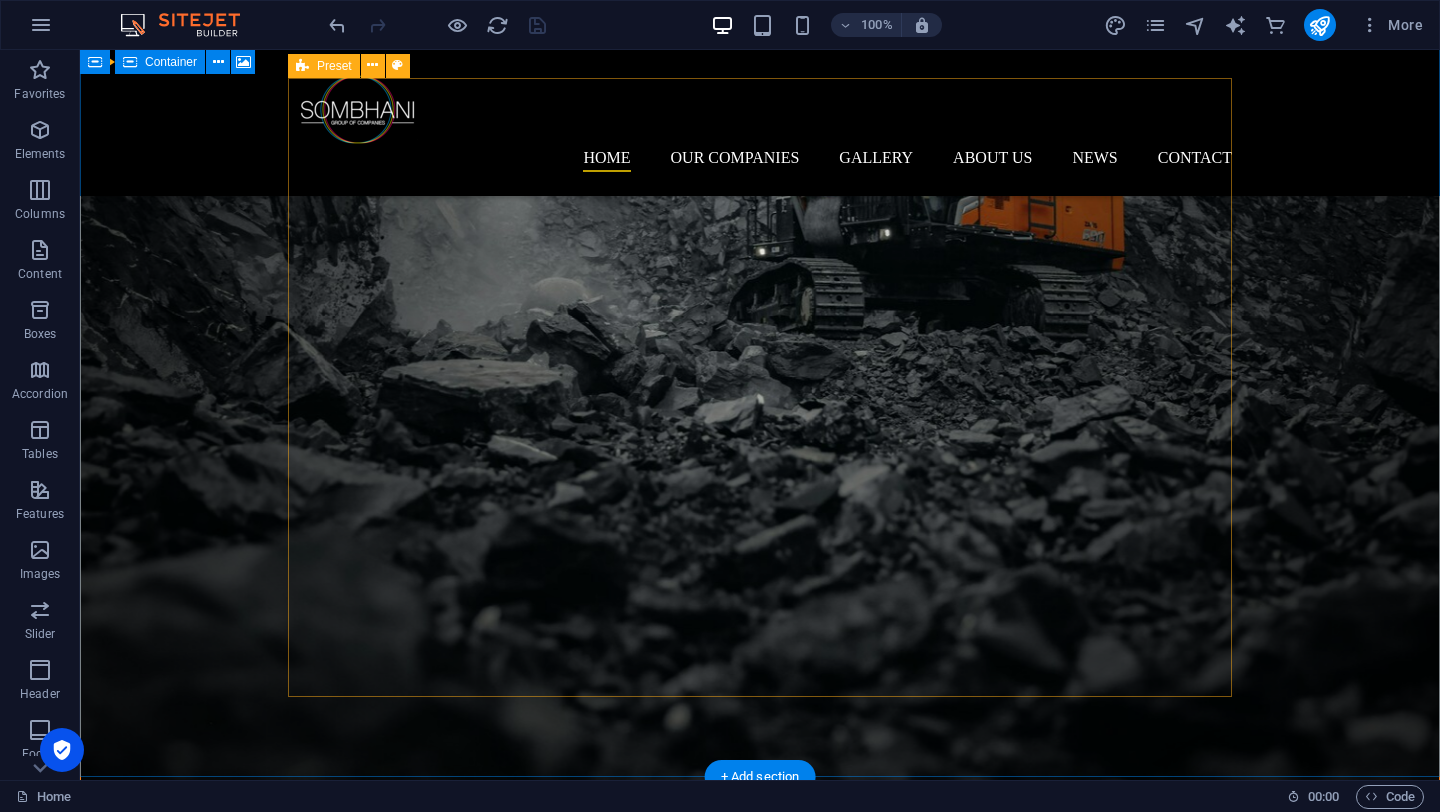scroll, scrollTop: 6384, scrollLeft: 0, axis: vertical 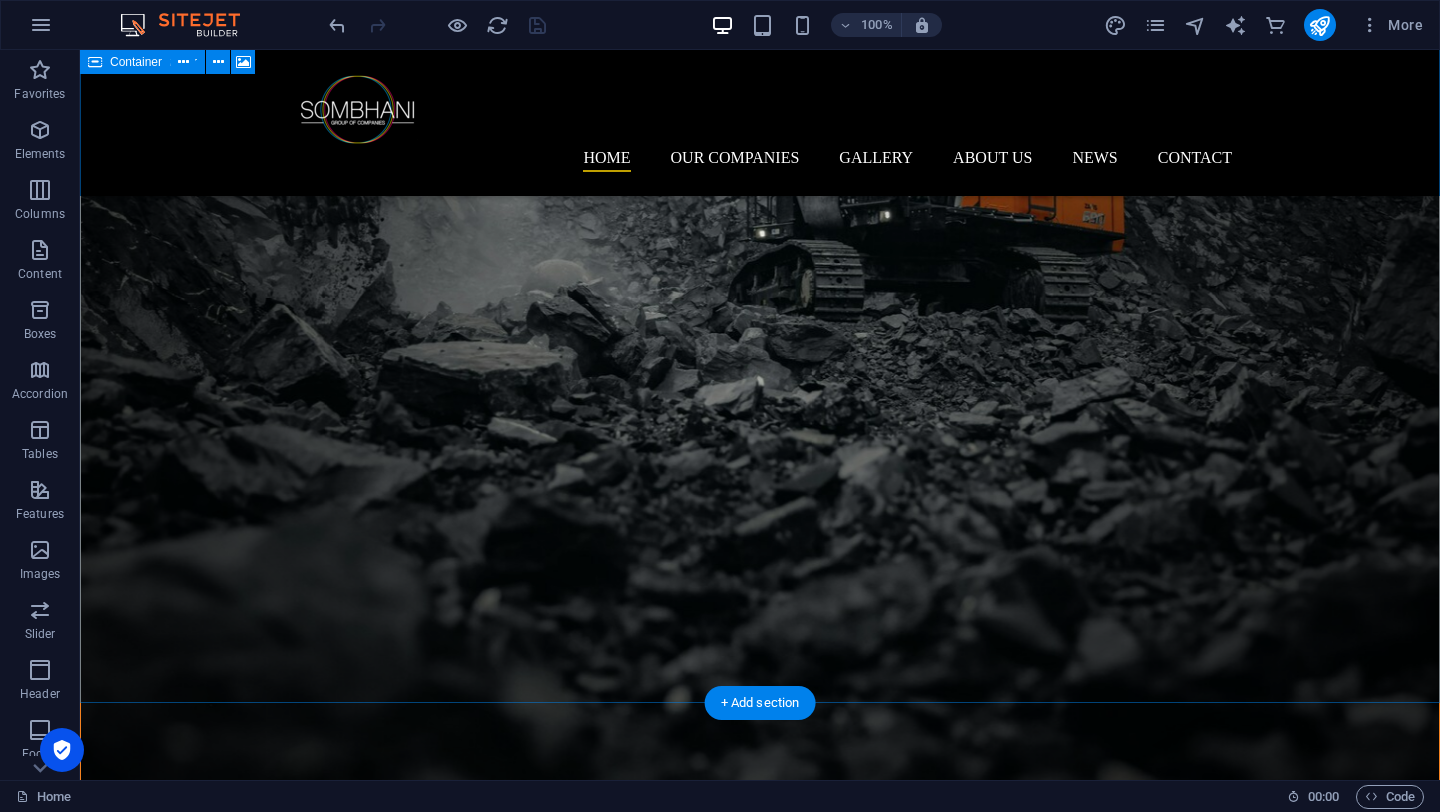 click on "​ OUR BUSINESS DIVISIONS Latest Exhibitions We specialise in industrial supplies for both the public and private entities. We integrate a range of service offerings to optimally support a client's objectives. Providing innovative and cost-effective Engineering and Construction Services since [DATE] helping you achieve your goals and save money. An Occupational Health and Safety, and Environmental Management Consultancy firm providing services to the mining and construction industry.... An Occupational Health and Safety, and Environmental Management Consultancy firm providing services to the mining and construction industry...." at bounding box center [760, 7766] 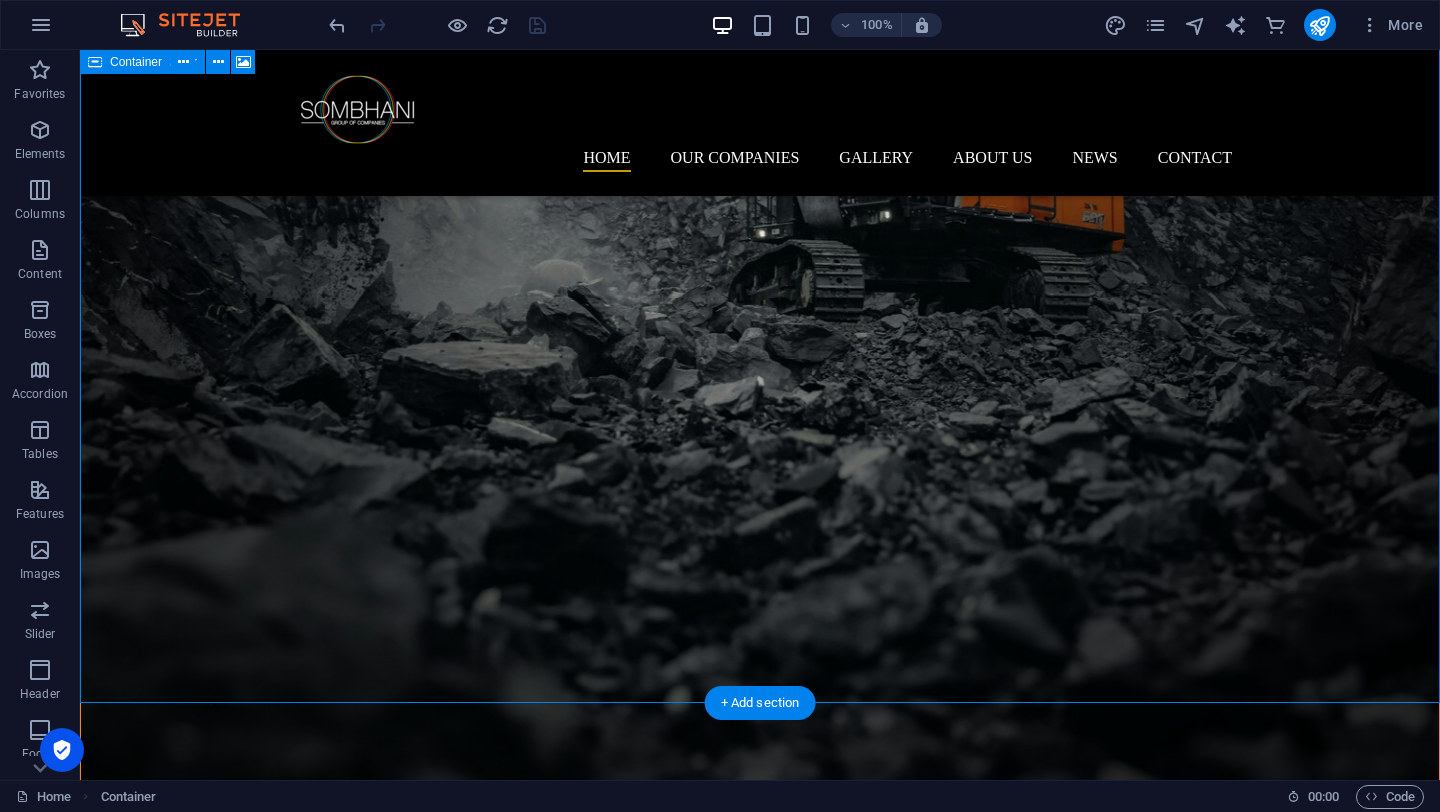 click on "​ OUR BUSINESS DIVISIONS Latest Exhibitions We specialise in industrial supplies for both the public and private entities. We integrate a range of service offerings to optimally support a client's objectives. Providing innovative and cost-effective Engineering and Construction Services since [DATE] helping you achieve your goals and save money. An Occupational Health and Safety, and Environmental Management Consultancy firm providing services to the mining and construction industry.... An Occupational Health and Safety, and Environmental Management Consultancy firm providing services to the mining and construction industry...." at bounding box center (760, 7766) 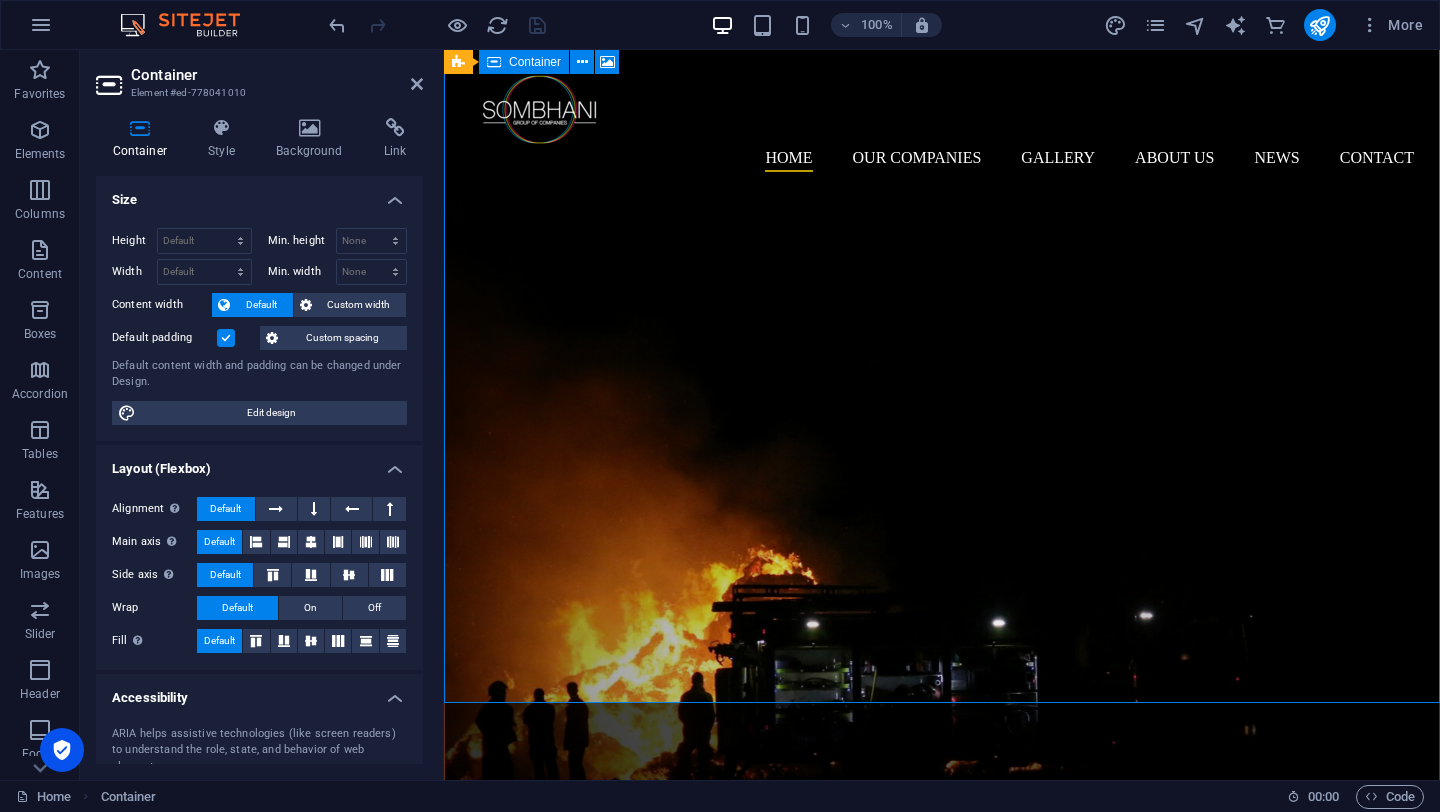 scroll, scrollTop: 5524, scrollLeft: 0, axis: vertical 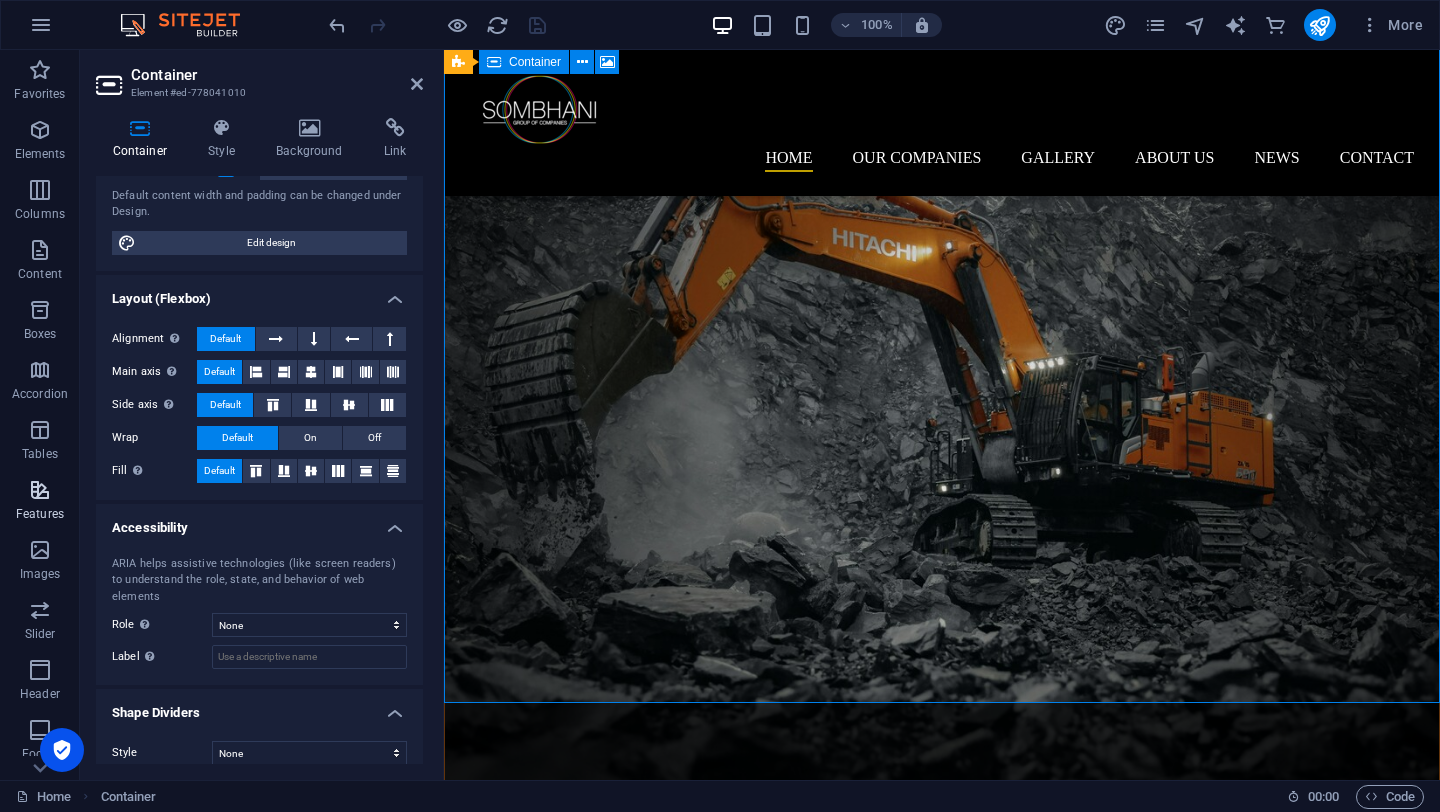 click at bounding box center [40, 490] 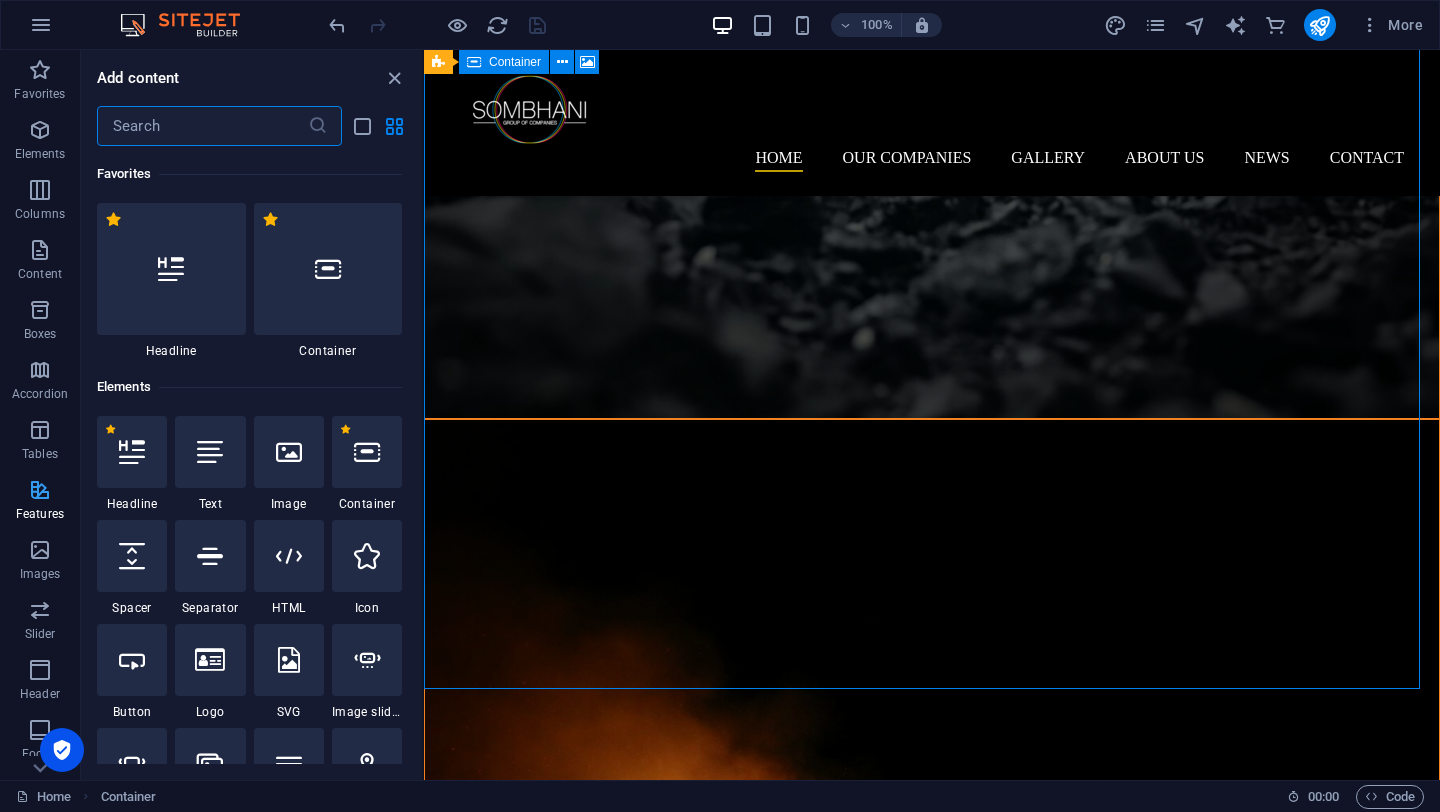 scroll, scrollTop: 5537, scrollLeft: 0, axis: vertical 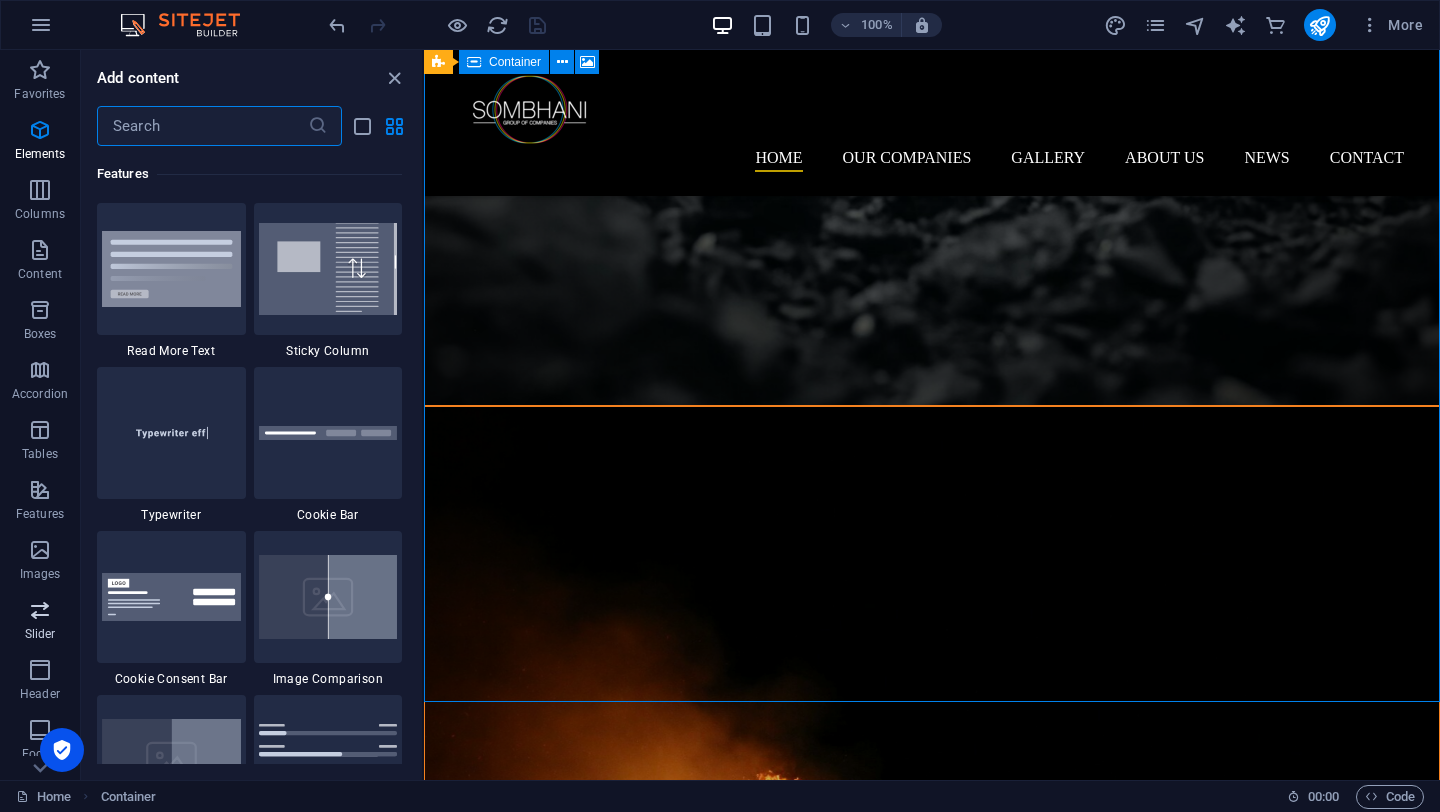 click at bounding box center [40, 610] 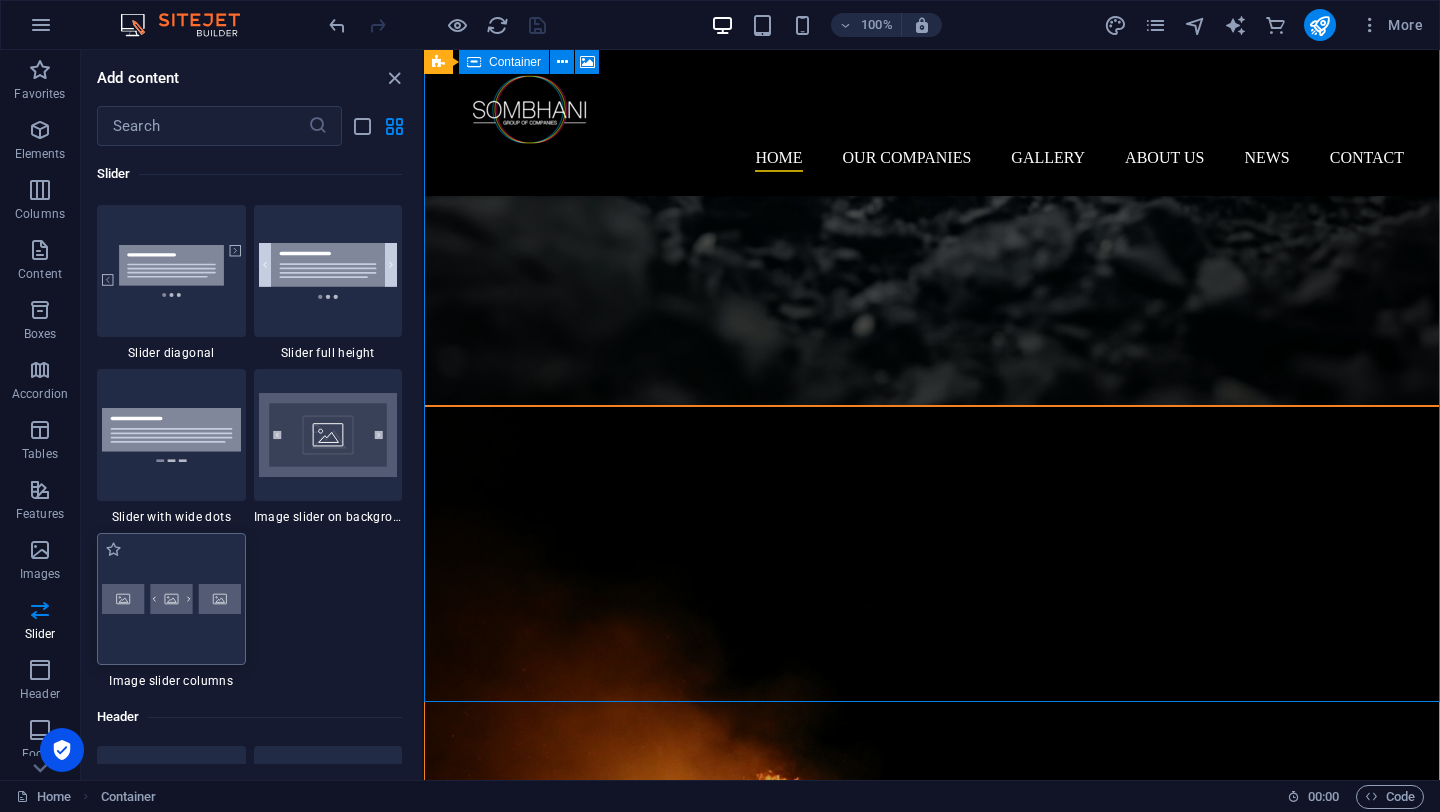 scroll, scrollTop: 11337, scrollLeft: 0, axis: vertical 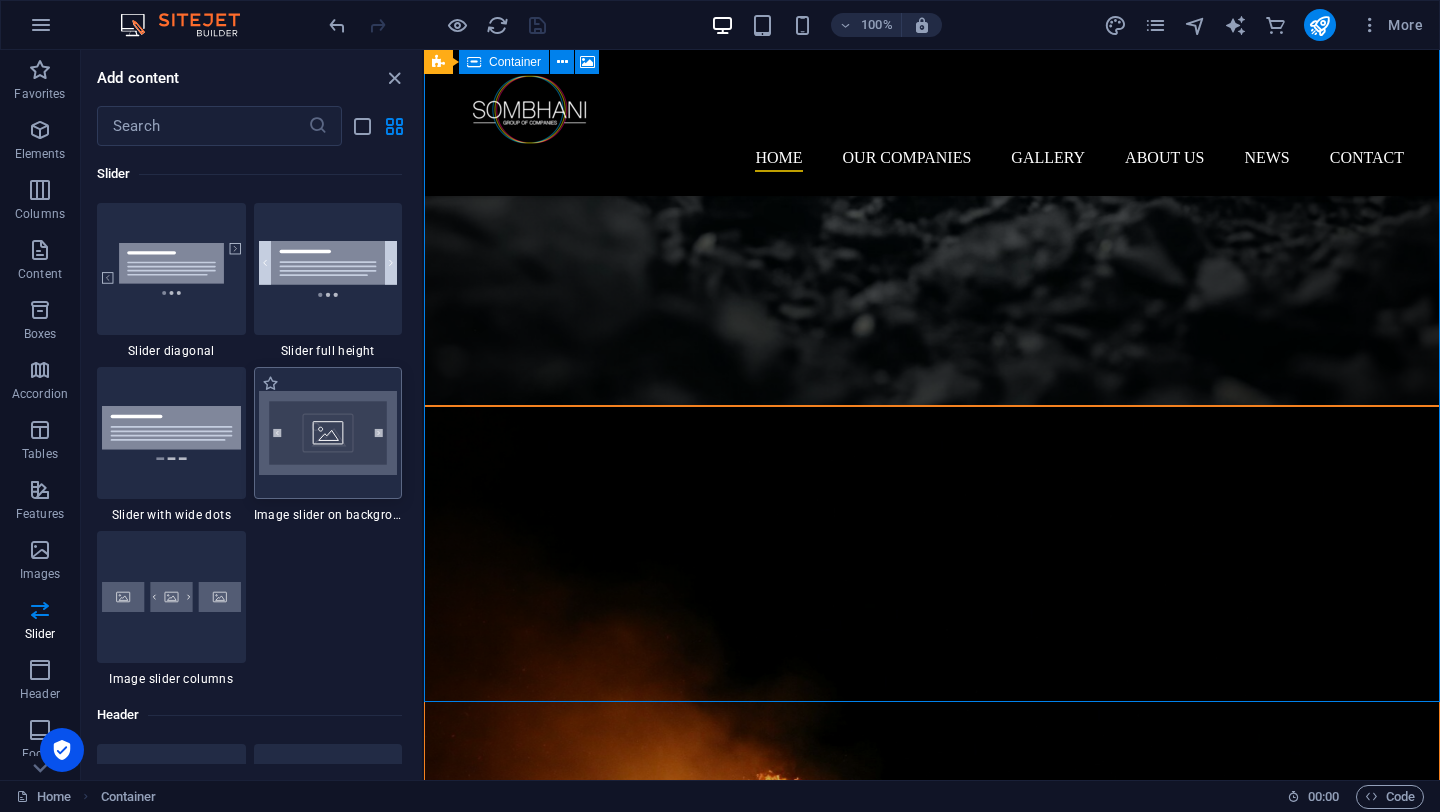 click at bounding box center [328, 433] 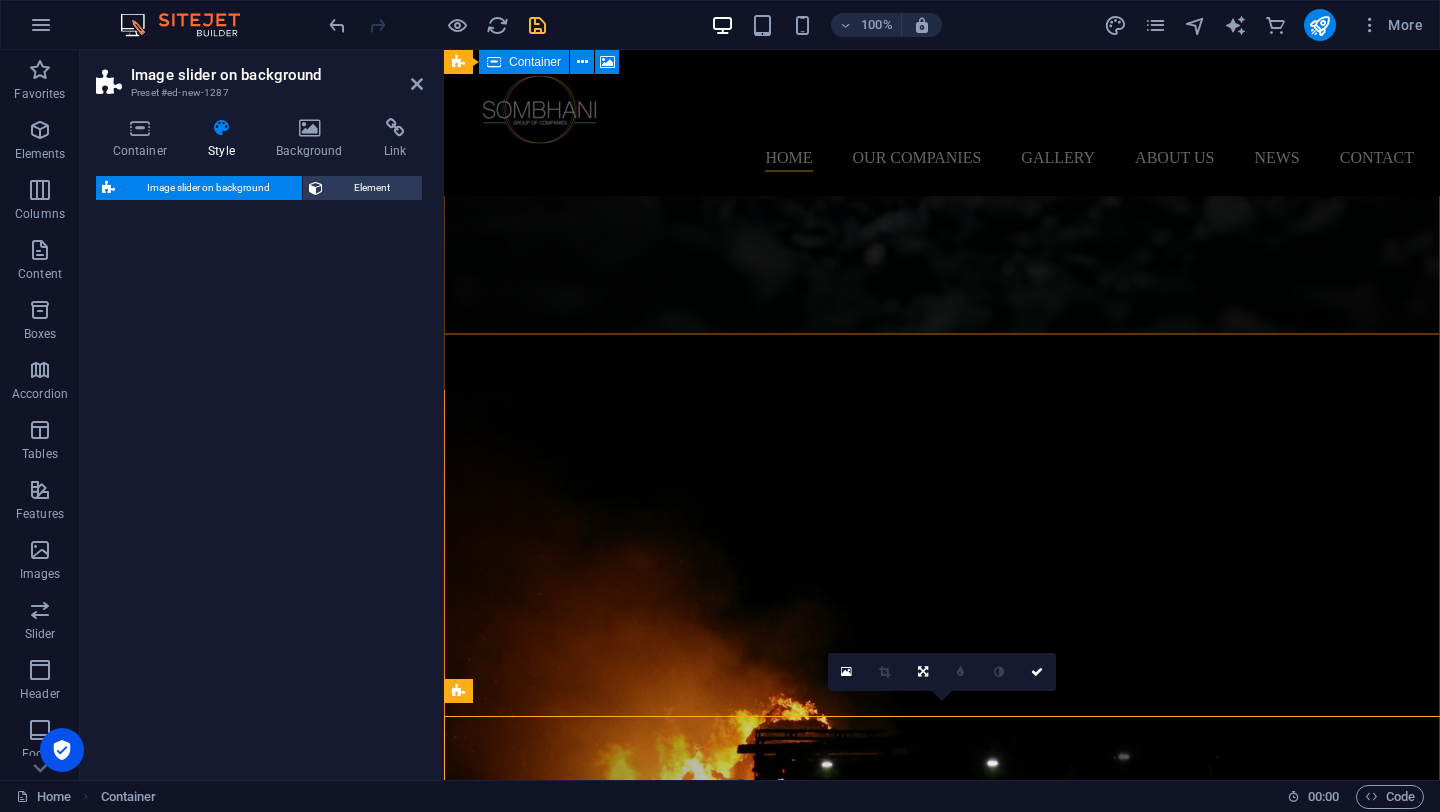 select on "rem" 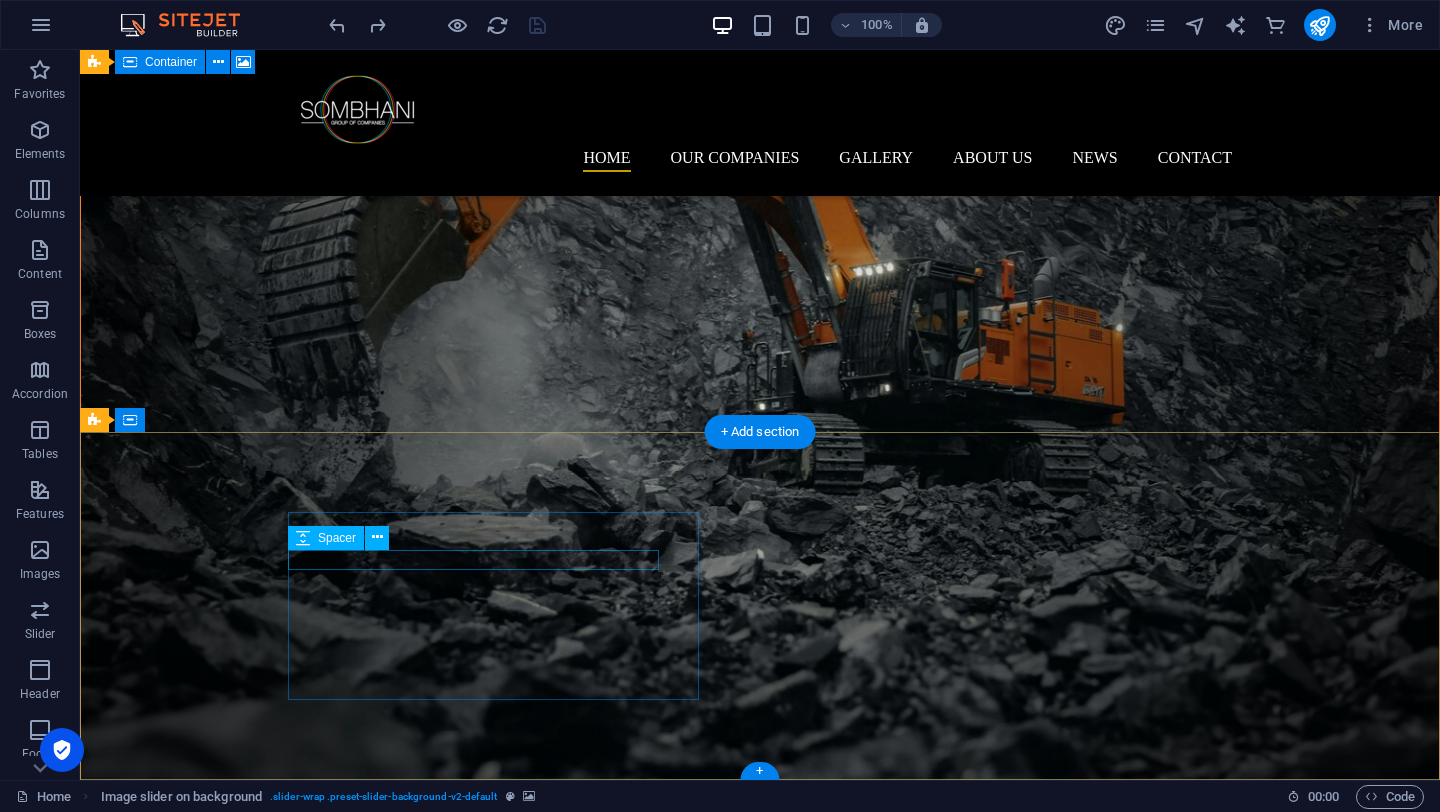 scroll, scrollTop: 6655, scrollLeft: 0, axis: vertical 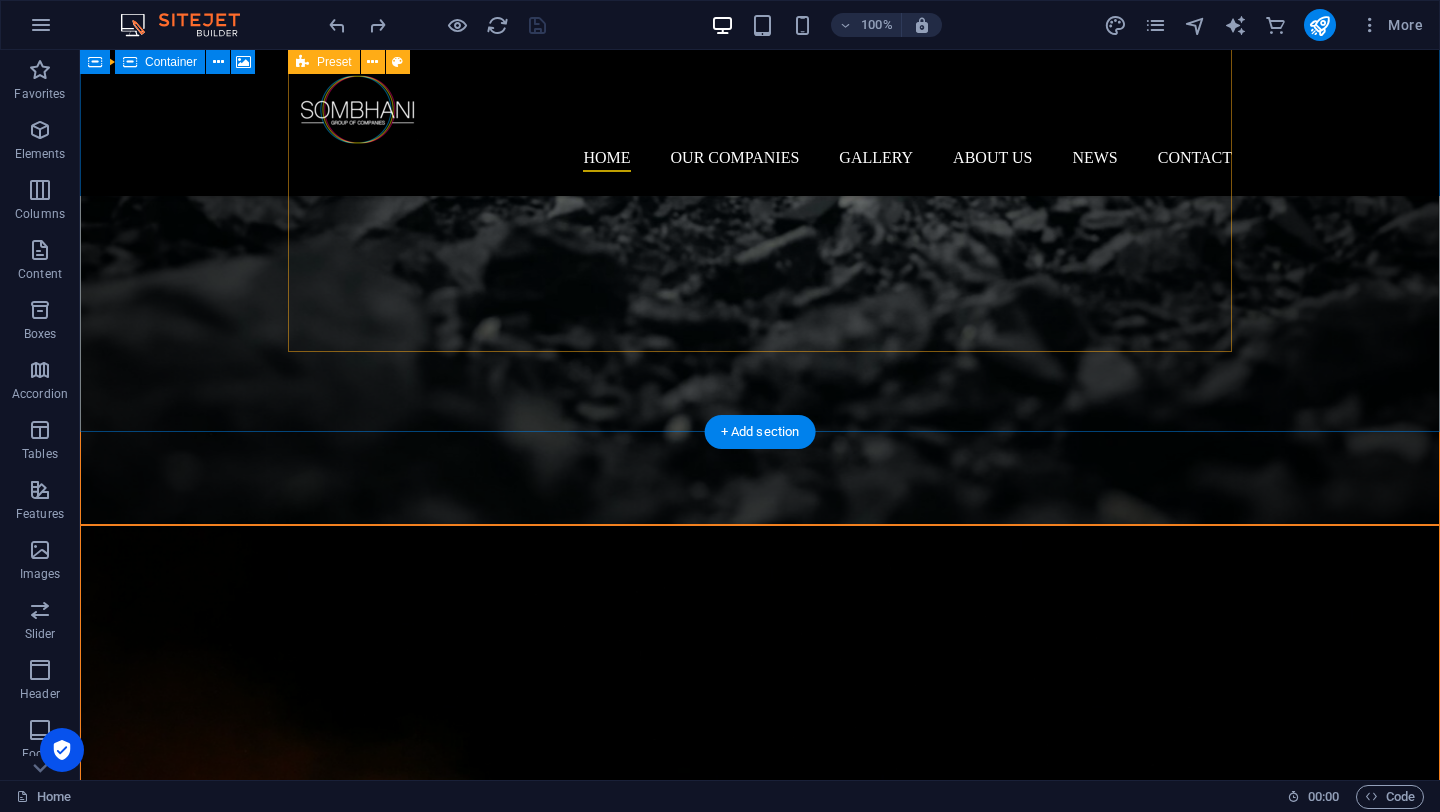 click on "​ OUR BUSINESS DIVISIONS Latest Exhibitions We specialise in industrial supplies for both the public and private entities. We integrate a range of service offerings to optimally support a client's objectives. Providing innovative and cost-effective Engineering and Construction Services since [DATE] helping you achieve your goals and save money. An Occupational Health and Safety, and Environmental Management Consultancy firm providing services to the mining and construction industry.... An Occupational Health and Safety, and Environmental Management Consultancy firm providing services to the mining and construction industry...." at bounding box center (760, 7495) 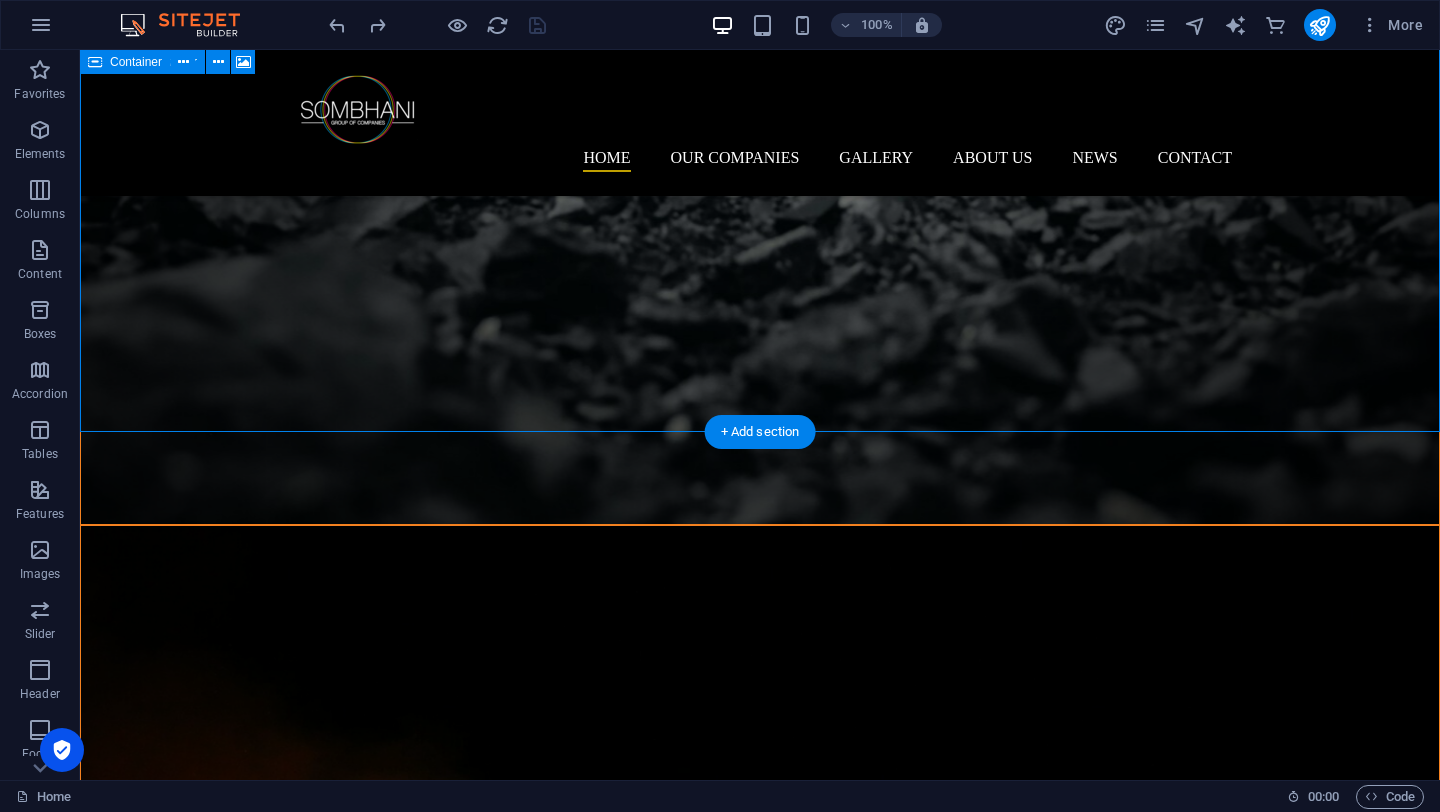 click on "​ OUR BUSINESS DIVISIONS Latest Exhibitions We specialise in industrial supplies for both the public and private entities. We integrate a range of service offerings to optimally support a client's objectives. Providing innovative and cost-effective Engineering and Construction Services since [DATE] helping you achieve your goals and save money. An Occupational Health and Safety, and Environmental Management Consultancy firm providing services to the mining and construction industry.... An Occupational Health and Safety, and Environmental Management Consultancy firm providing services to the mining and construction industry...." at bounding box center [760, 7495] 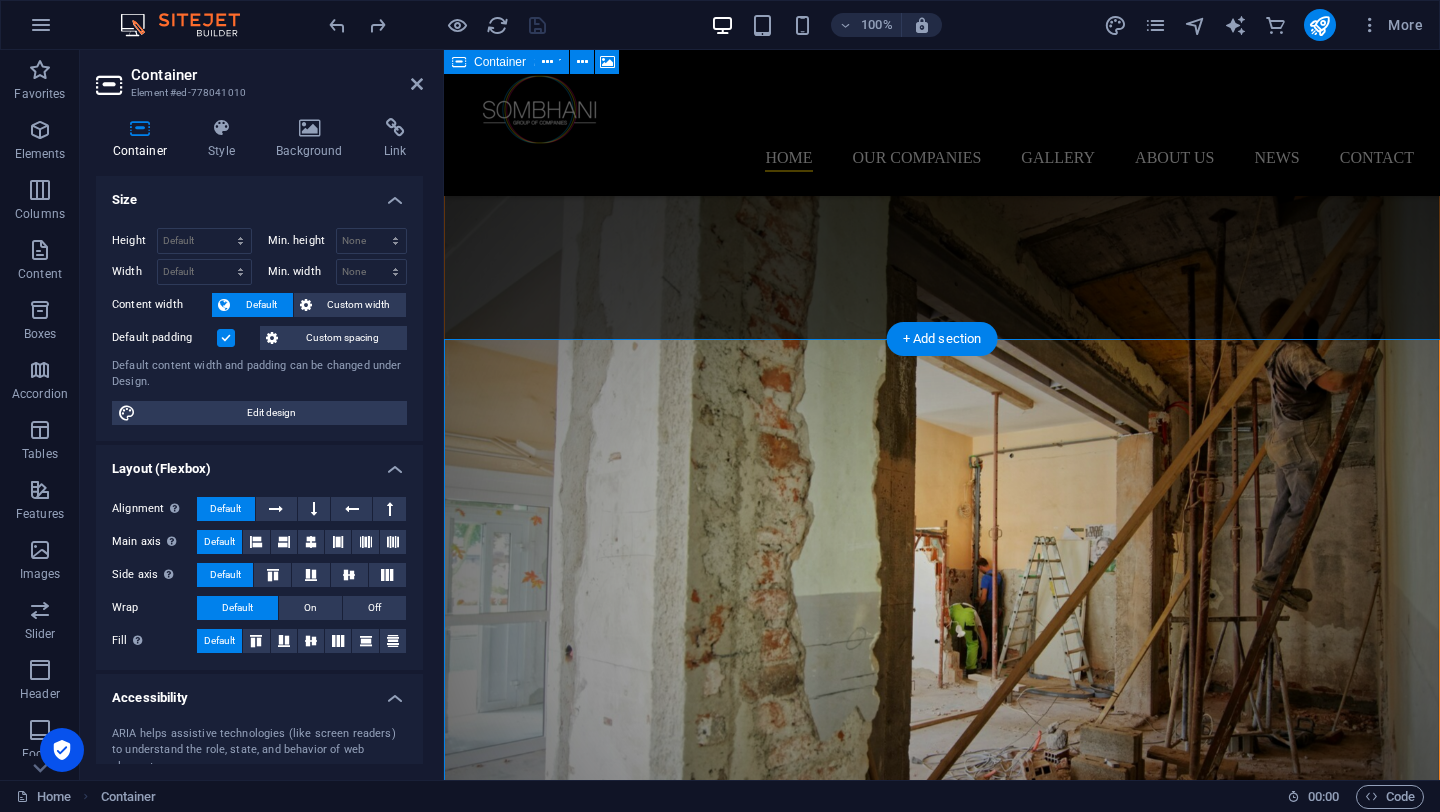 scroll, scrollTop: 5795, scrollLeft: 0, axis: vertical 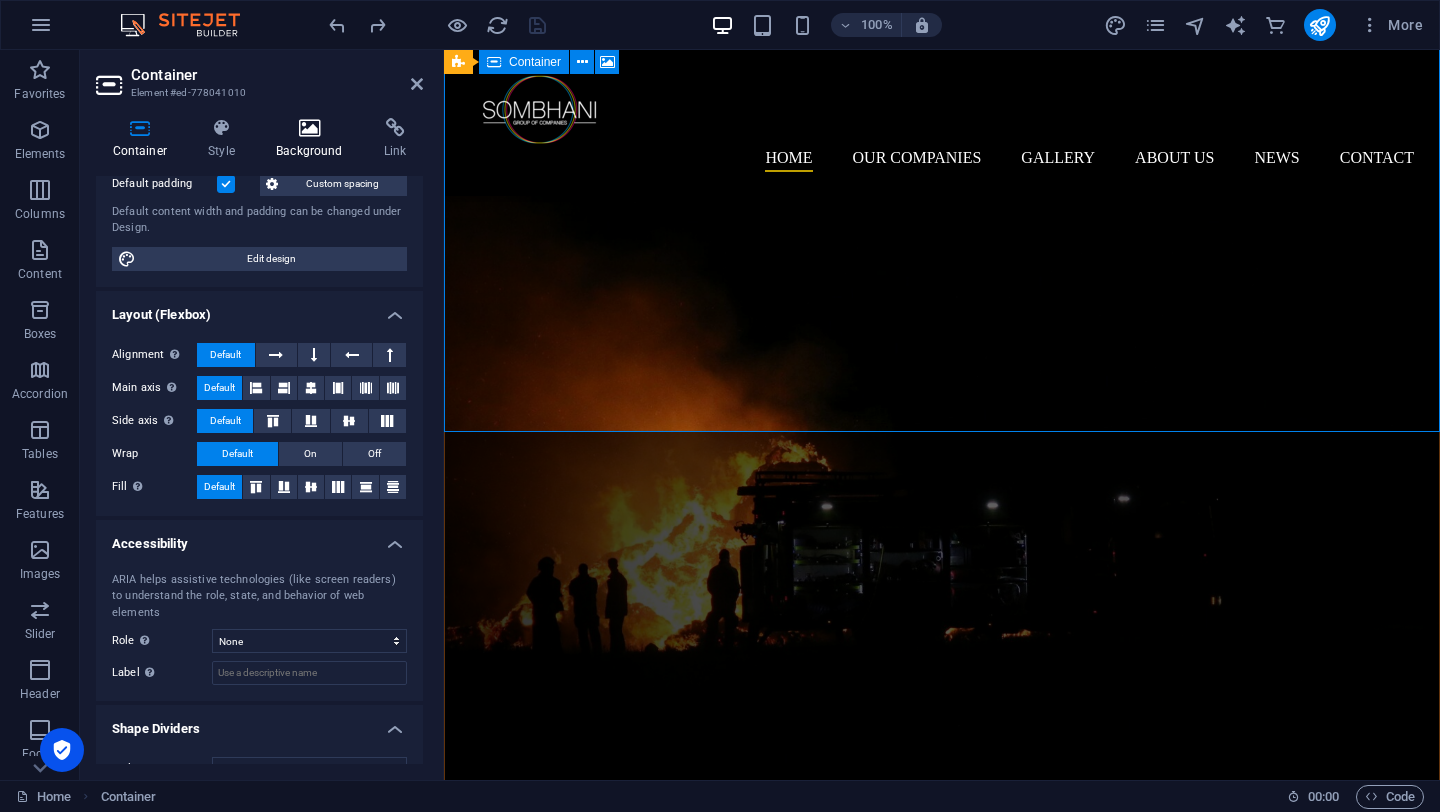 click at bounding box center (310, 128) 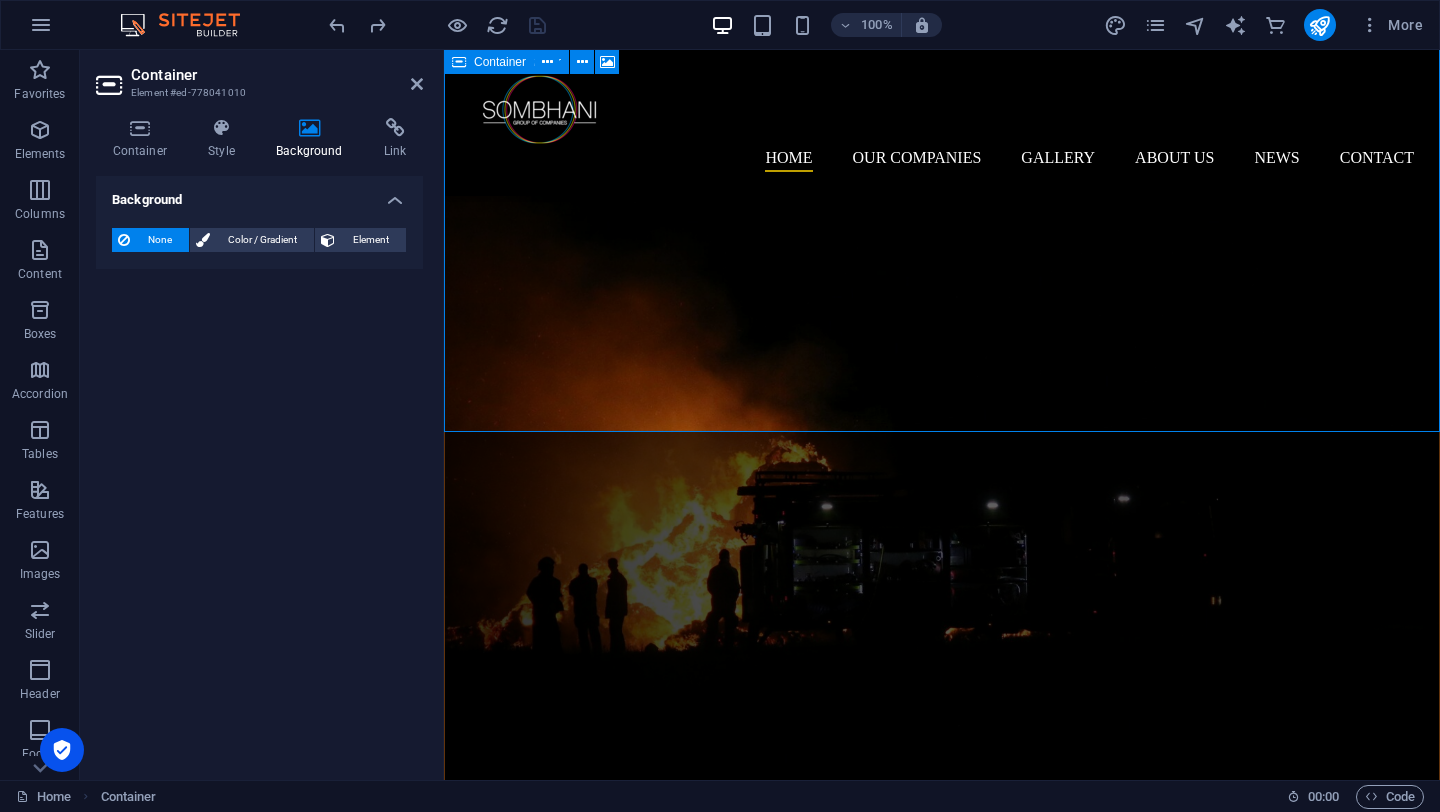 click on "​ OUR BUSINESS DIVISIONS Latest Exhibitions We specialise in industrial supplies for both the public and private entities. We integrate a range of service offerings to optimally support a client's objectives. Providing innovative and cost-effective Engineering and Construction Services since [DATE] helping you achieve your goals and save money. An Occupational Health and Safety, and Environmental Management Consultancy firm providing services to the mining and construction industry.... An Occupational Health and Safety, and Environmental Management Consultancy firm providing services to the mining and construction industry...." at bounding box center (942, 6493) 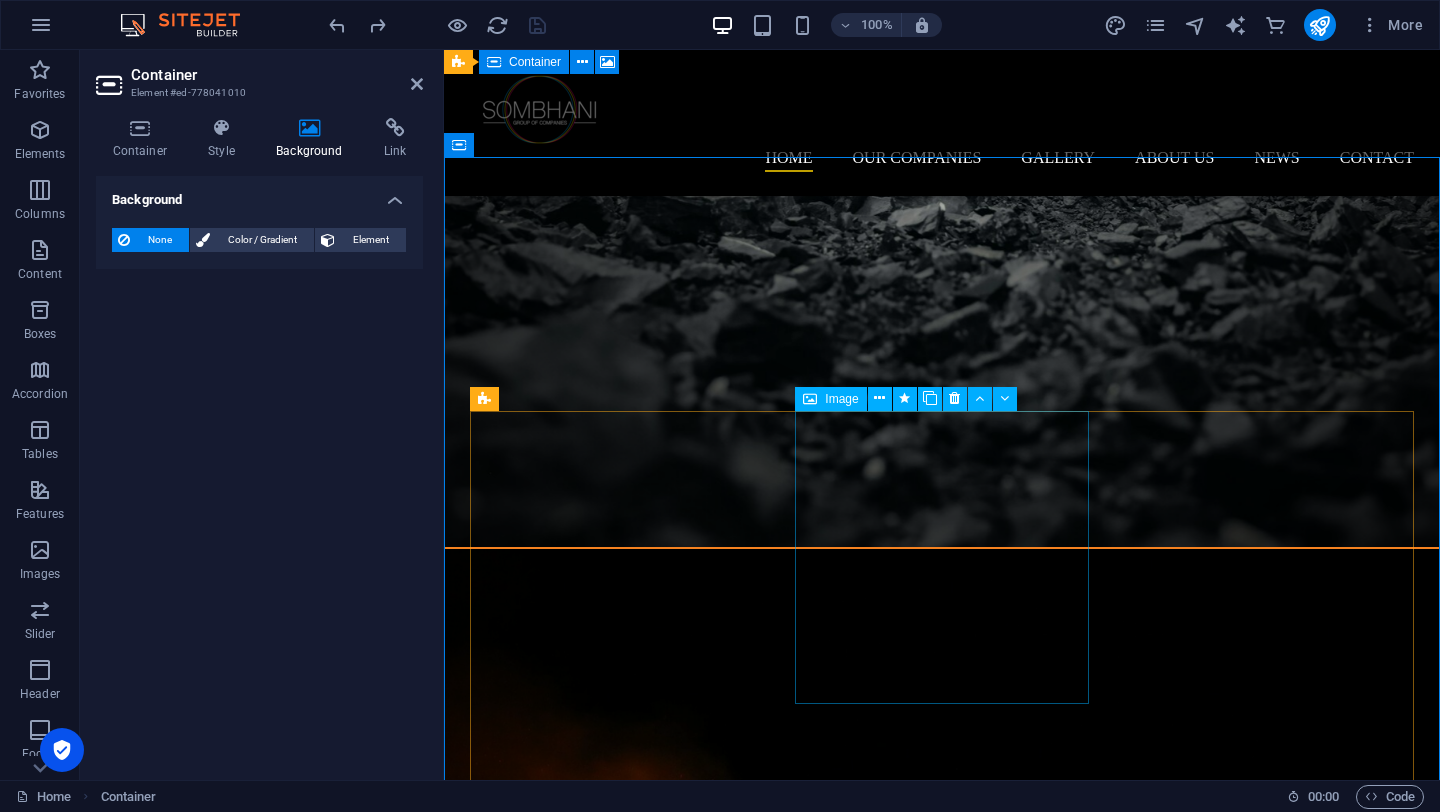scroll, scrollTop: 5362, scrollLeft: 0, axis: vertical 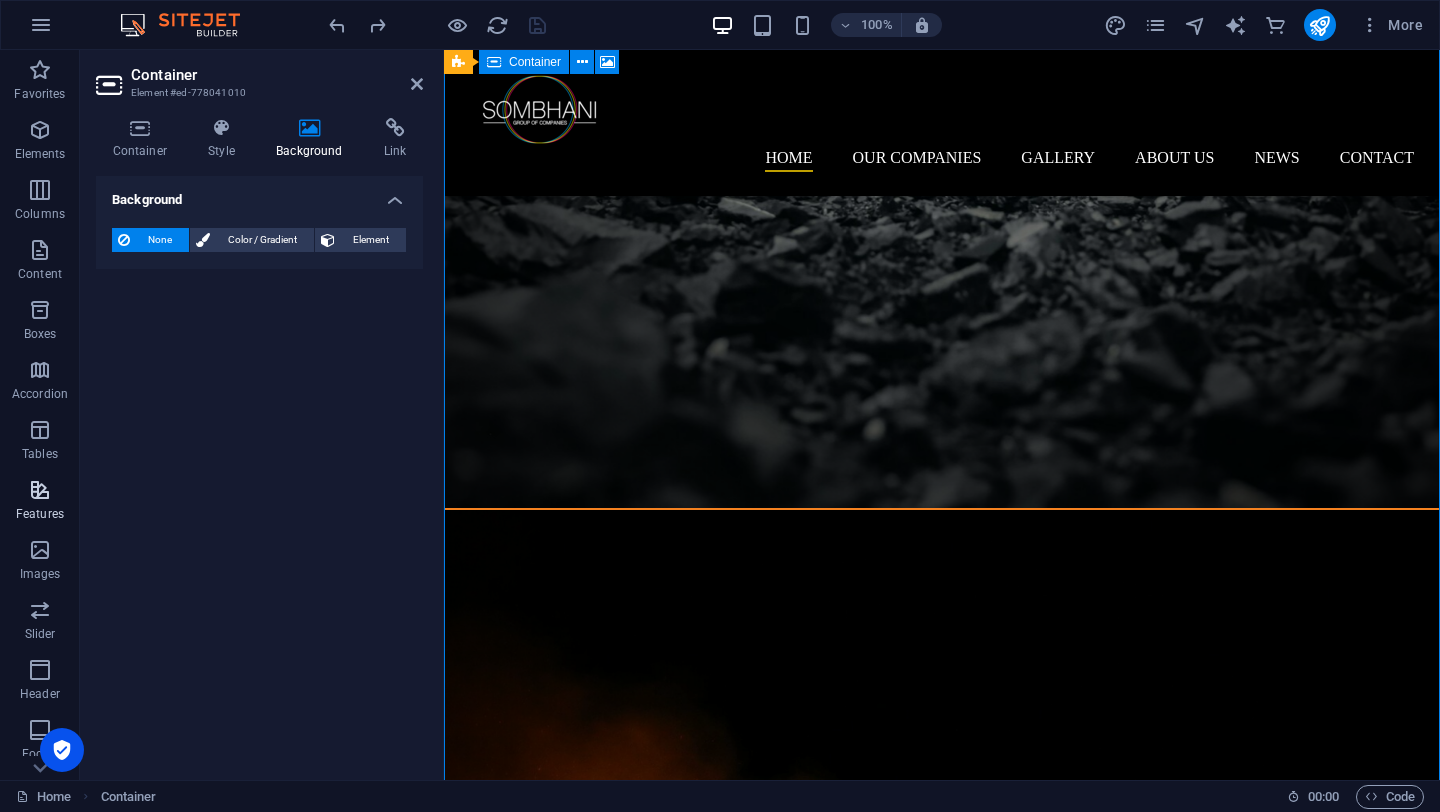 click at bounding box center [40, 490] 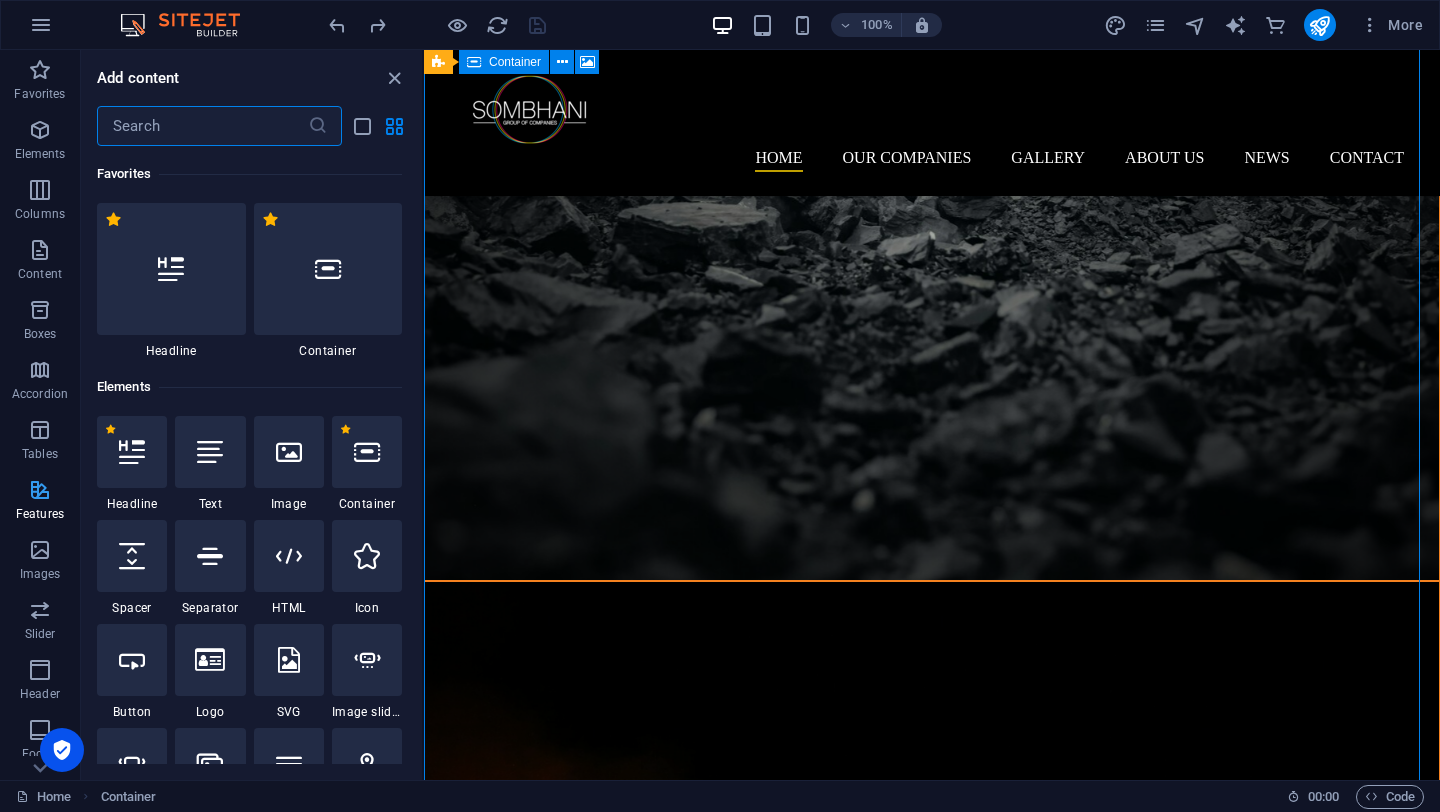 scroll, scrollTop: 5375, scrollLeft: 0, axis: vertical 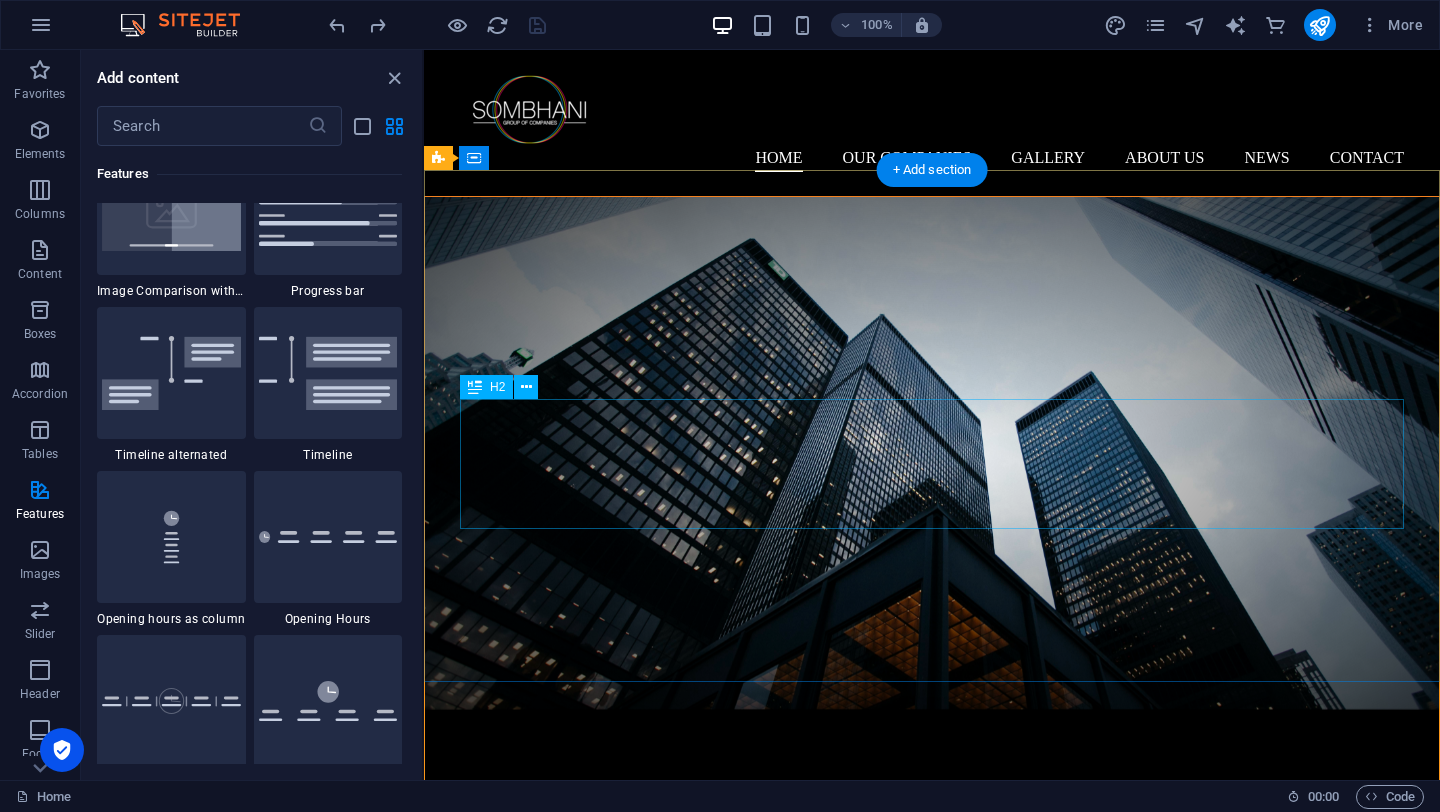 click on "We Don’t Just Build — We Create Landmarks" at bounding box center (932, 1002) 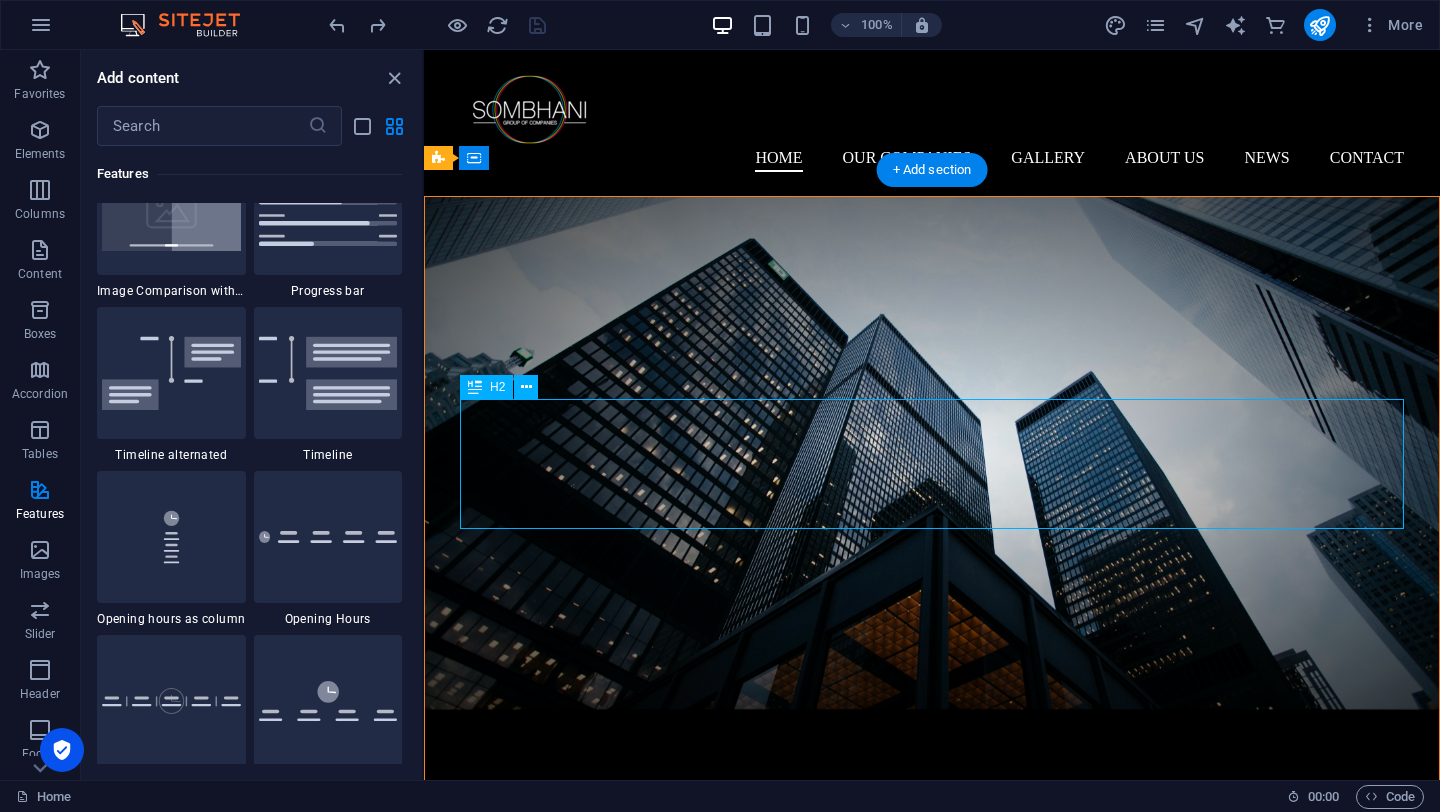 click on "We Don’t Just Build — We Create Landmarks" at bounding box center [932, 1002] 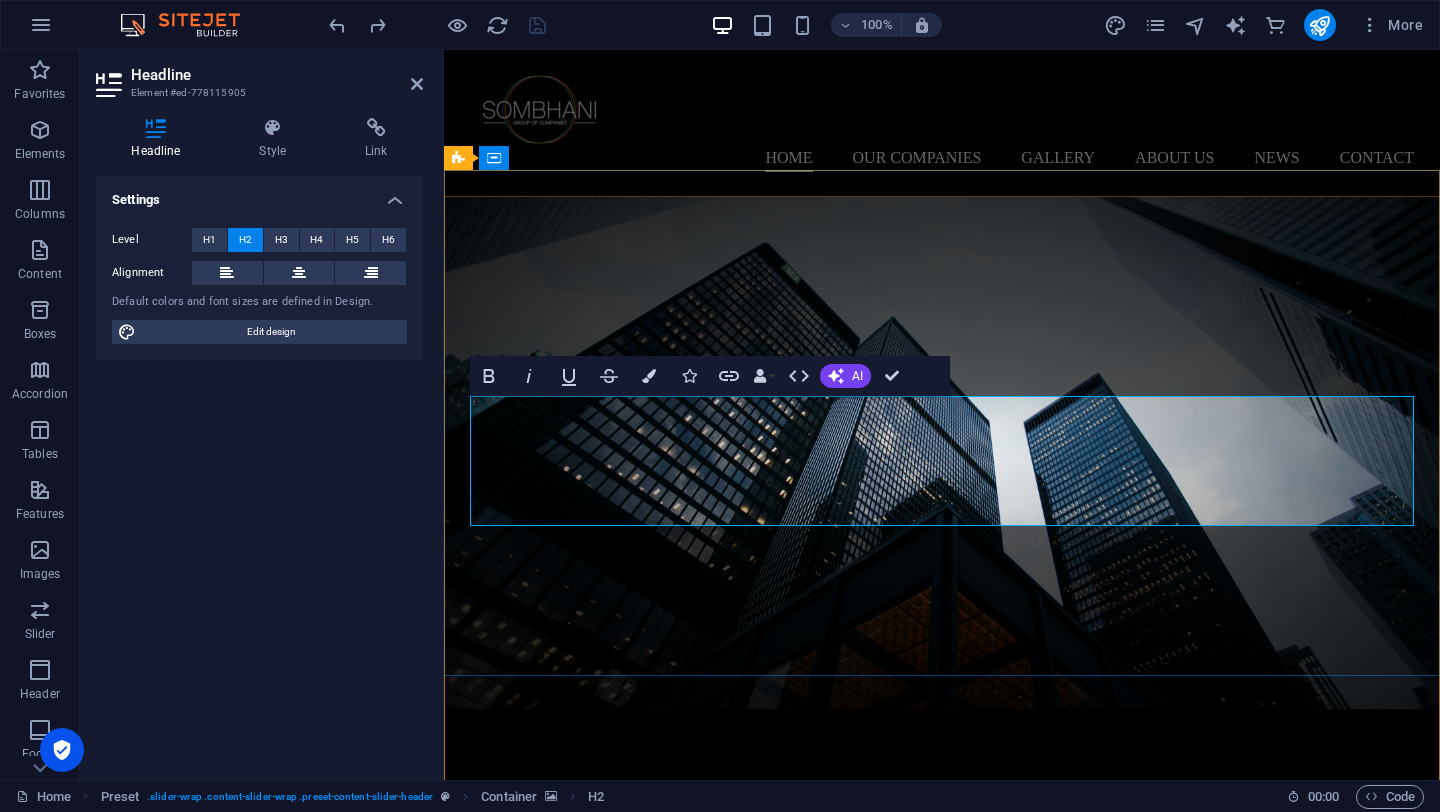 click on "We Don’t Just Build — We Create Landmarks" at bounding box center [942, 999] 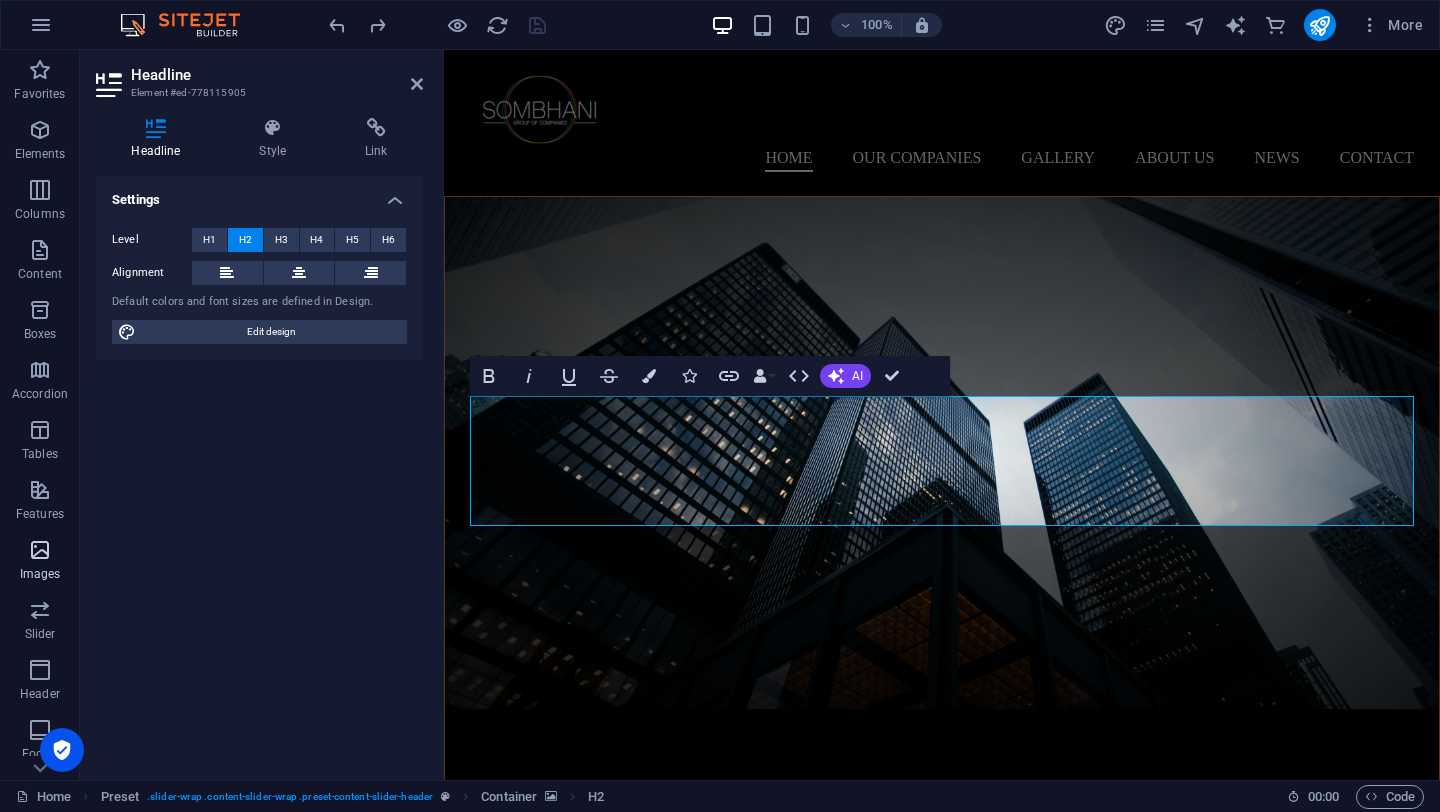 click at bounding box center (40, 550) 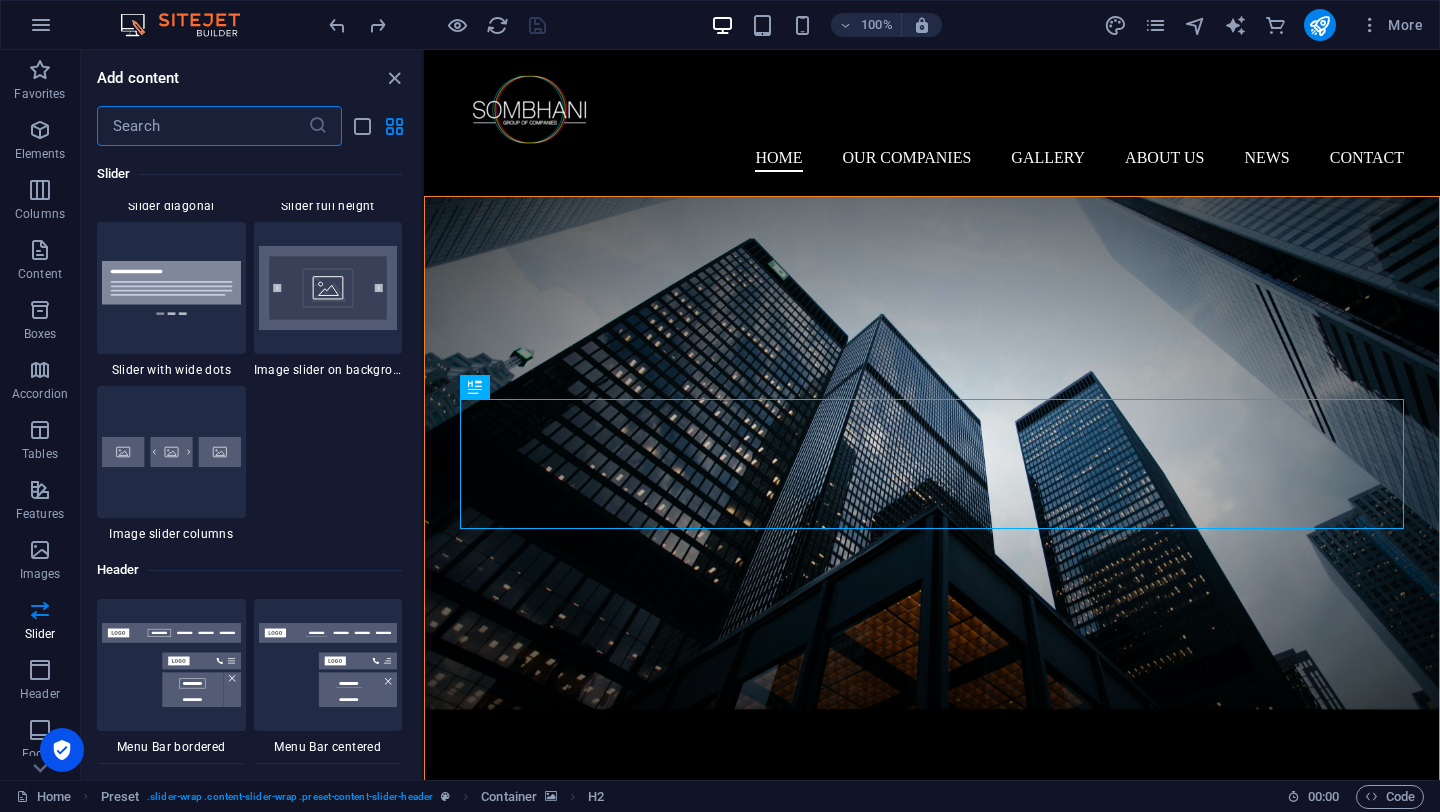 scroll, scrollTop: 11235, scrollLeft: 0, axis: vertical 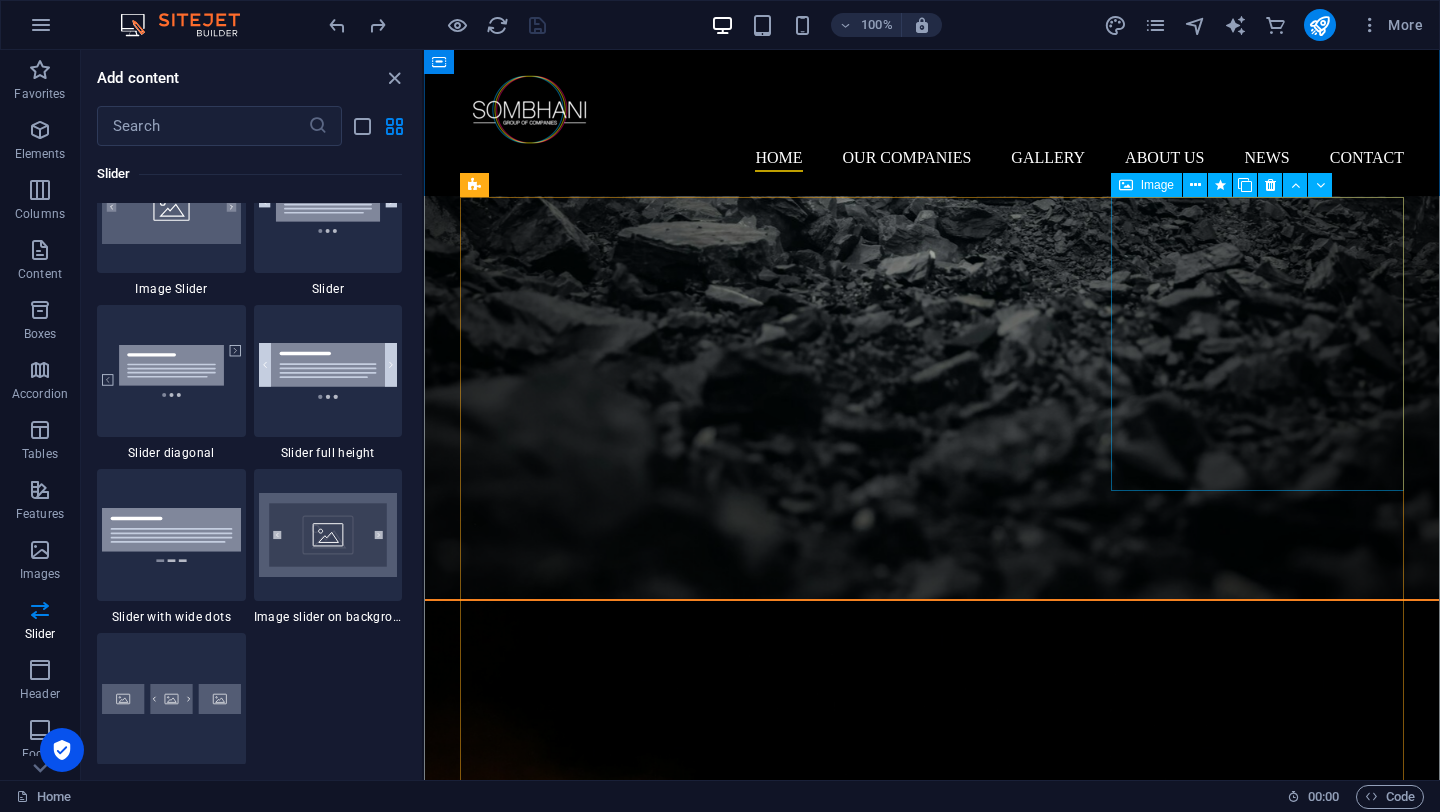 click on "An Occupational Health and Safety, and Environmental Management Consultancy firm providing services to the mining and construction industry...." at bounding box center (932, 7600) 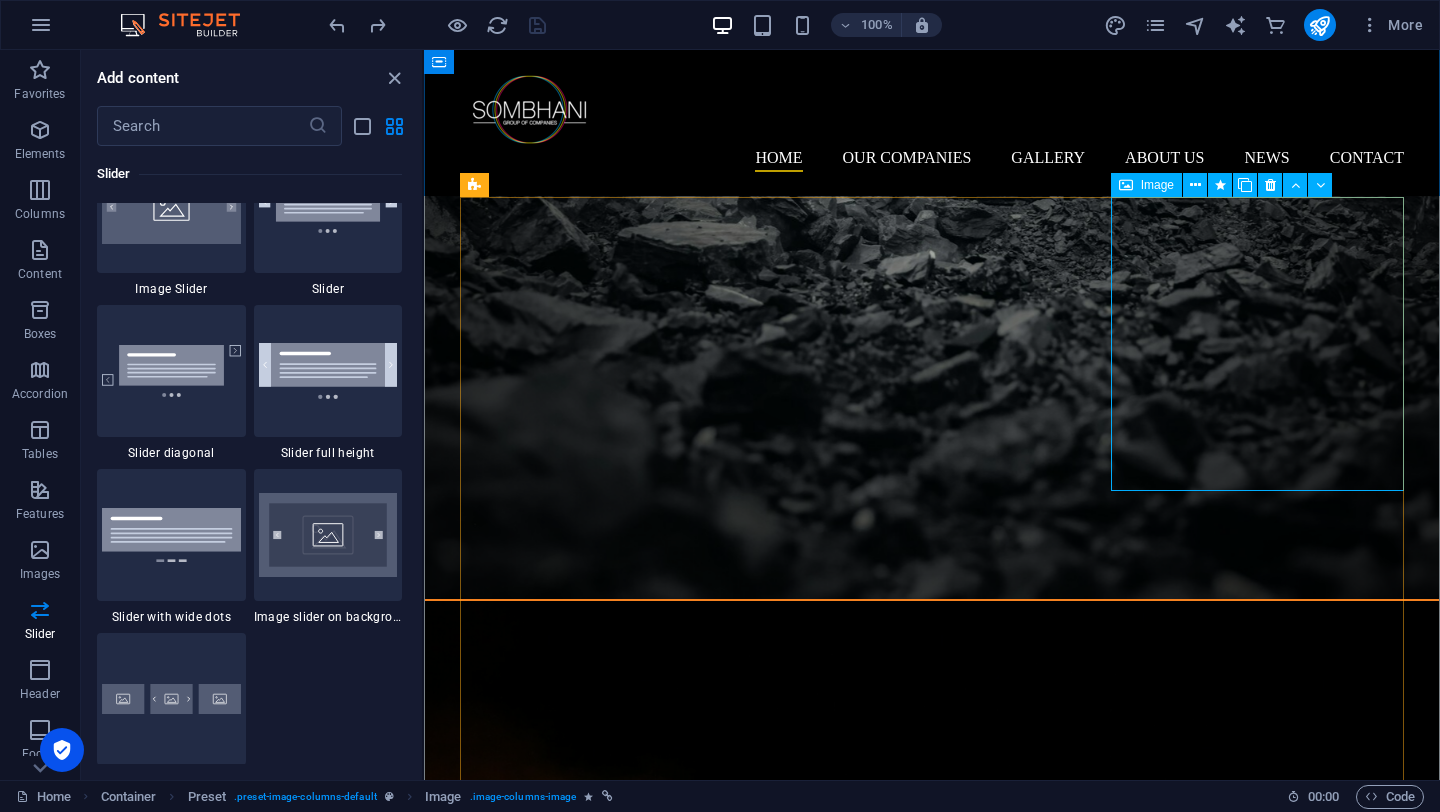 click on "An Occupational Health and Safety, and Environmental Management Consultancy firm providing services to the mining and construction industry...." at bounding box center (932, 7600) 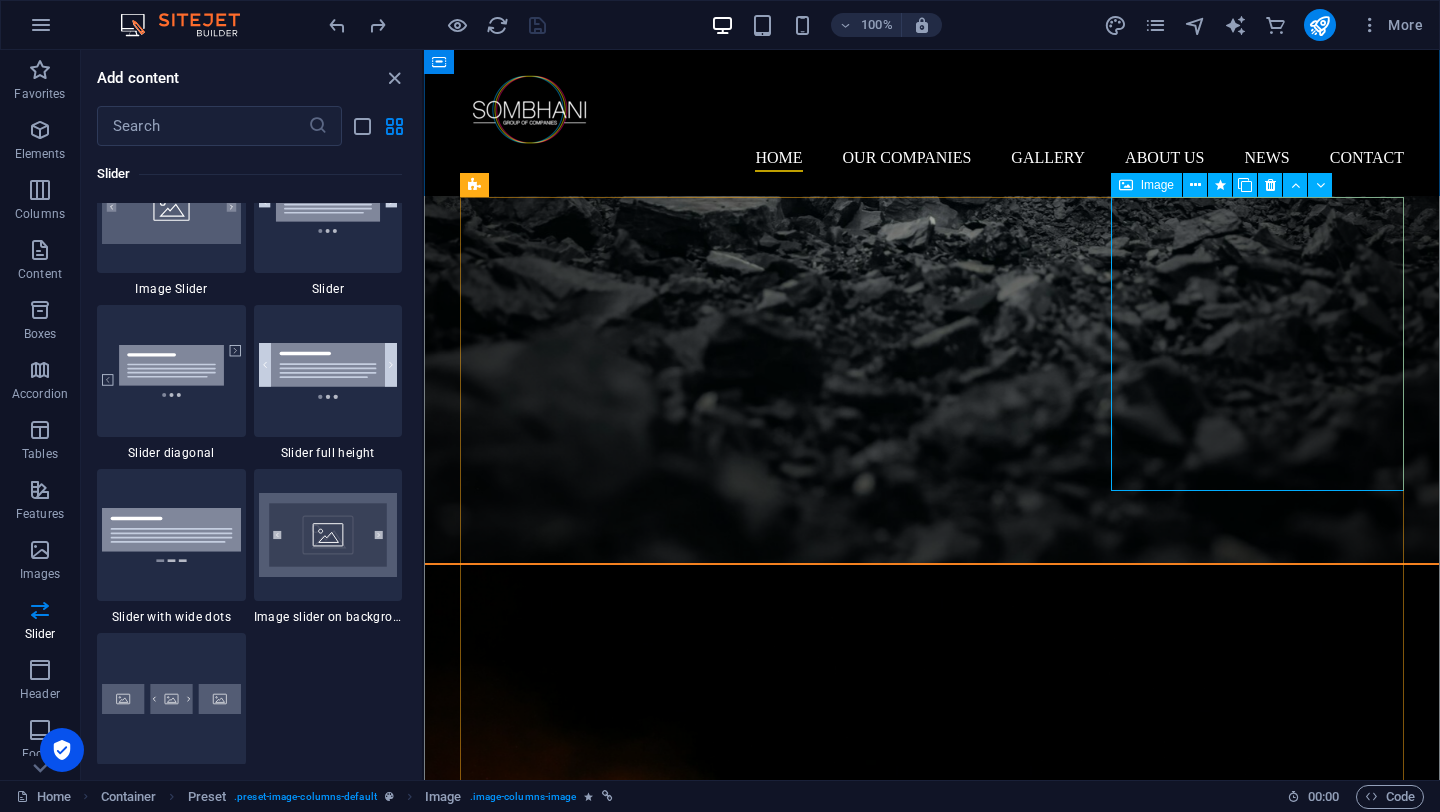 scroll, scrollTop: 5330, scrollLeft: 0, axis: vertical 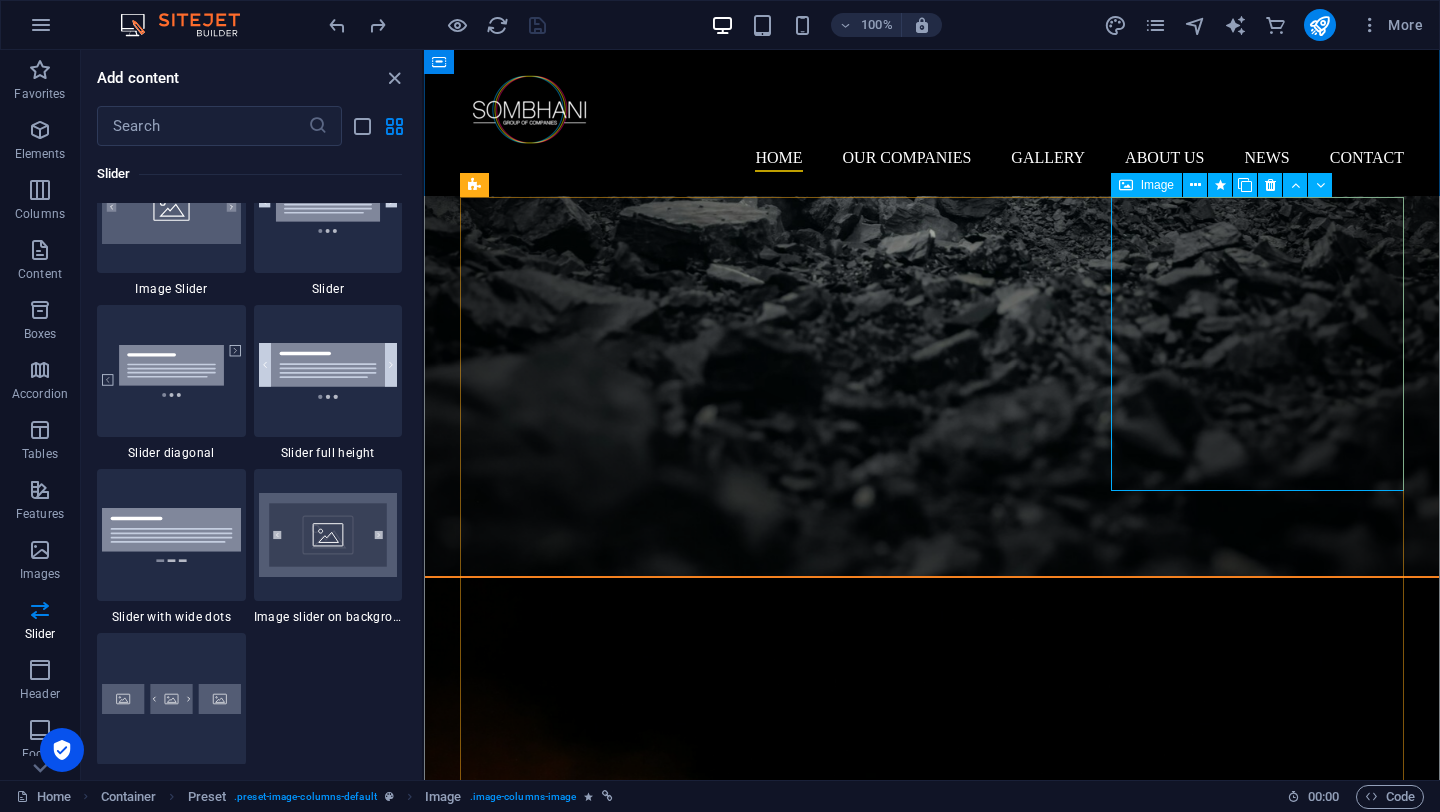 select on "%" 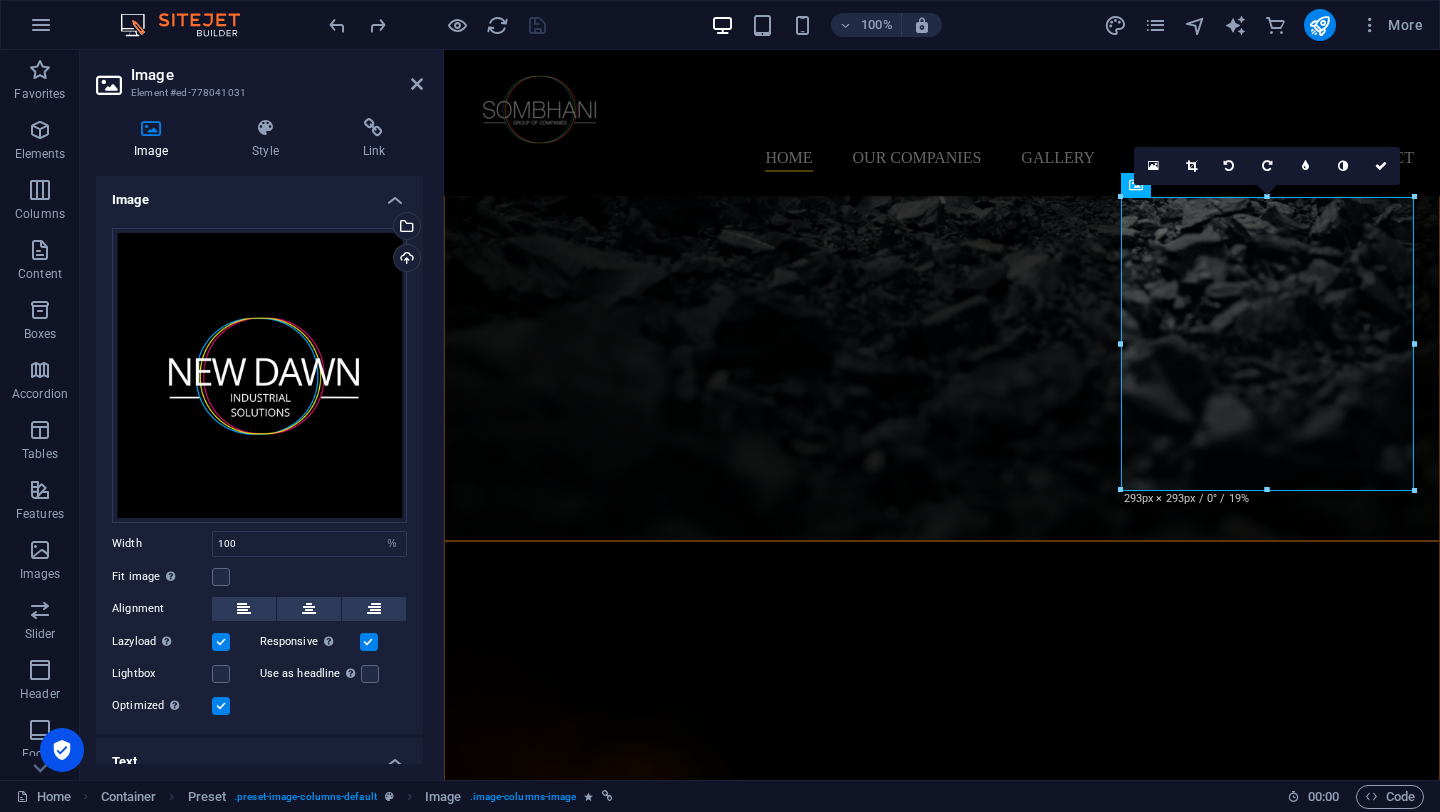 scroll, scrollTop: 239, scrollLeft: 0, axis: vertical 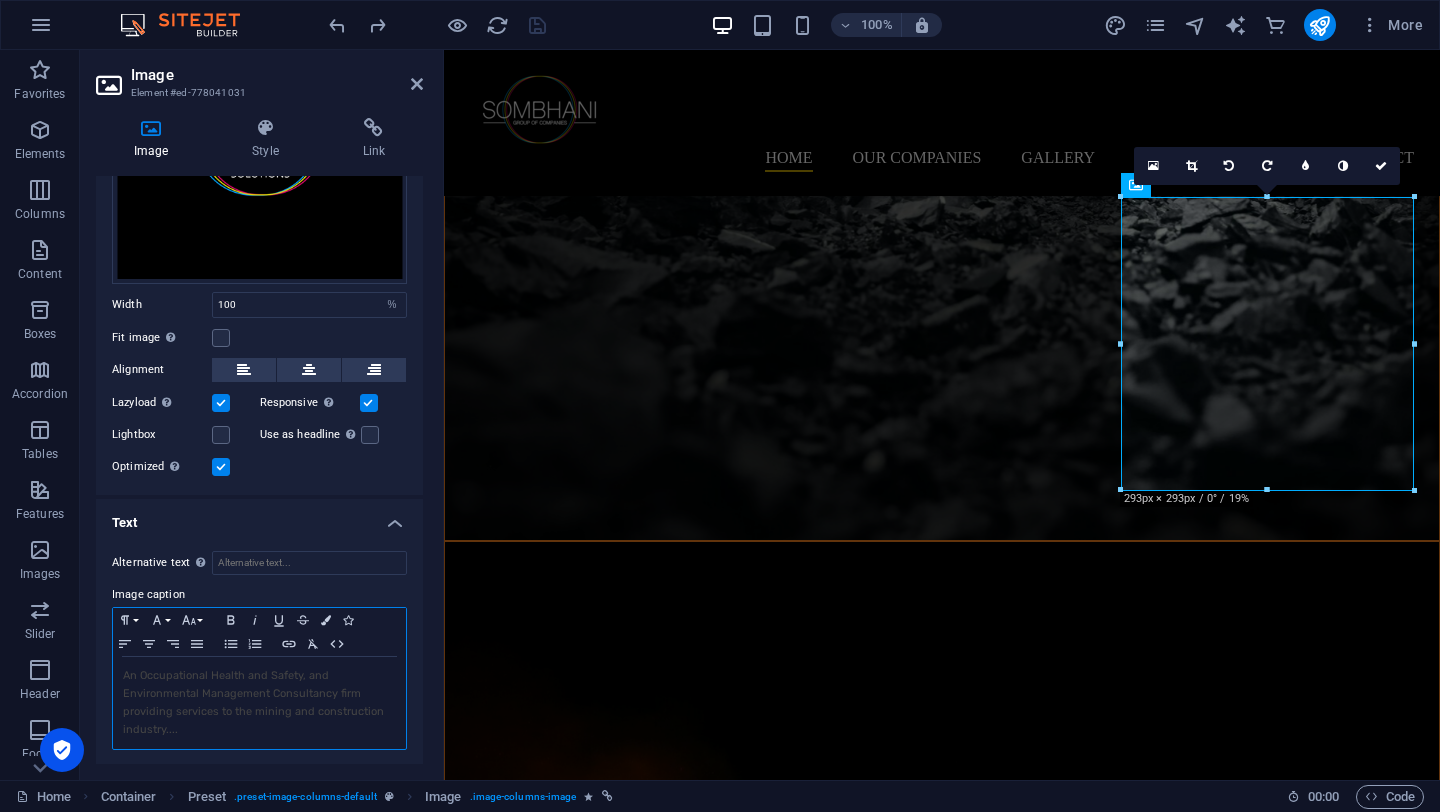 click on "An Occupational Health and Safety, and Environmental Management Consultancy firm providing services to the mining and construction industry...." at bounding box center [259, 703] 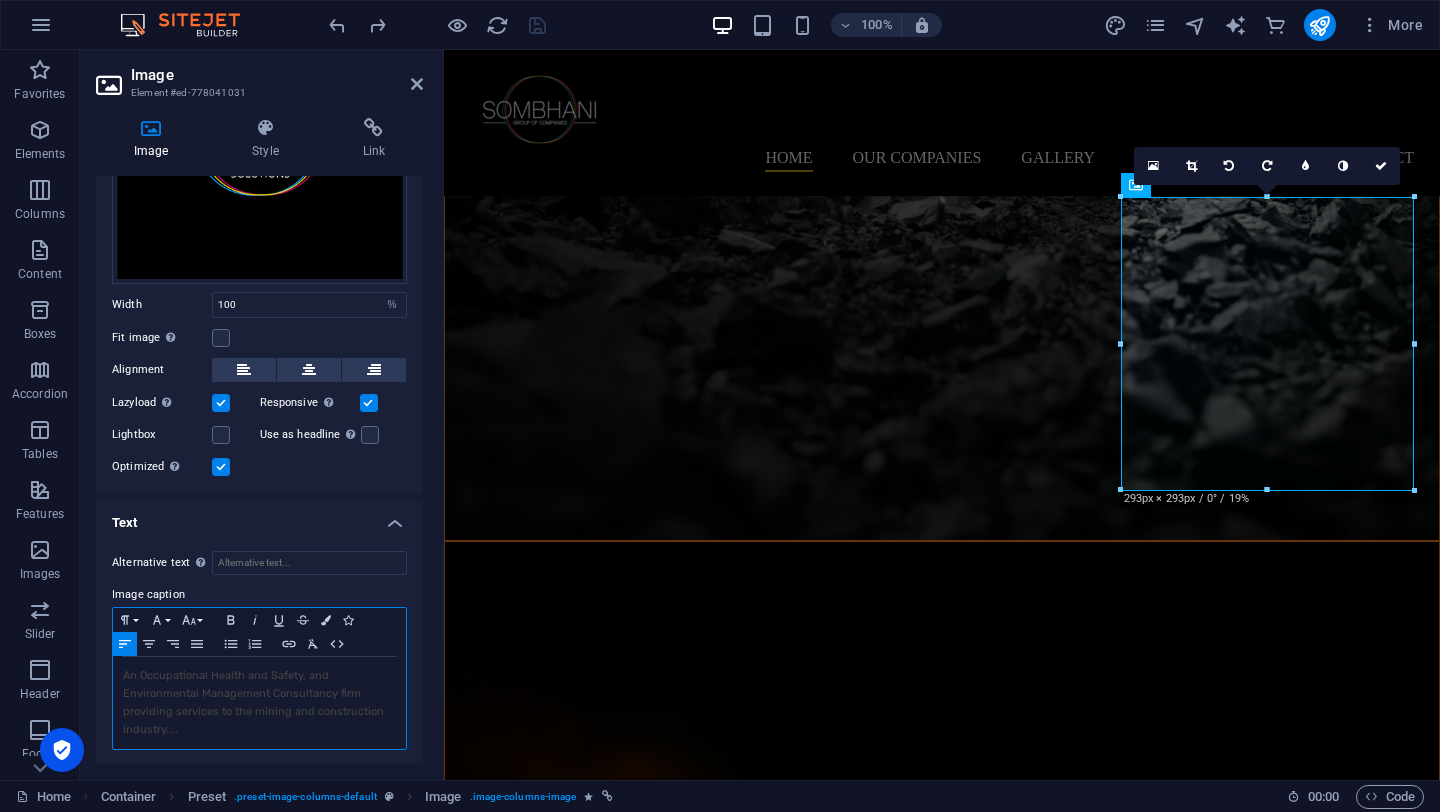 click on "An Occupational Health and Safety, and Environmental Management Consultancy firm providing services to the mining and construction industry...." at bounding box center [259, 703] 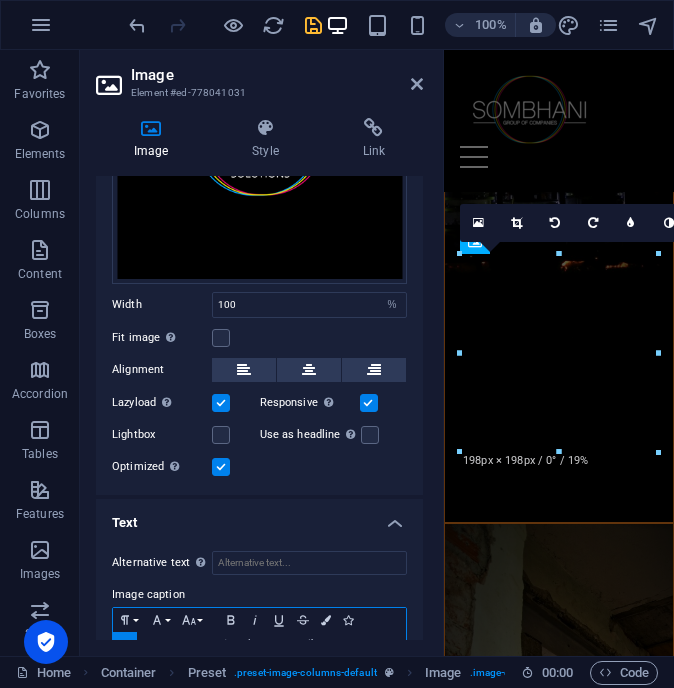 scroll, scrollTop: 6178, scrollLeft: 0, axis: vertical 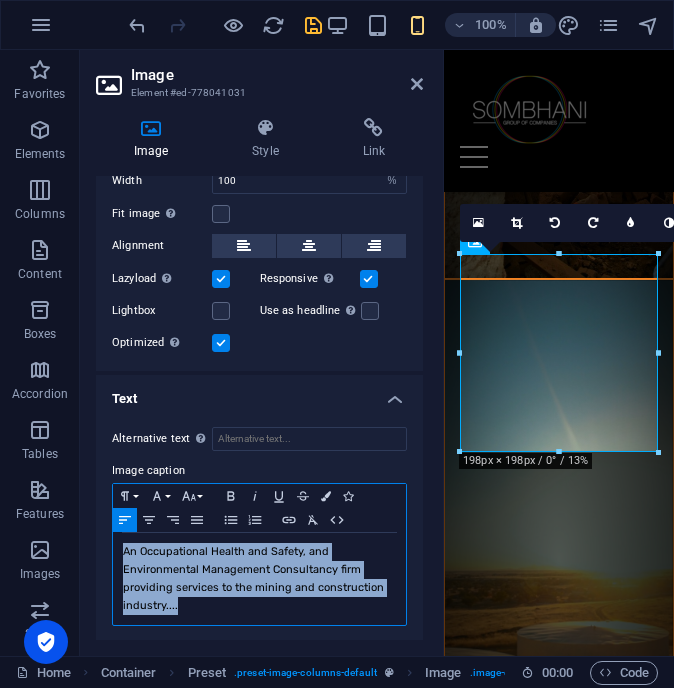 click on "An Occupational Health and Safety, and Environmental Management Consultancy firm providing services to the mining and construction industry...." at bounding box center [253, 578] 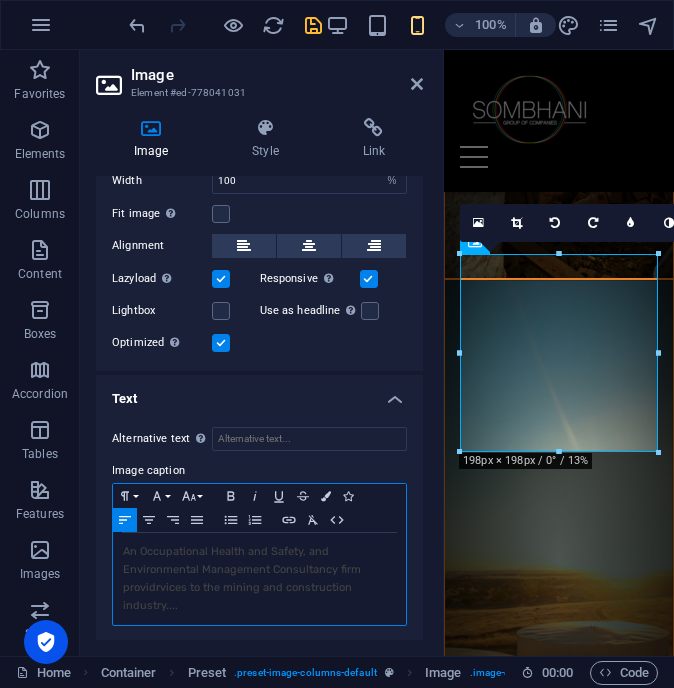click on "An Occupational Health and Safety, and Environmental Management Consultancy firm providrvices to the mining and construction industry...." at bounding box center [259, 579] 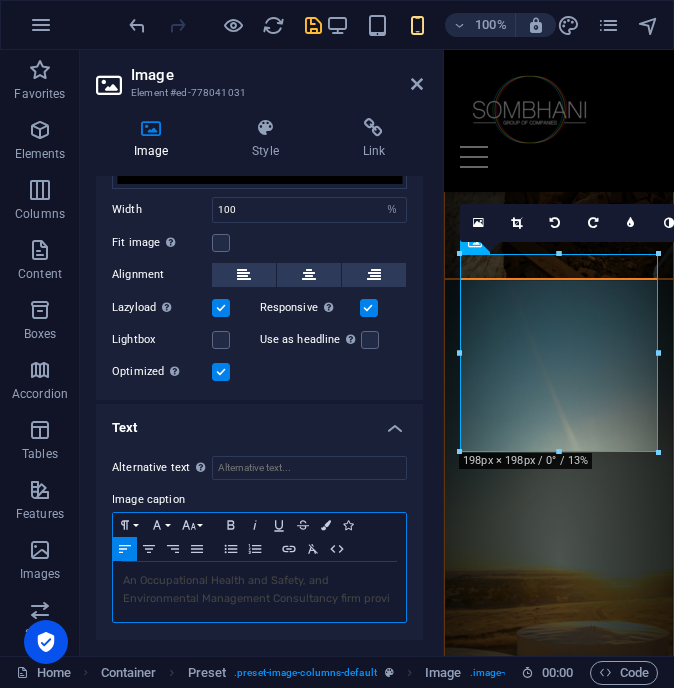 scroll, scrollTop: 329, scrollLeft: 0, axis: vertical 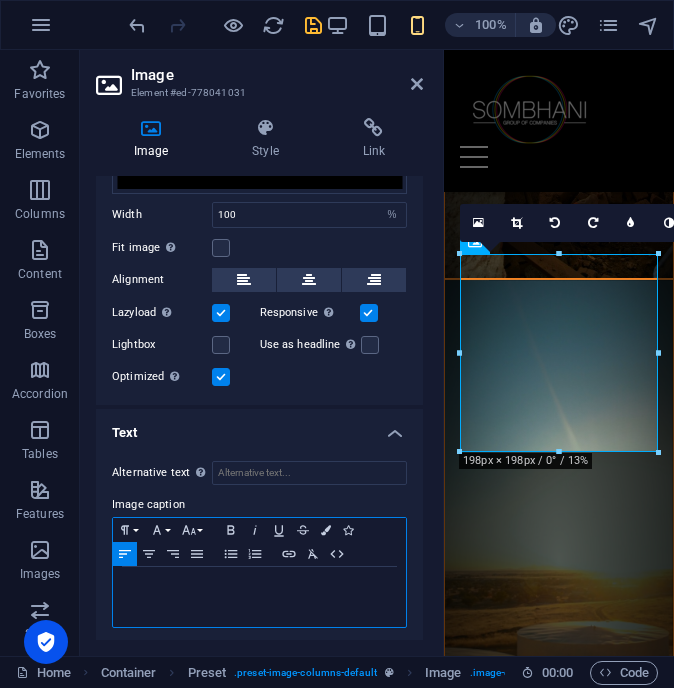 type 